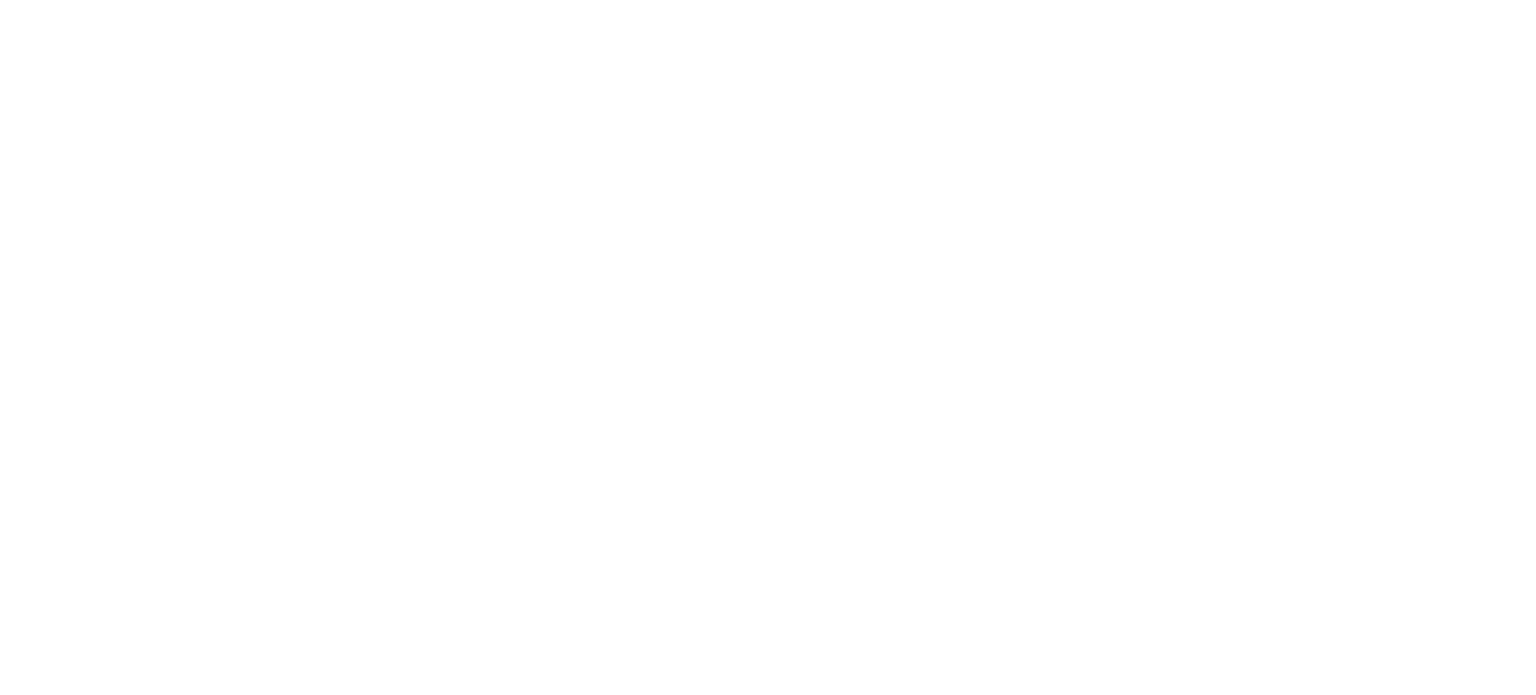 scroll, scrollTop: 0, scrollLeft: 0, axis: both 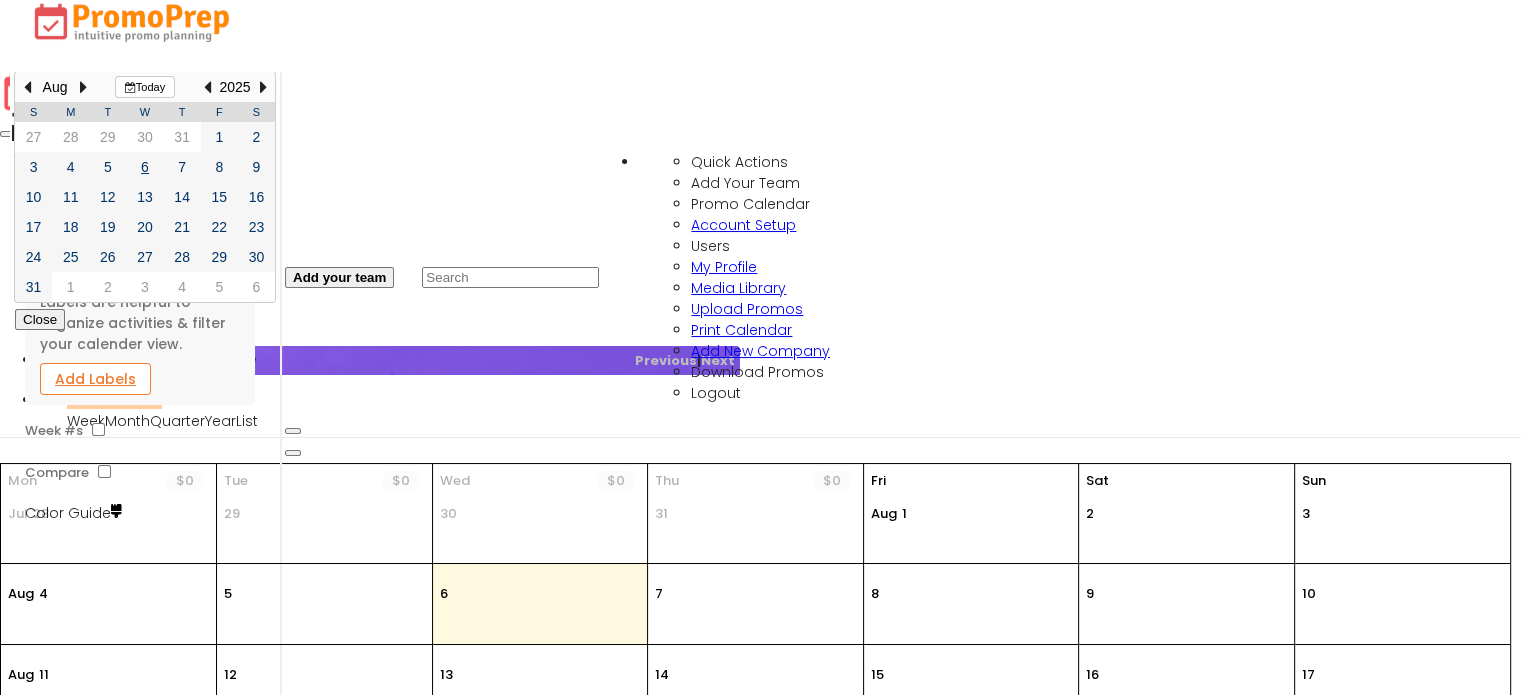 click on "[MONTH] [YEAR] [MONTH] [YEAR] Mo Tu We Th Fr Sa Su 28 29 30 31 1 2 3 4 5 6 7 8 9 10 11 12 13 14 15 16 17 18 19 20 21 22 23 24 25 26 27 28 29 30 31 1 2 3 4 5 6 7 Today Clear [YEAR] Jan Feb Mar Apr May Jun Jul Aug Sep Oct Nov Dec Today Clear [YEAR]-[YEAR] [YEAR] [YEAR] [YEAR] [YEAR] [YEAR] [YEAR] [YEAR] [YEAR] [YEAR] [YEAR] [YEAR] Today Clear [YEAR]-[YEAR] [YEAR] [YEAR] [YEAR] [YEAR] [YEAR] [YEAR] [YEAR] [YEAR] [YEAR] [YEAR] Today Clear [YEAR]-[YEAR] [YEAR] [YEAR] [YEAR] [YEAR] [YEAR] [YEAR] [YEAR] [YEAR] [YEAR] [YEAR] Today Clear Today  Promo Notifications - 0 New   Previous     |     Next   Month  Week Month Quarter Year List Add your team  Quick Actions   Add Your Team   Promo Calendar   Account Setup   Users   My Profile   Media Library   Upload Promos   Print Calendar   Add New Company   Download Promos   Logout" 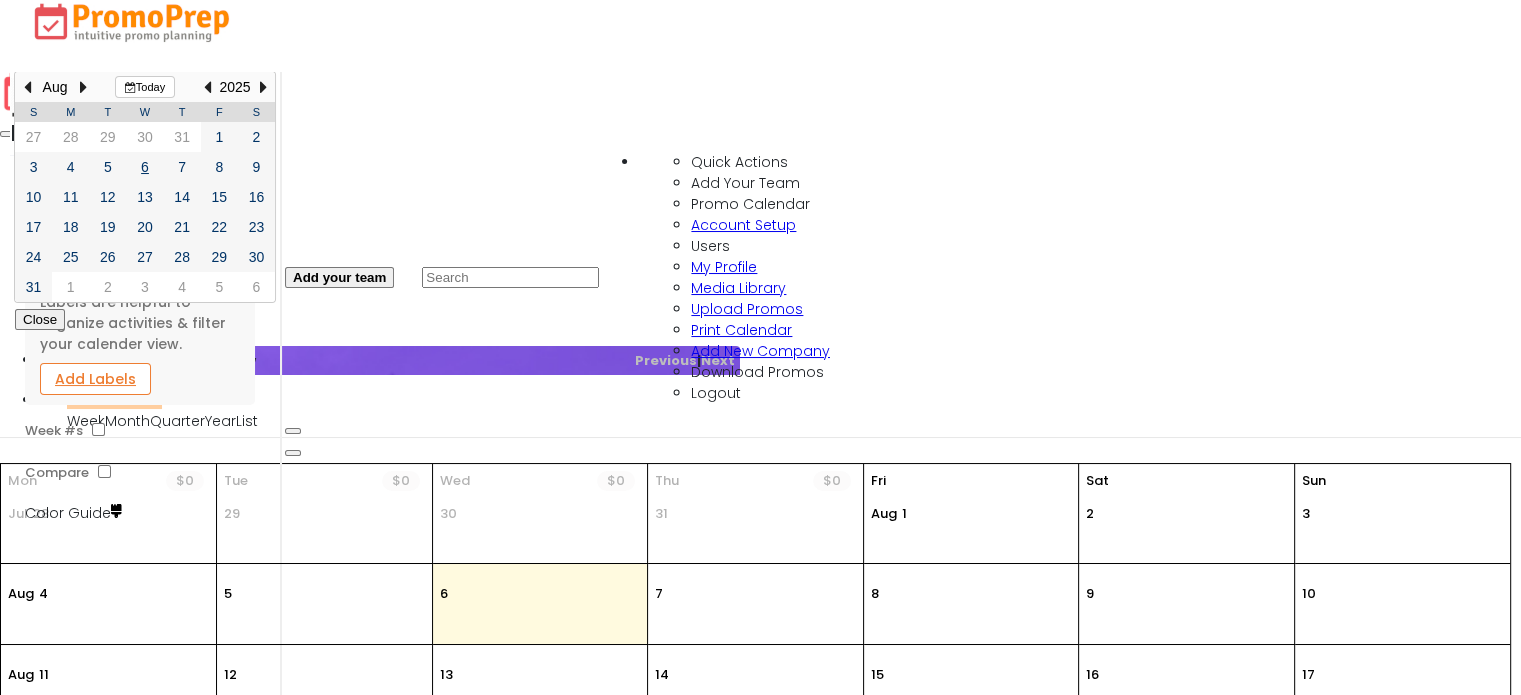 click on "Close" at bounding box center [40, 319] 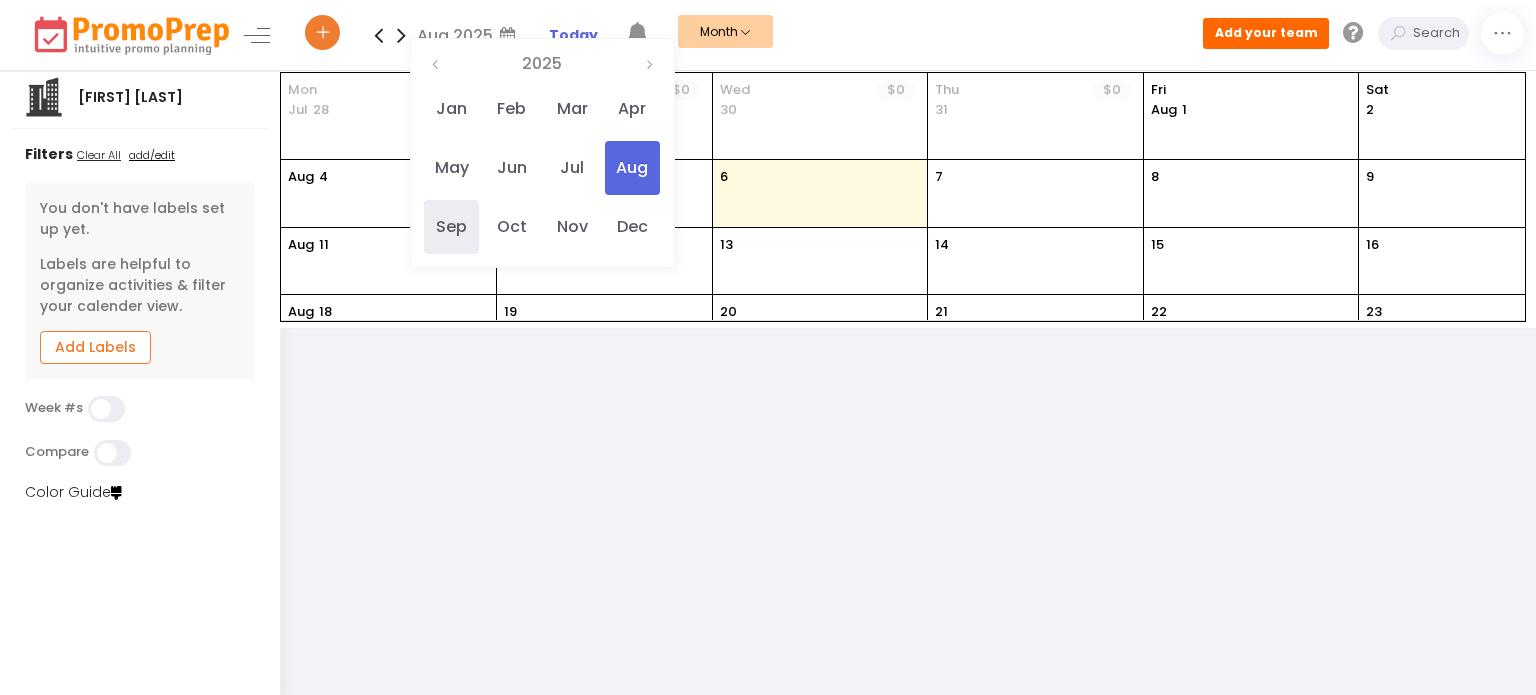 click on "Sep" at bounding box center [451, 227] 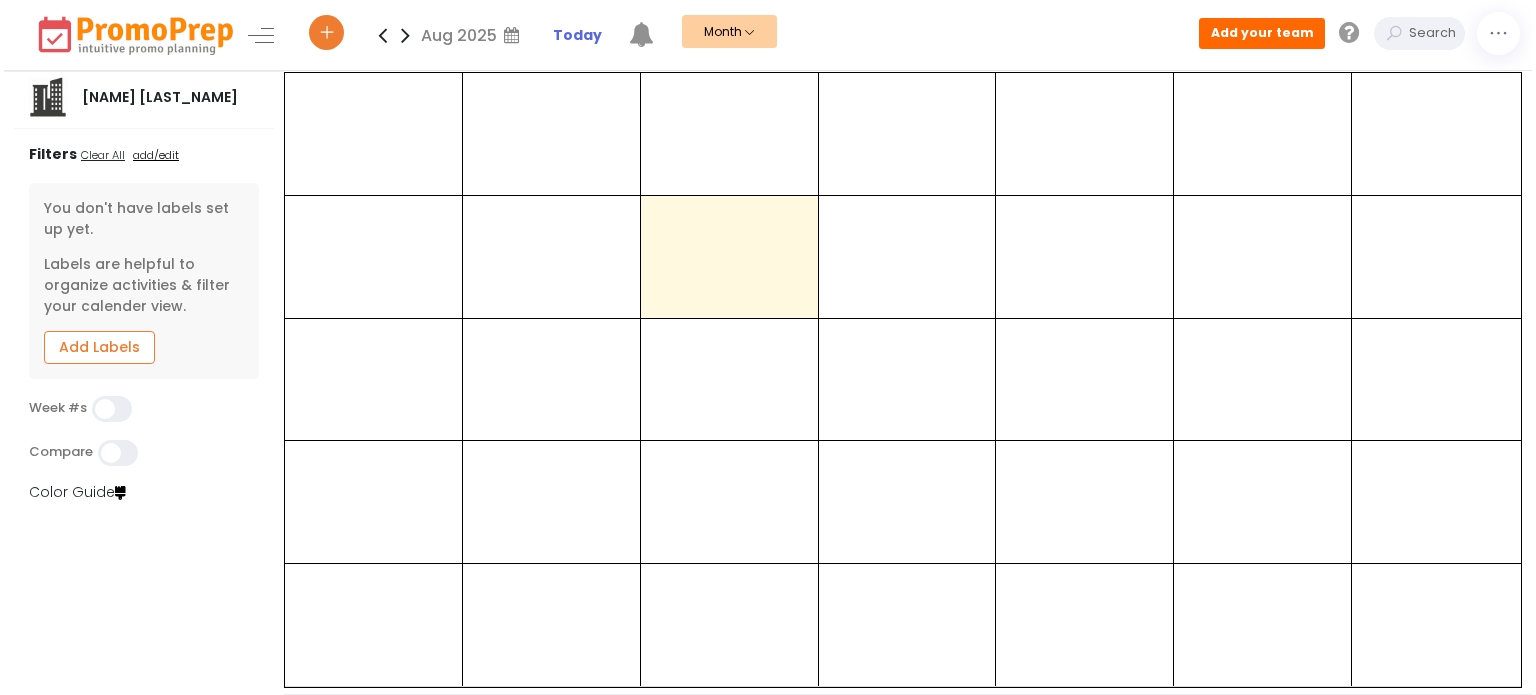 scroll, scrollTop: 0, scrollLeft: 0, axis: both 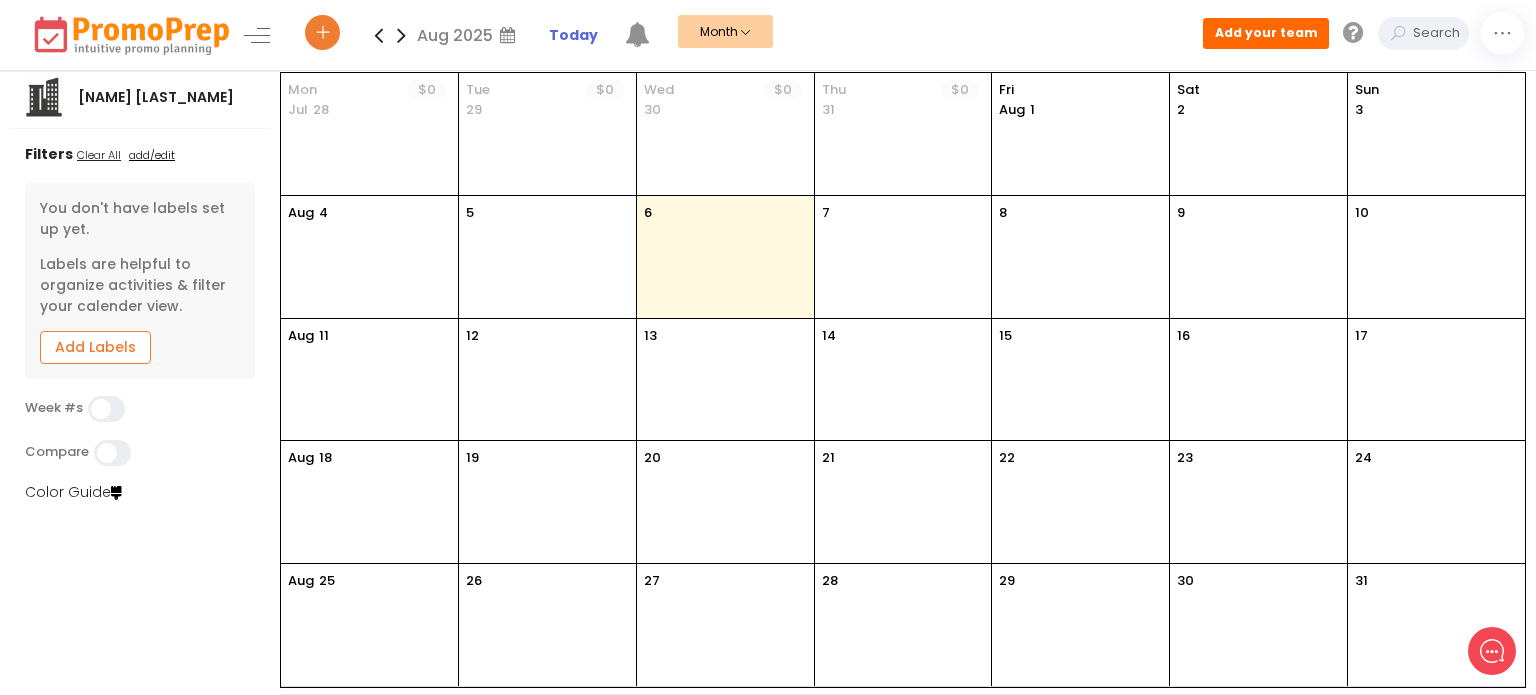 click at bounding box center [401, 35] 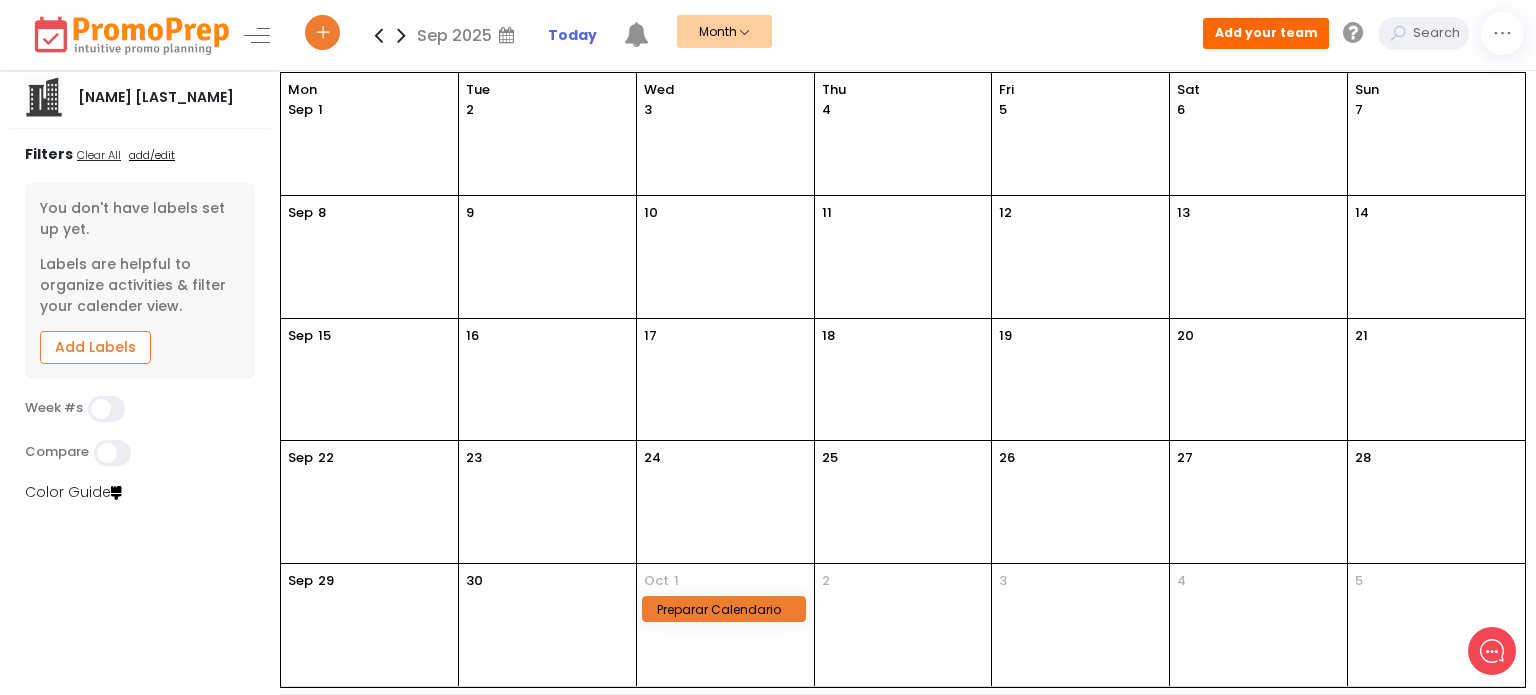 click on "26" at bounding box center (1080, 502) 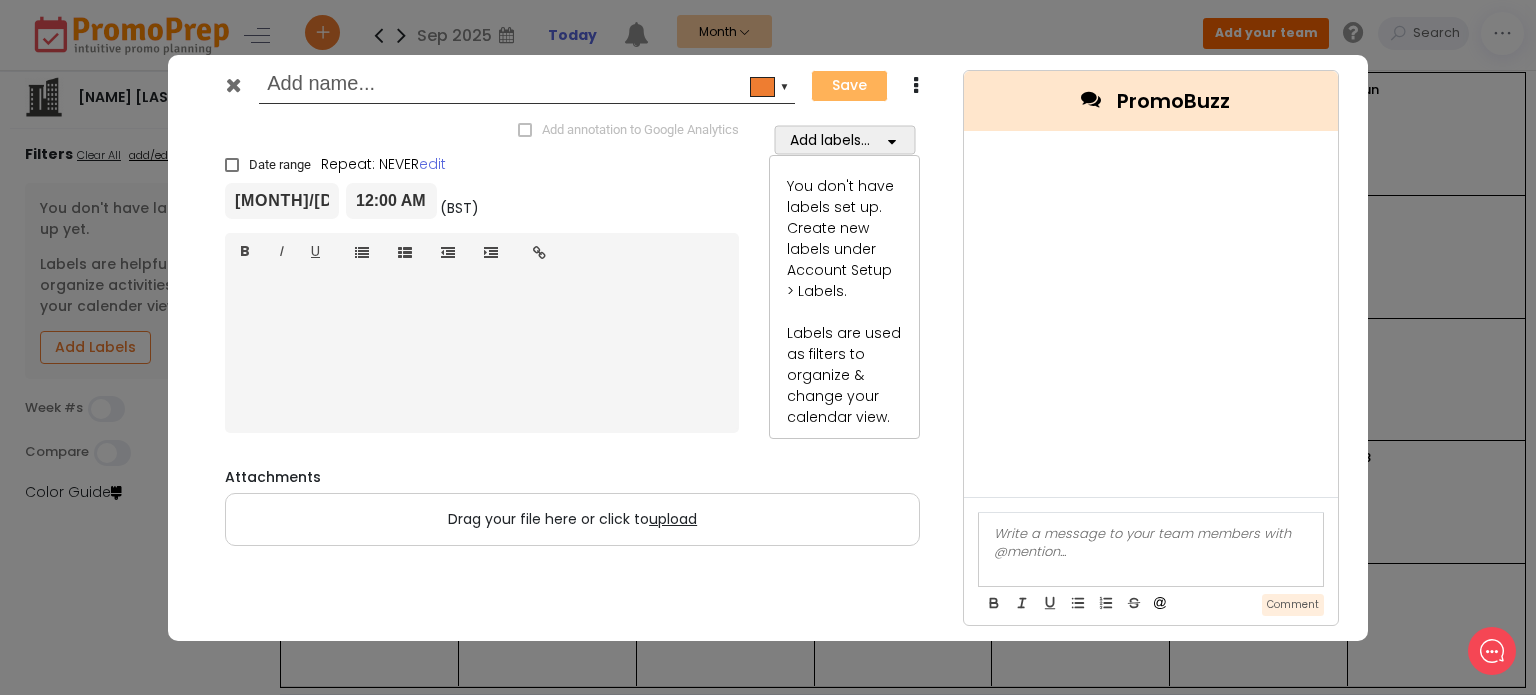 click at bounding box center [523, 86] 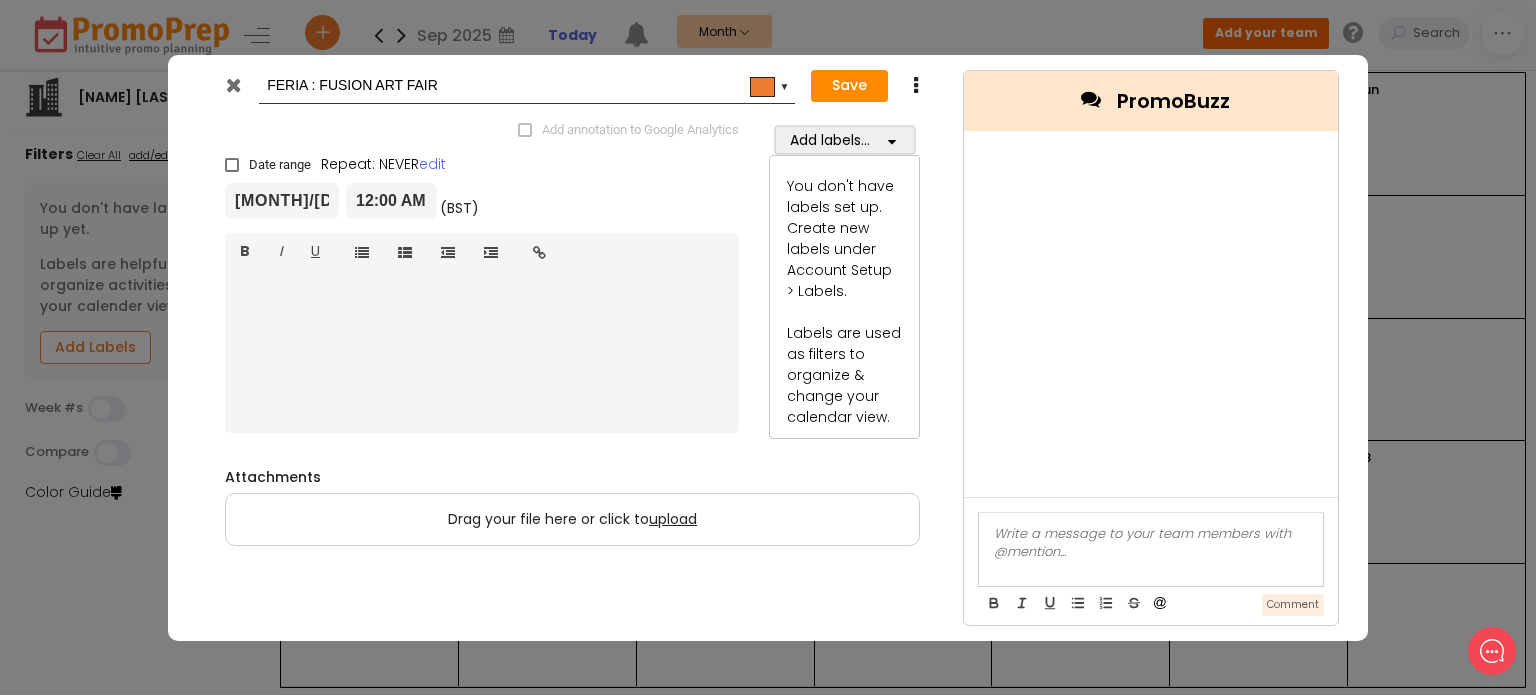 type on "FERIA : FUSION ART FAIR" 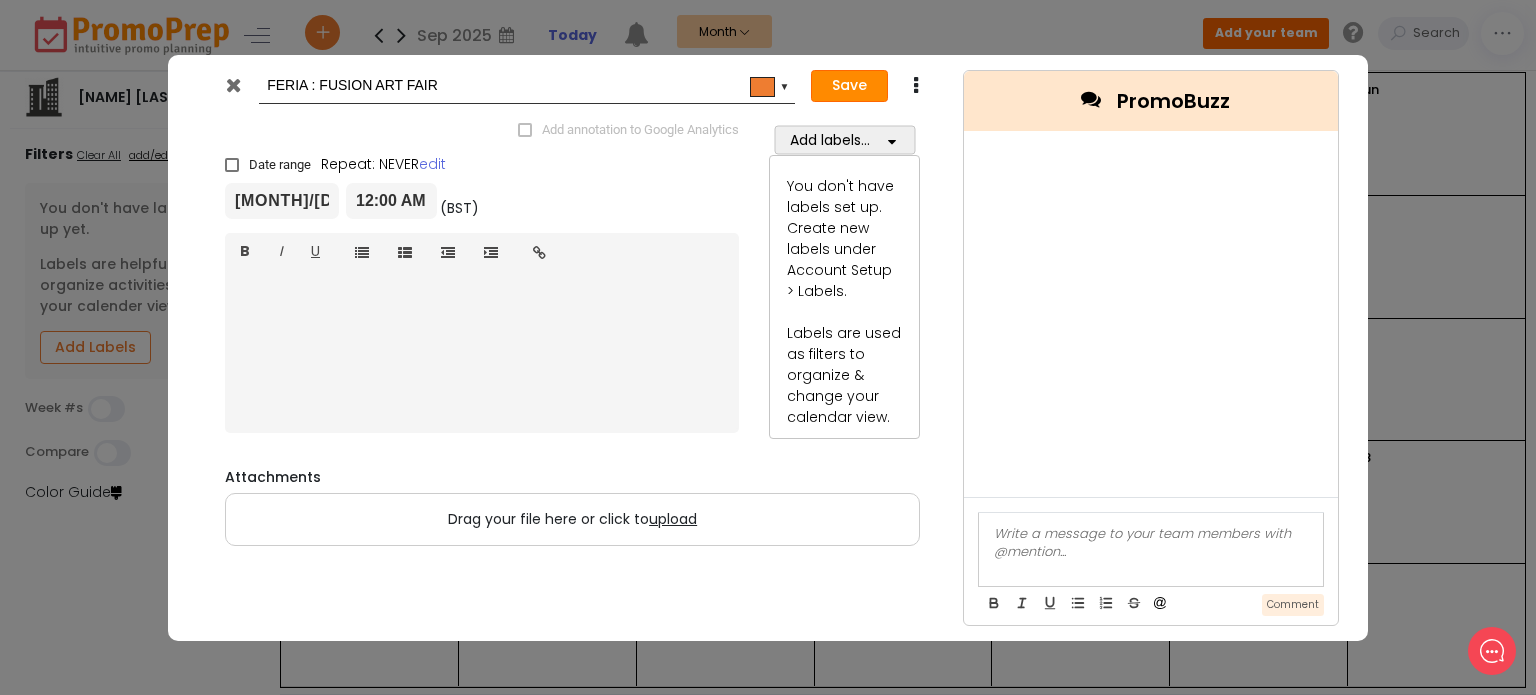 click on "Save" at bounding box center (849, 86) 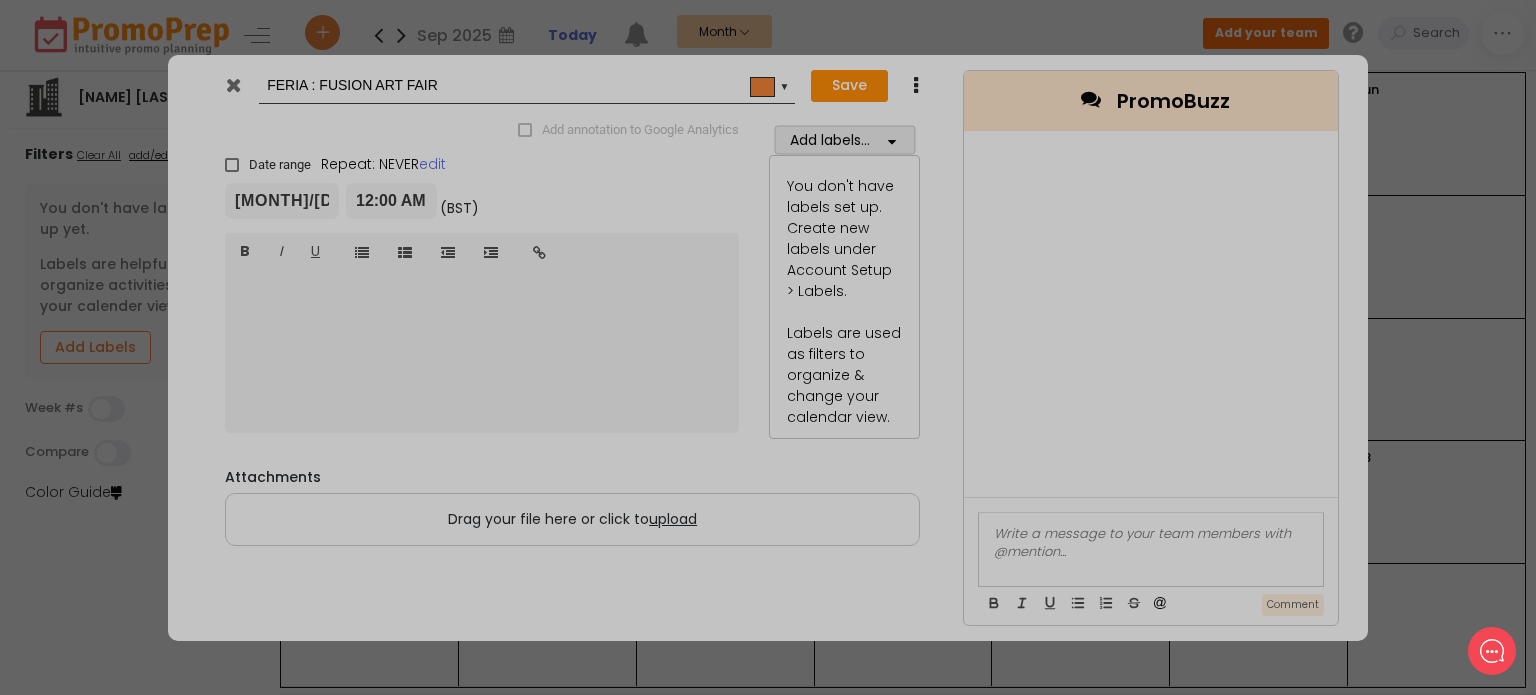 checkbox on "true" 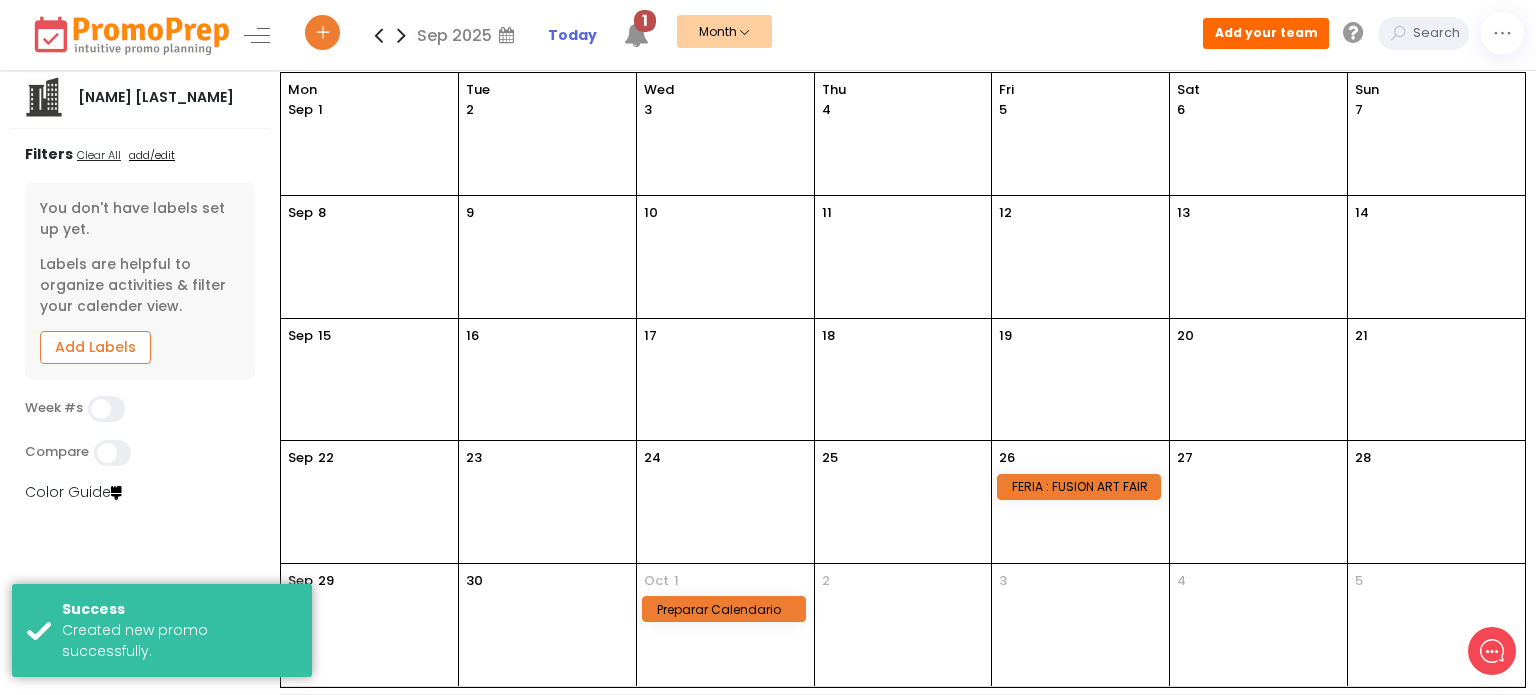 click on "Add Labels" at bounding box center [95, 347] 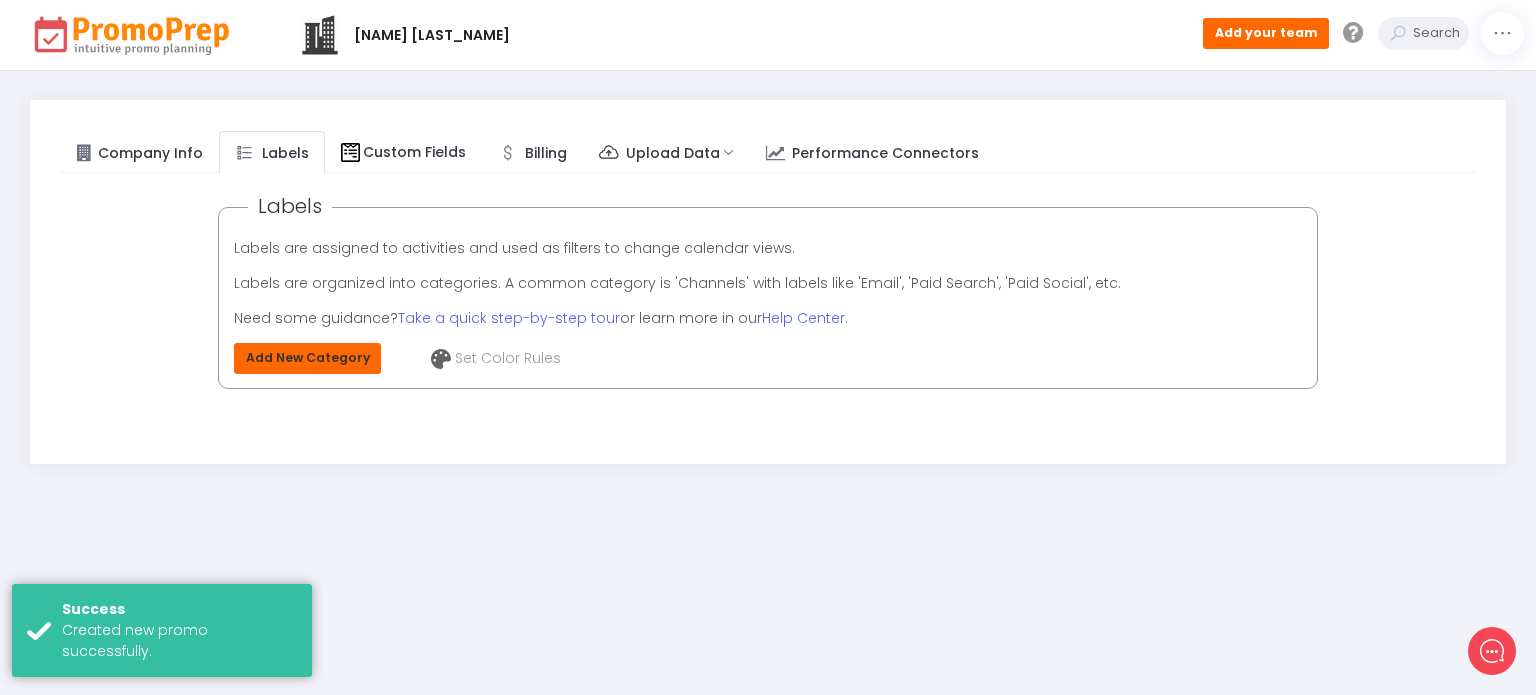 click on "Add New Category" 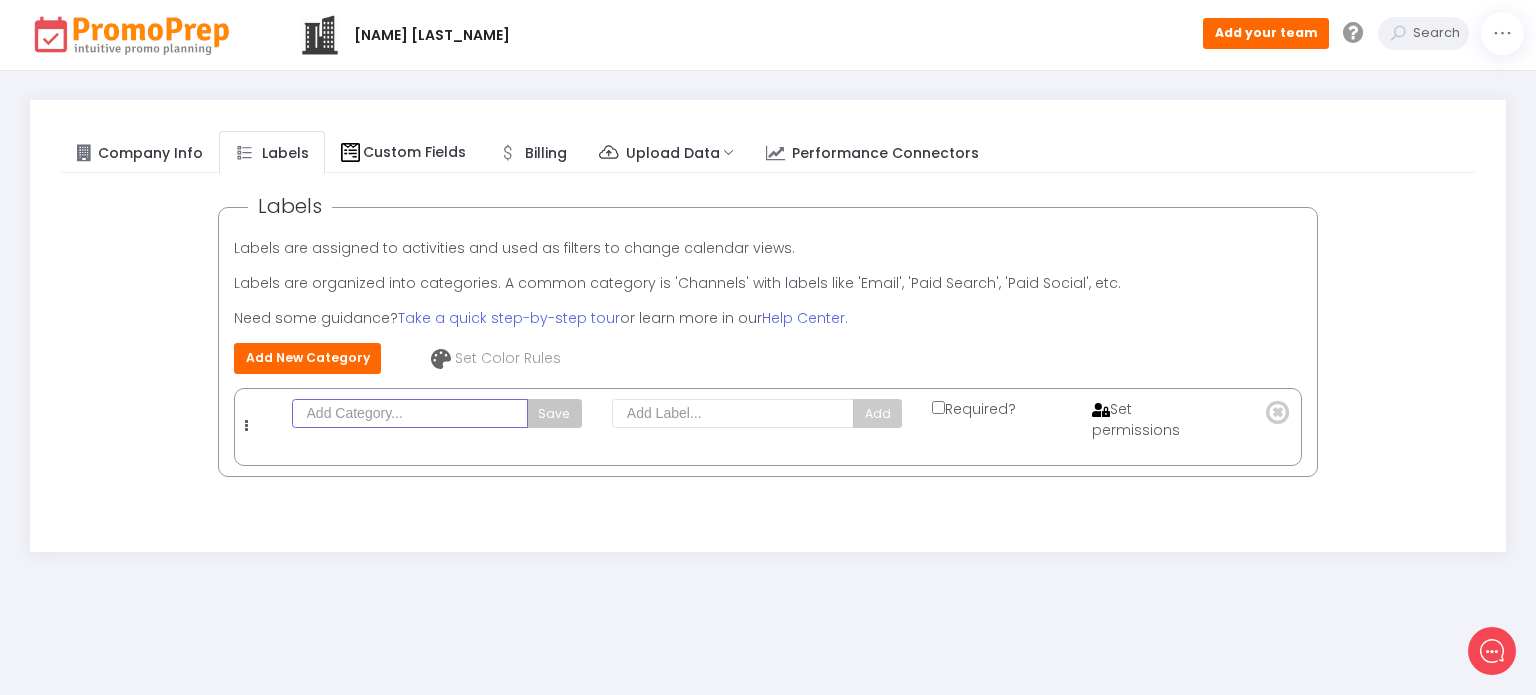 click 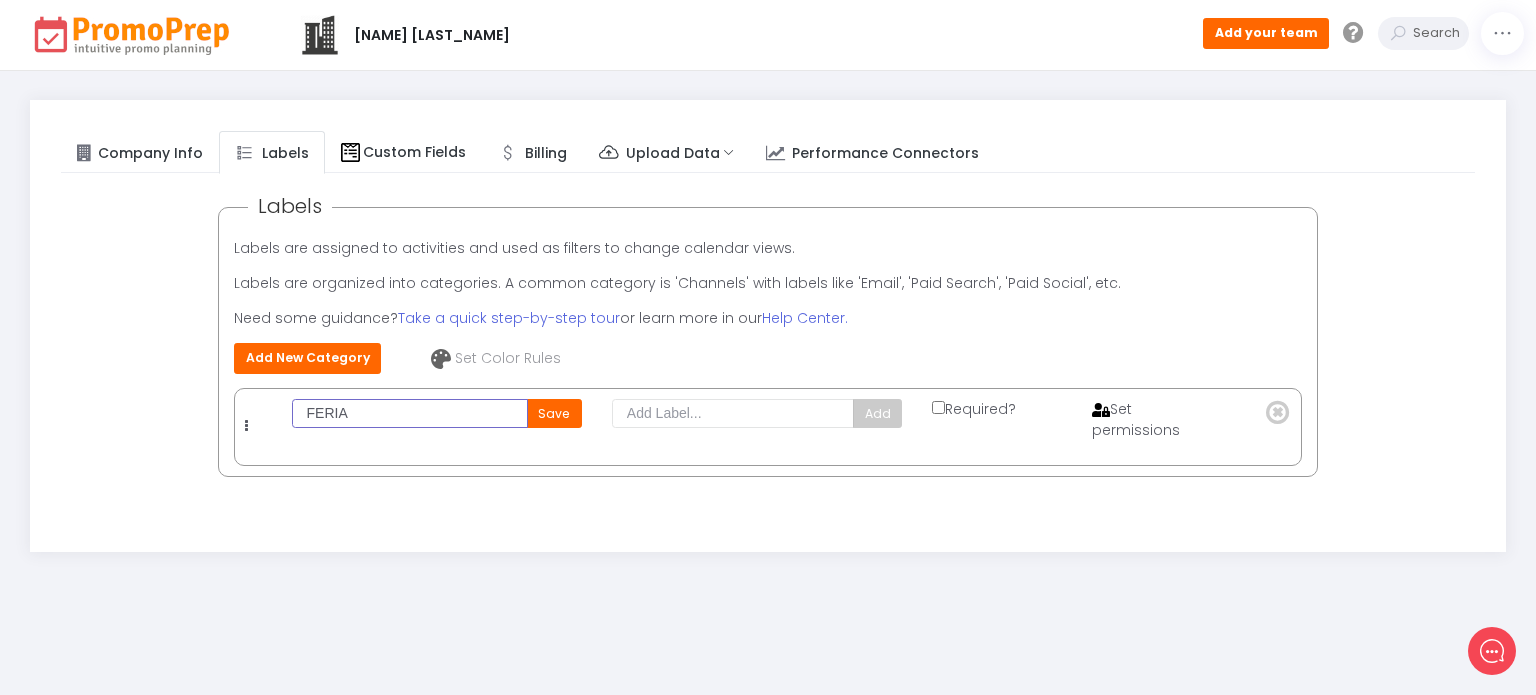 type on "FERIA" 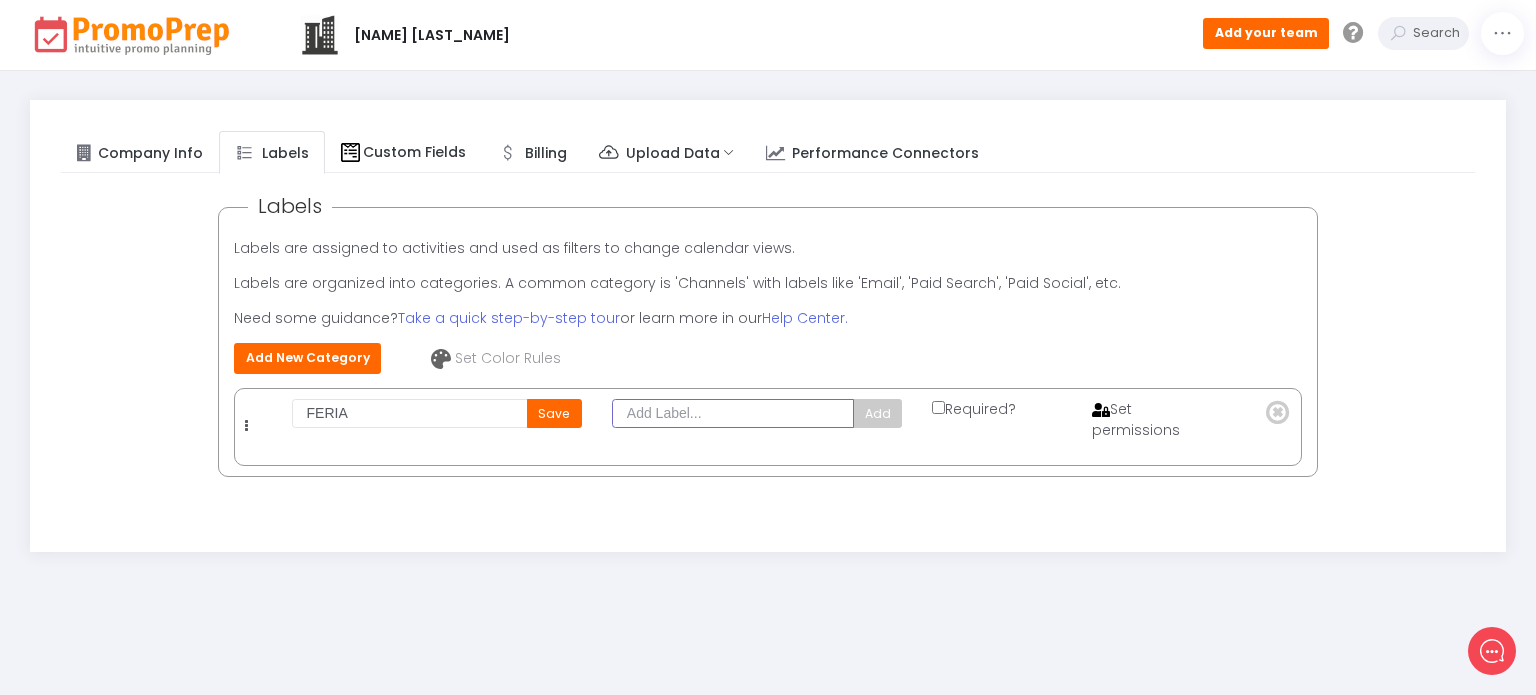 click 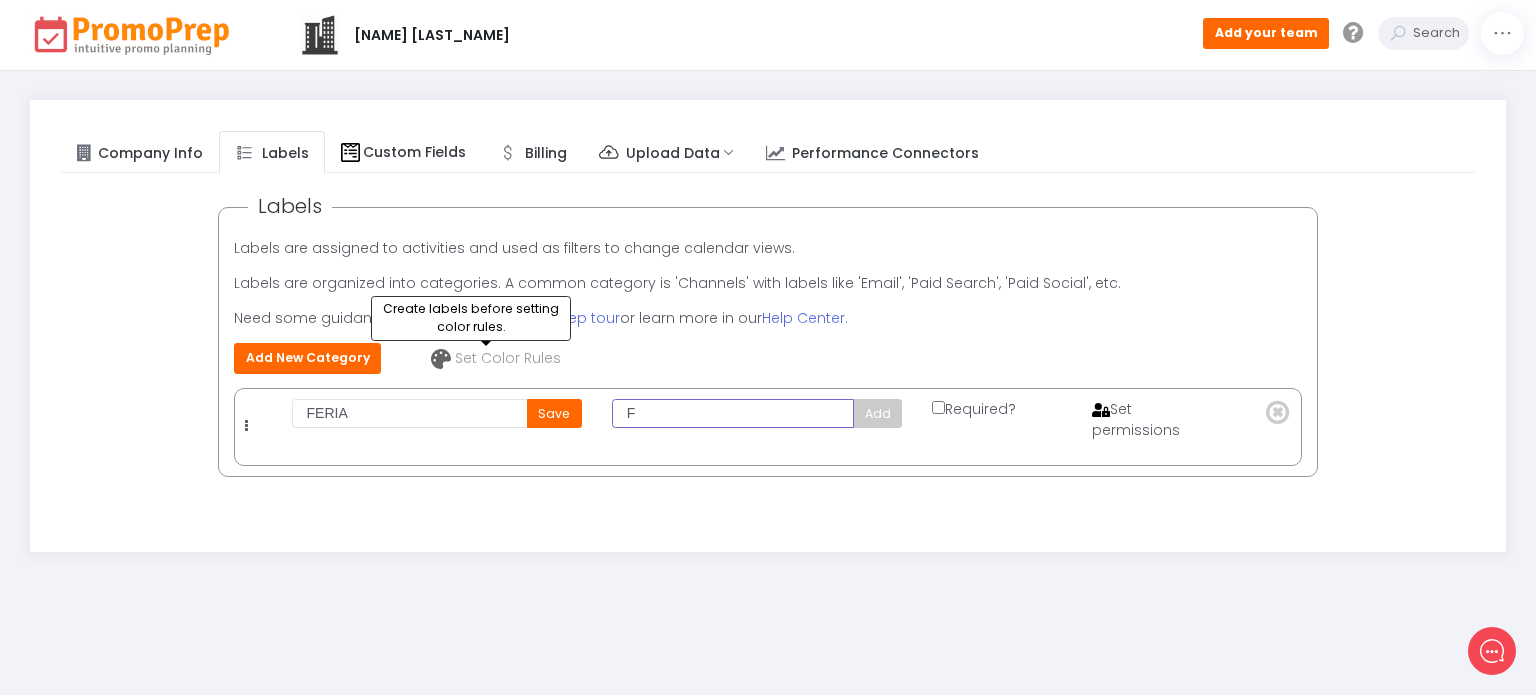 type on "F" 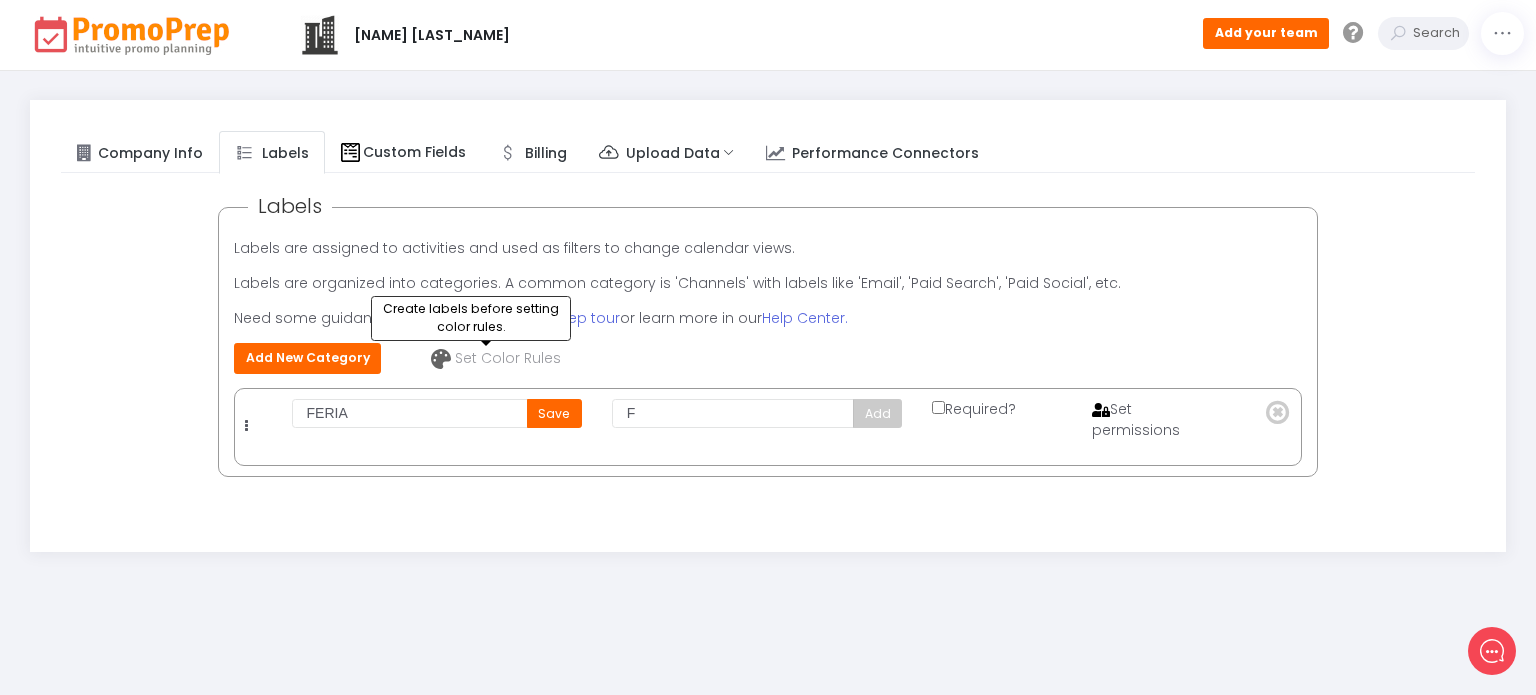 click on "Set Color Rules" 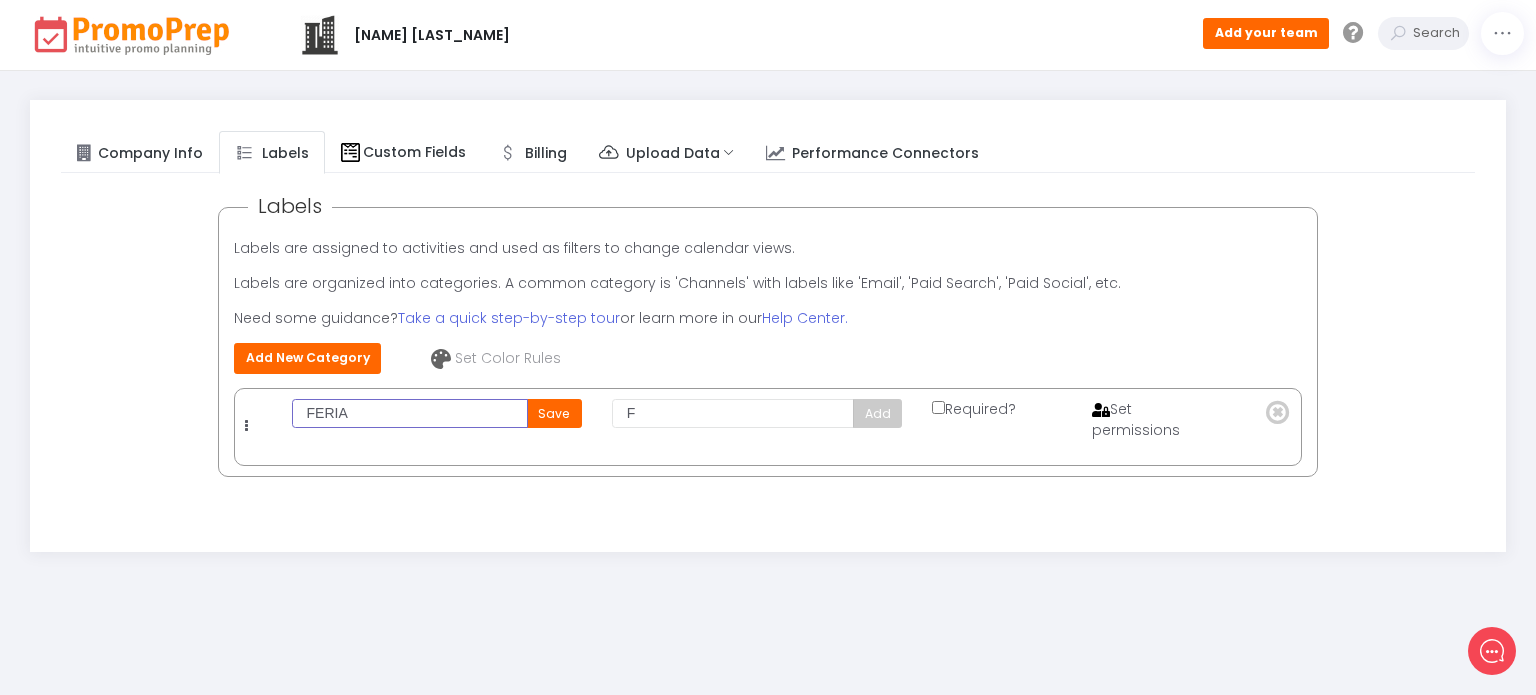 drag, startPoint x: 360, startPoint y: 410, endPoint x: 292, endPoint y: 411, distance: 68.007355 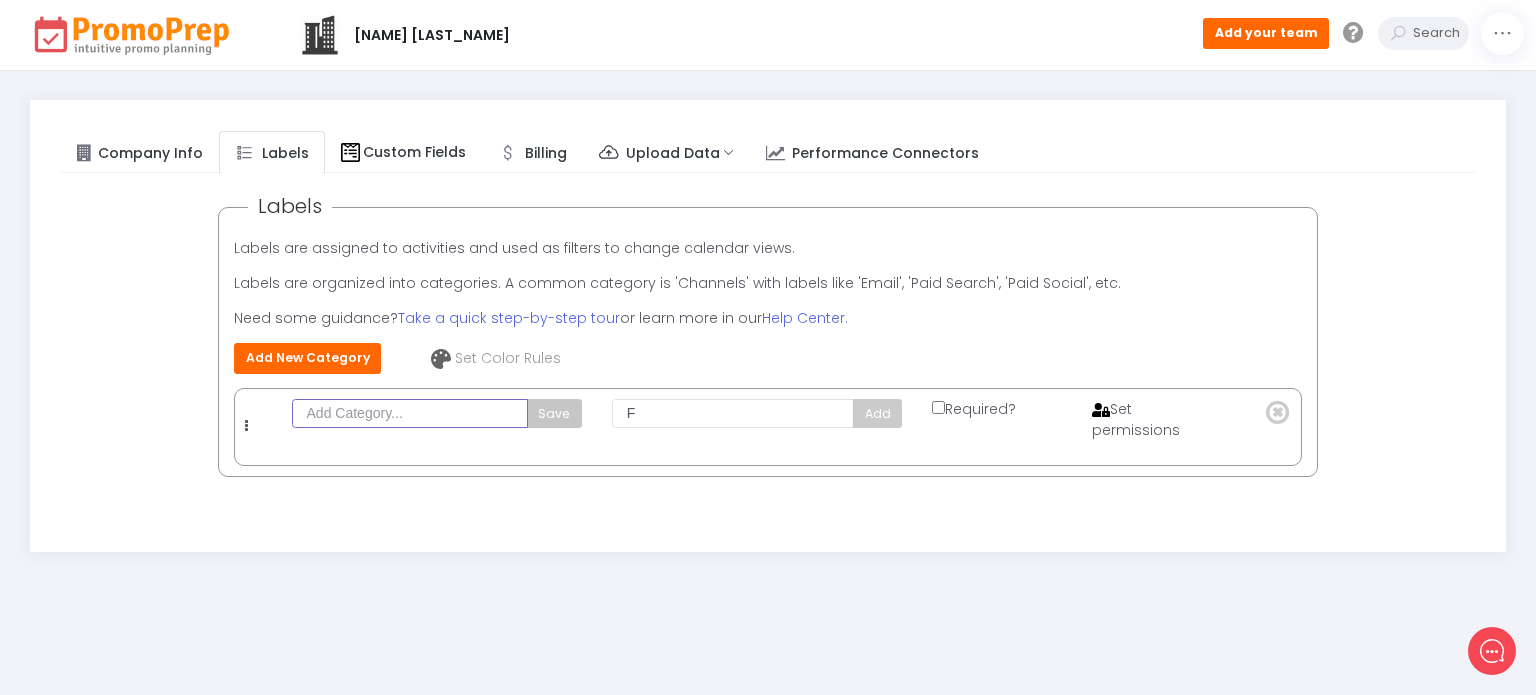 type 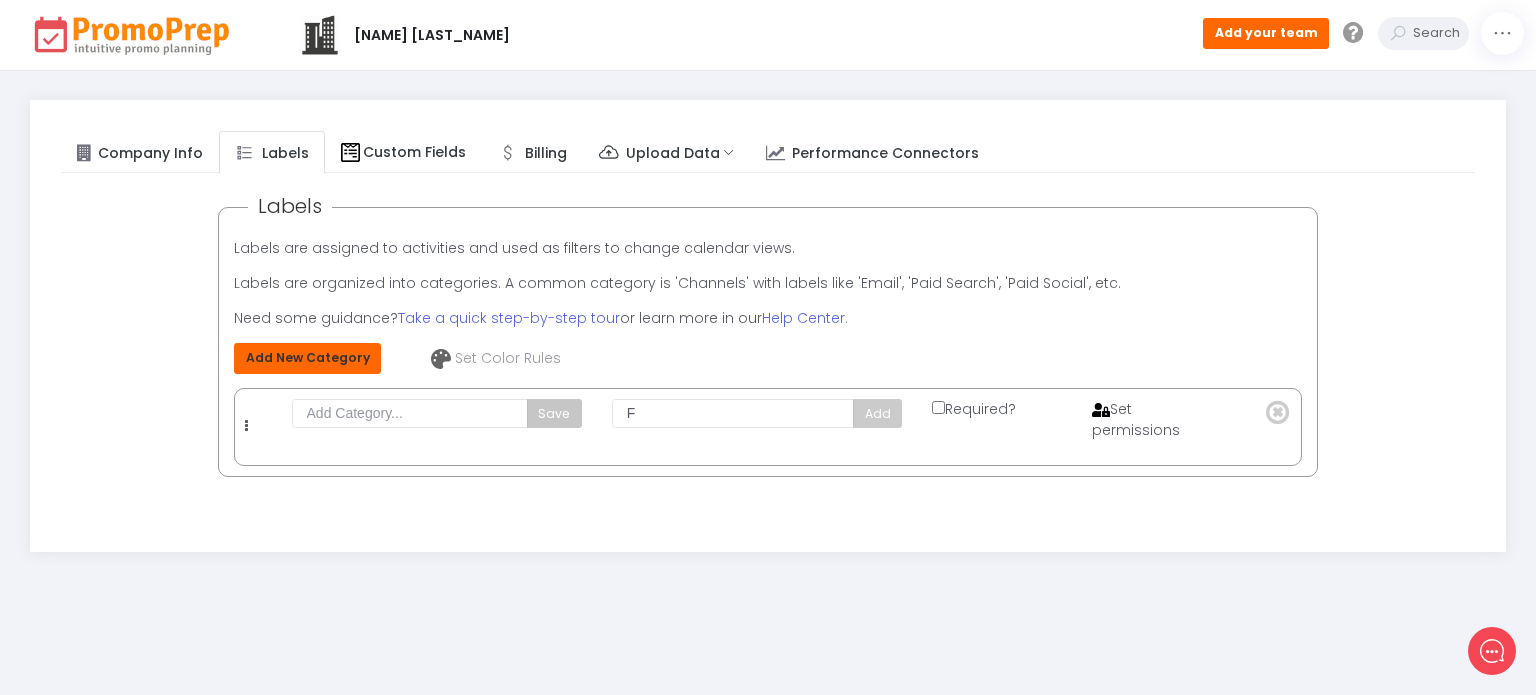 click on "Add New Category" 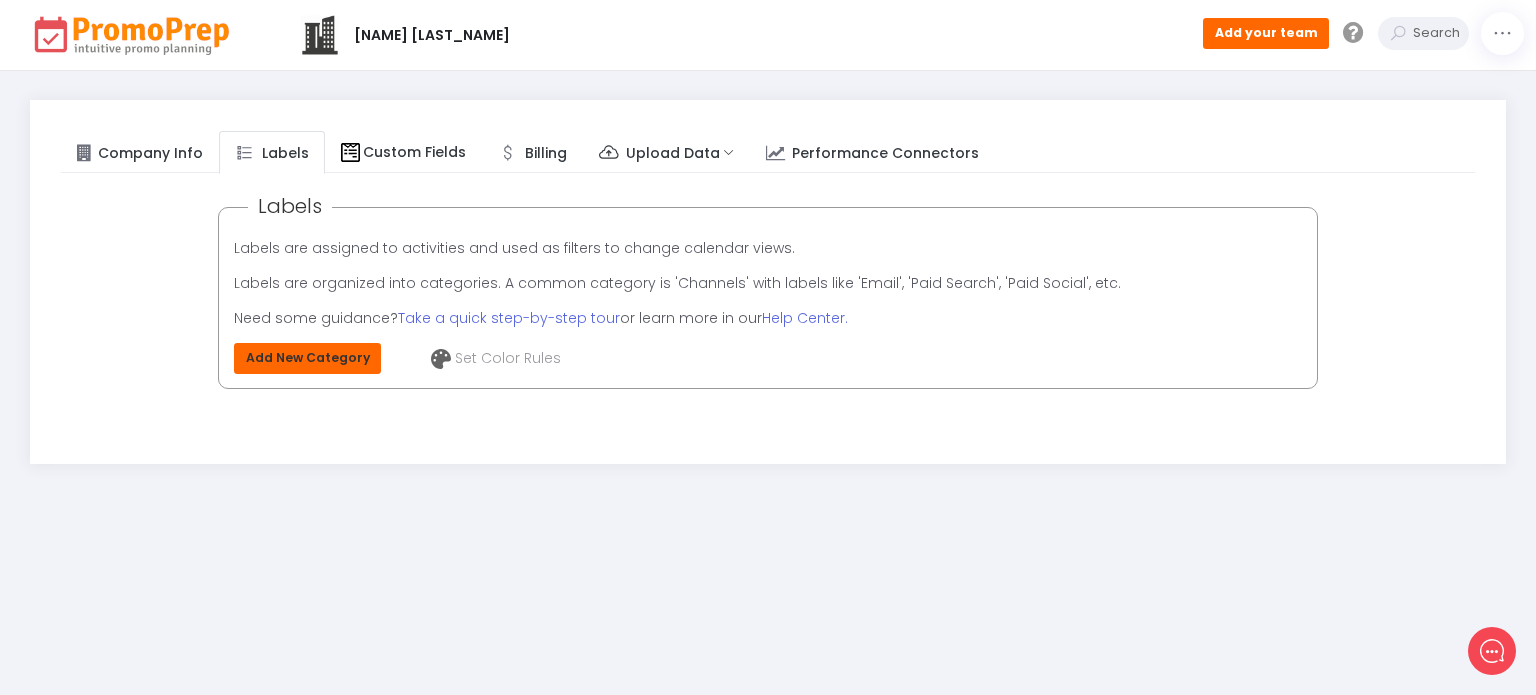 click on "Add New Category" 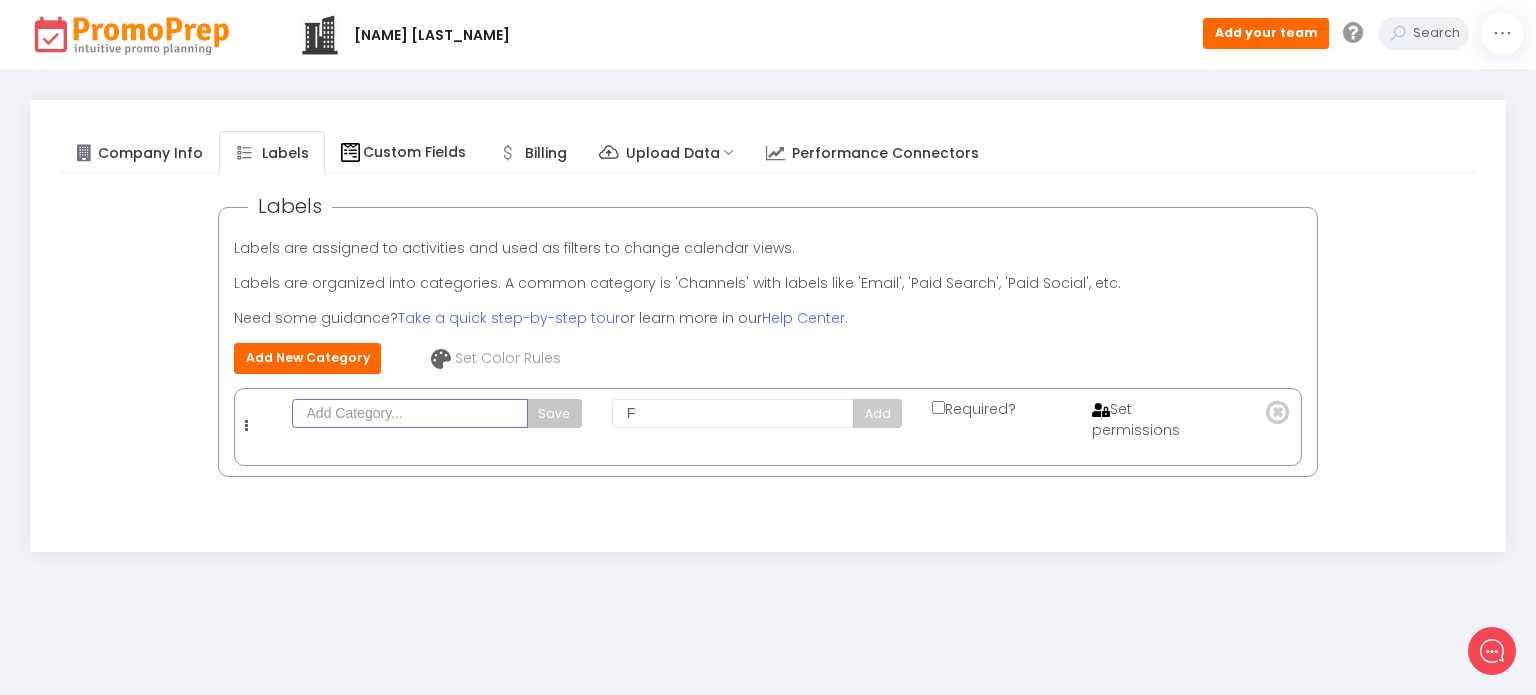 click 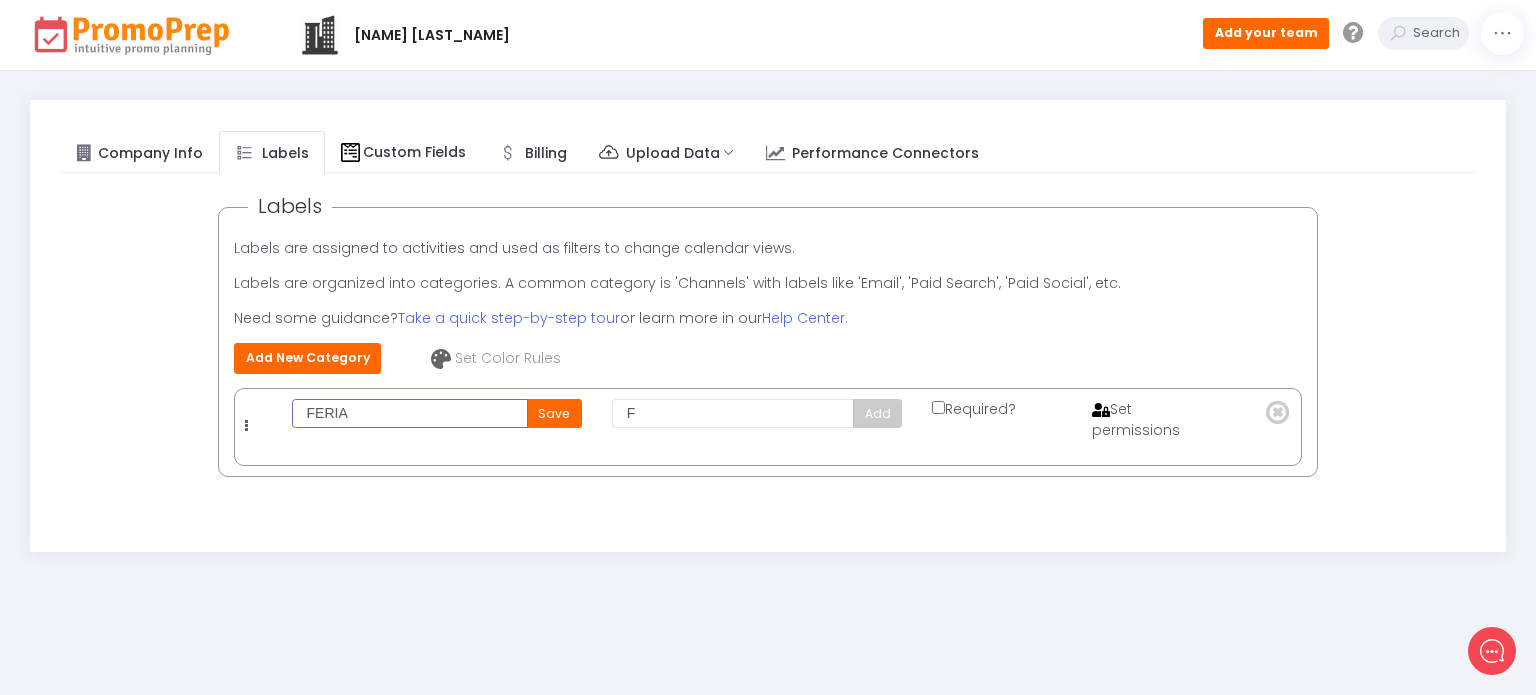 type on "FERIA" 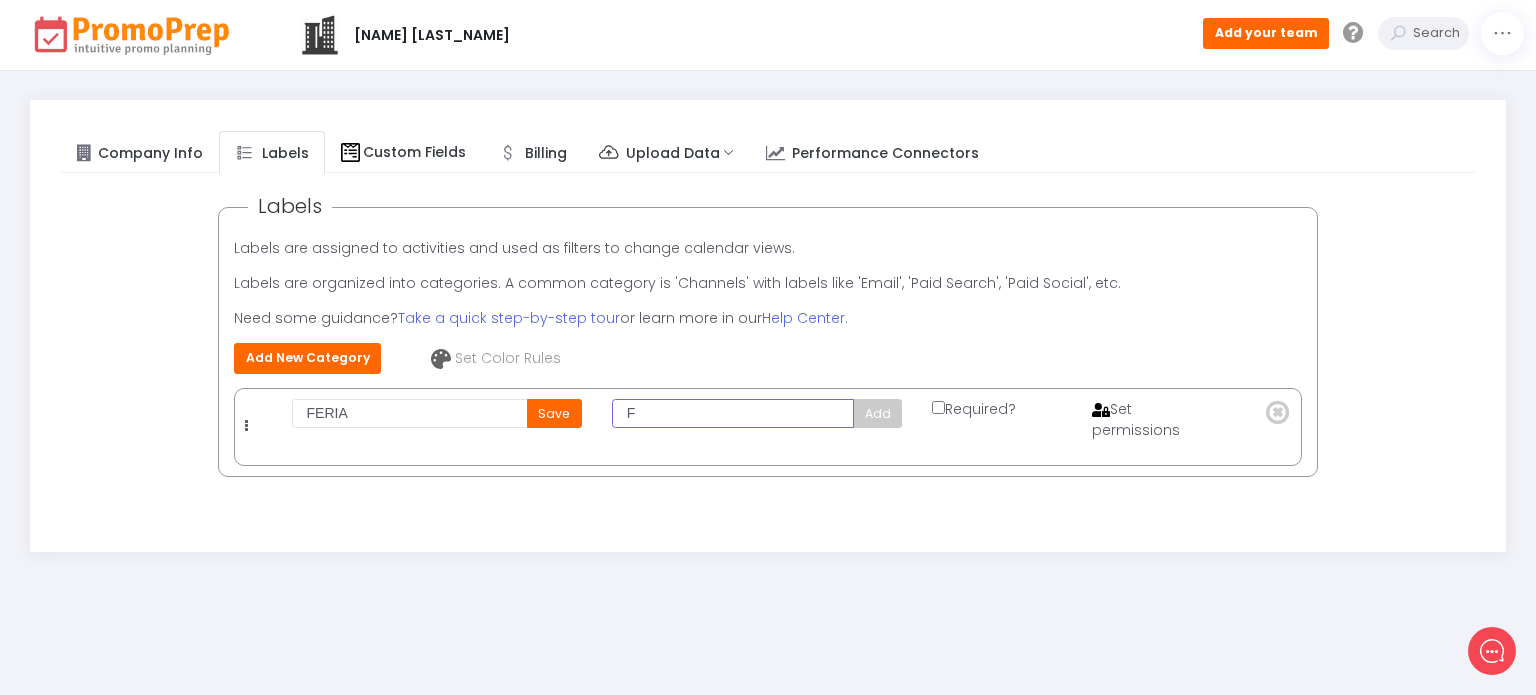 click on "F" 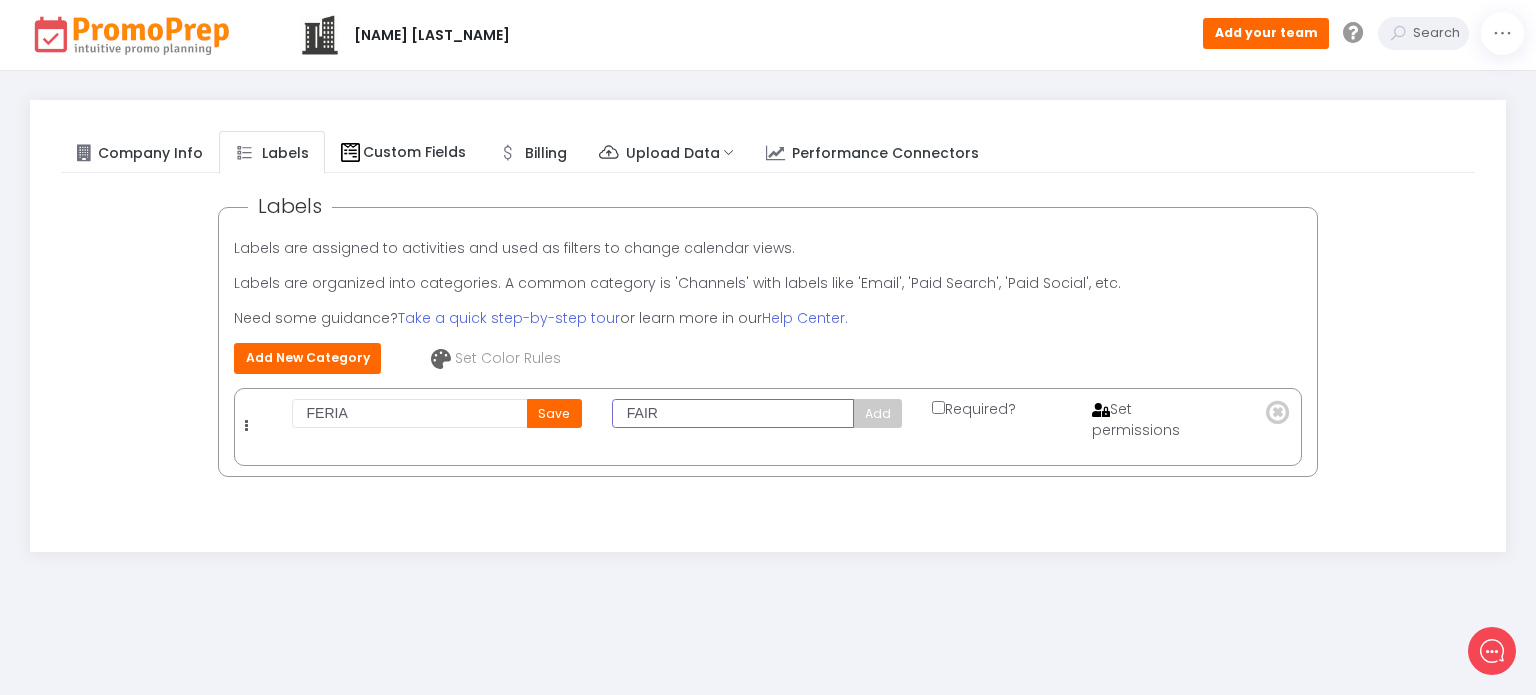 type on "FAIR" 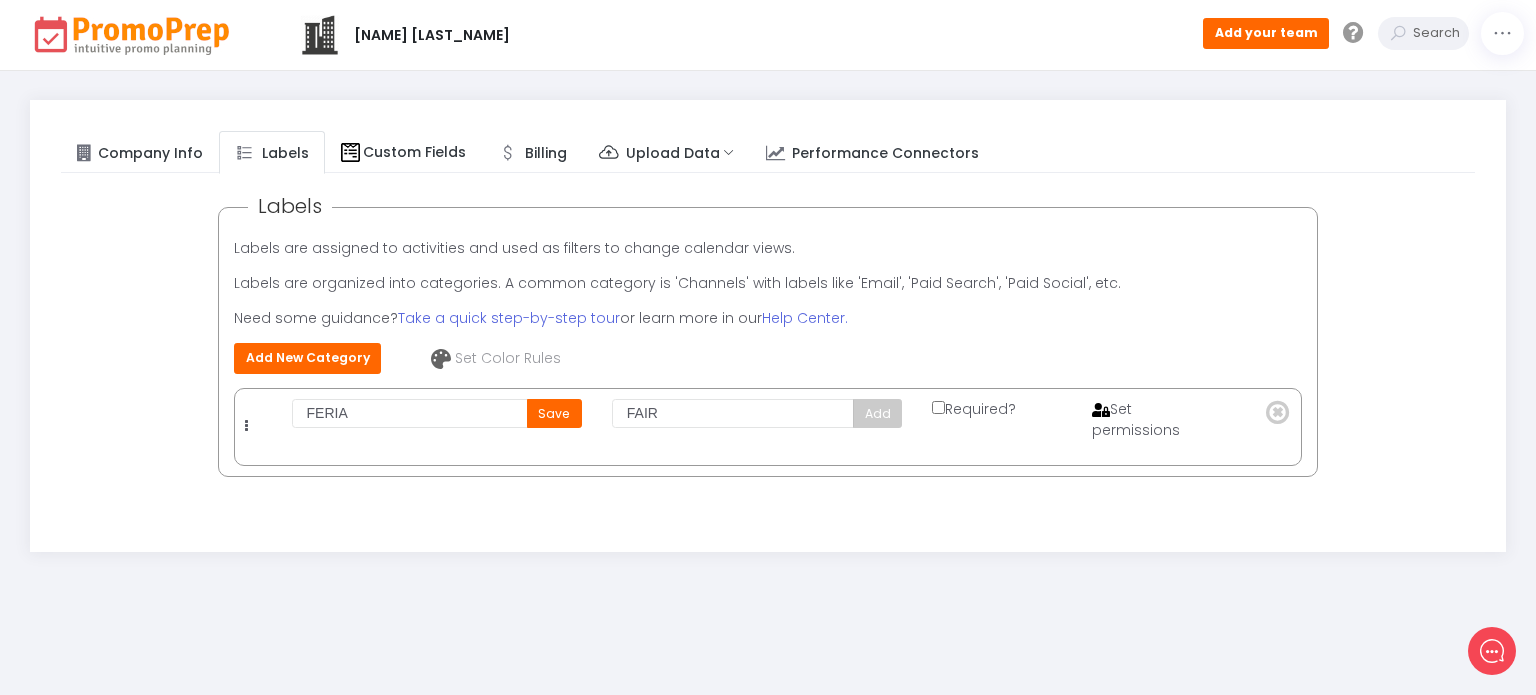 type 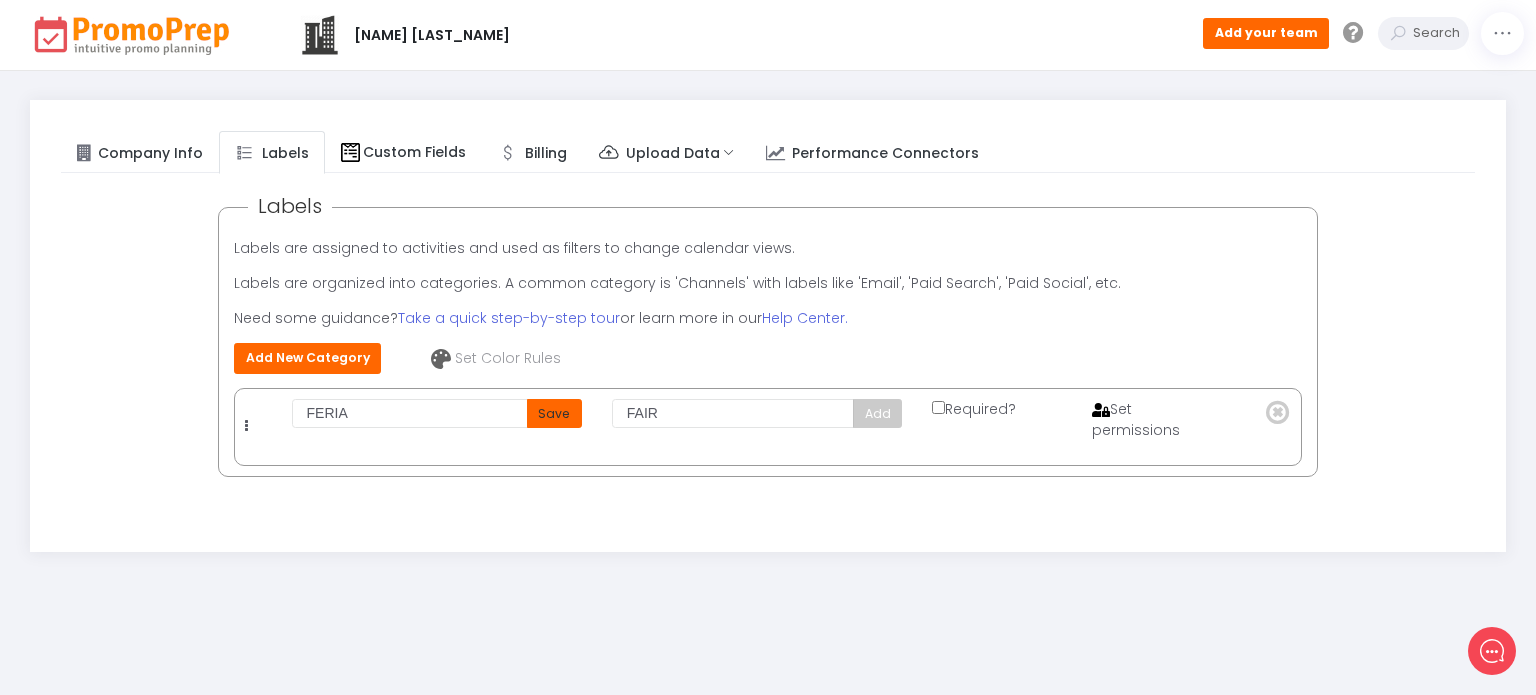 click on "Save" 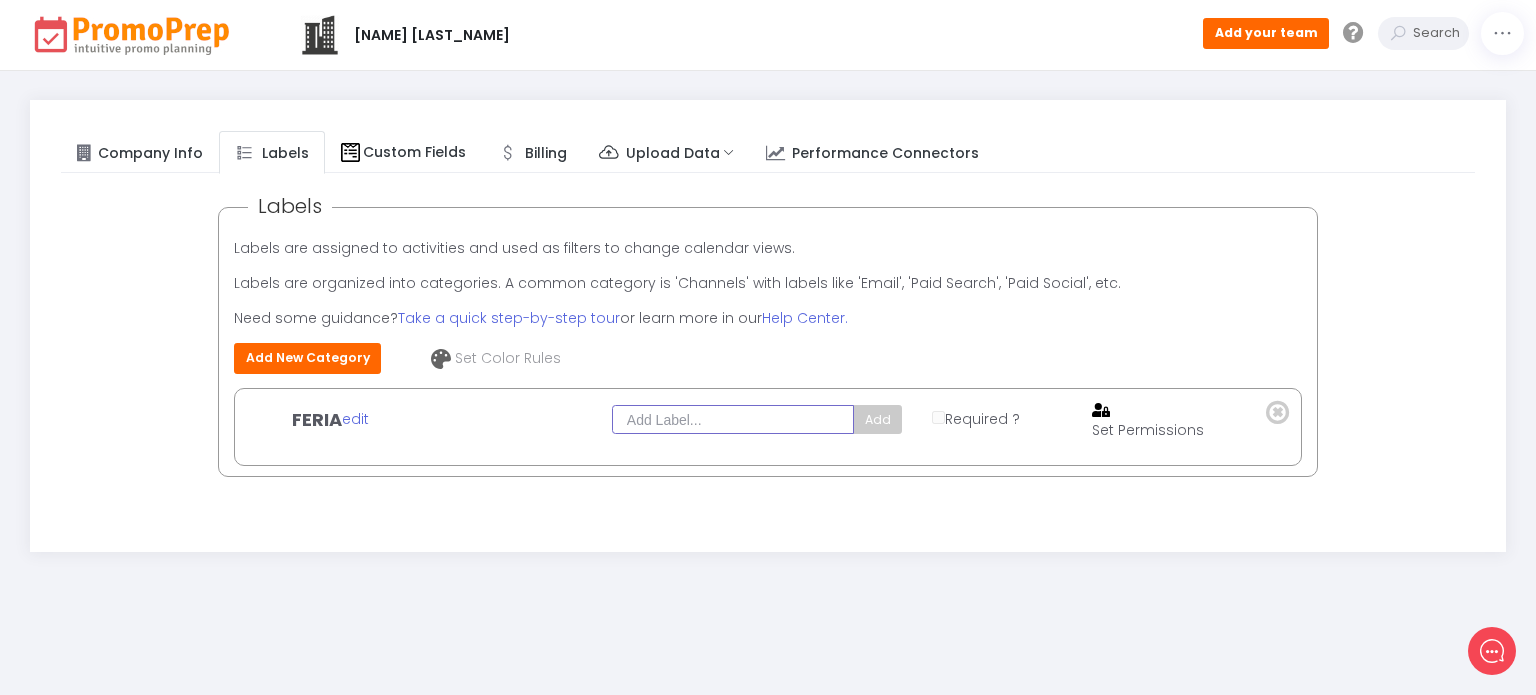 click at bounding box center [733, 419] 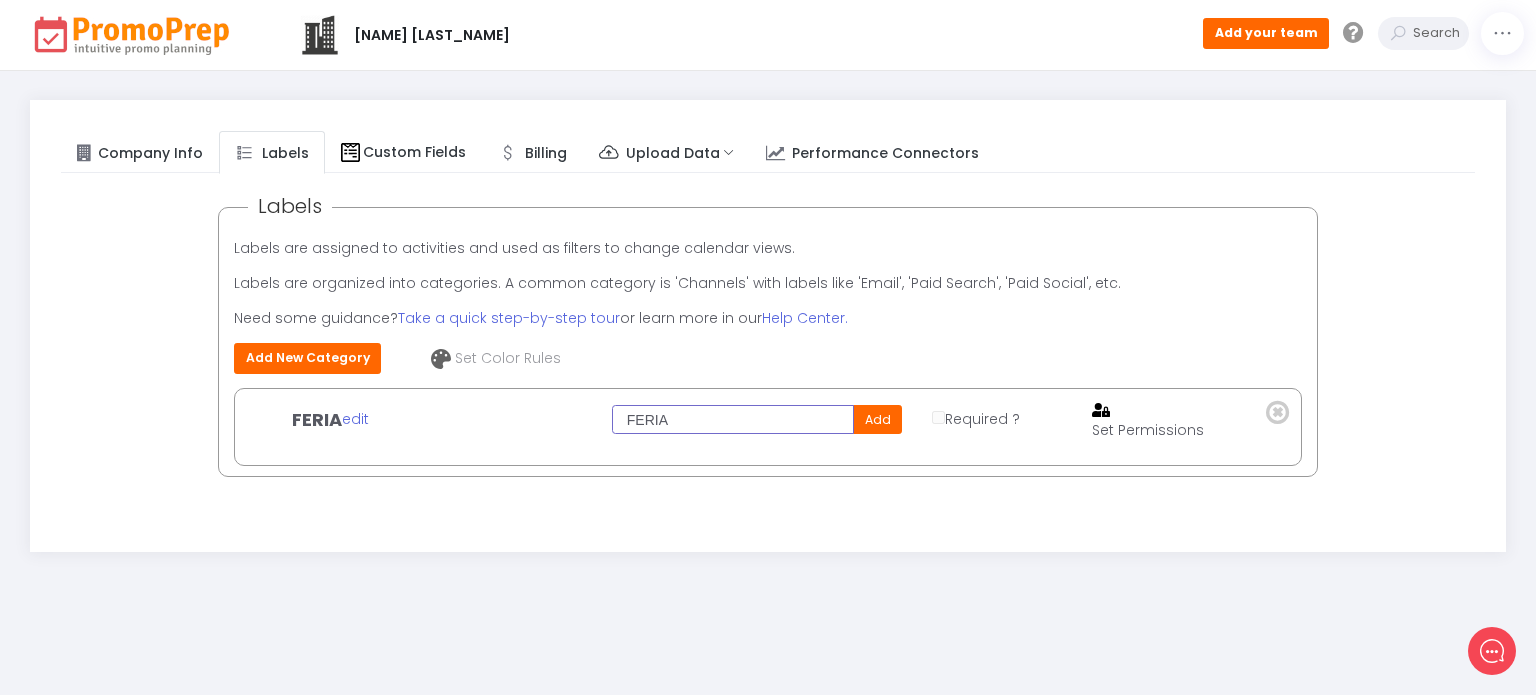 type on "FERIA" 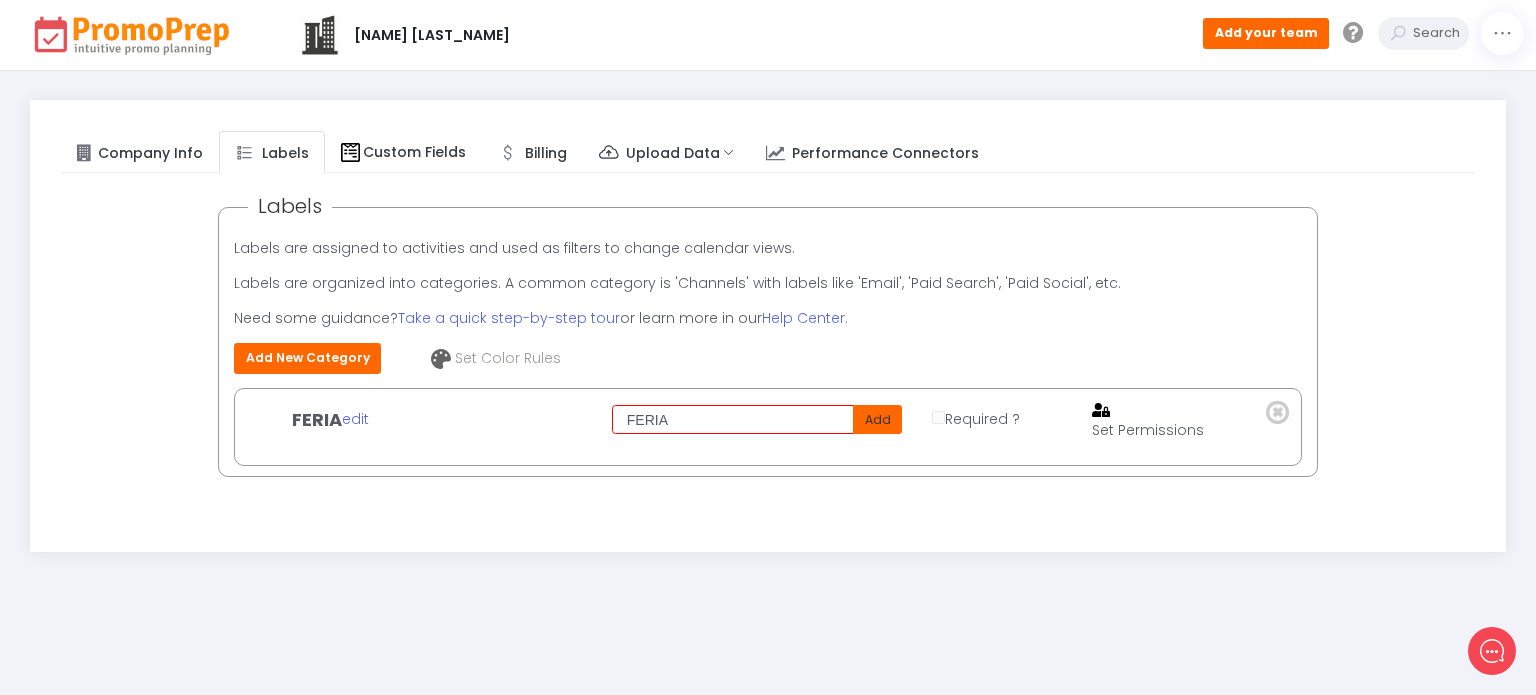 click on "Add" 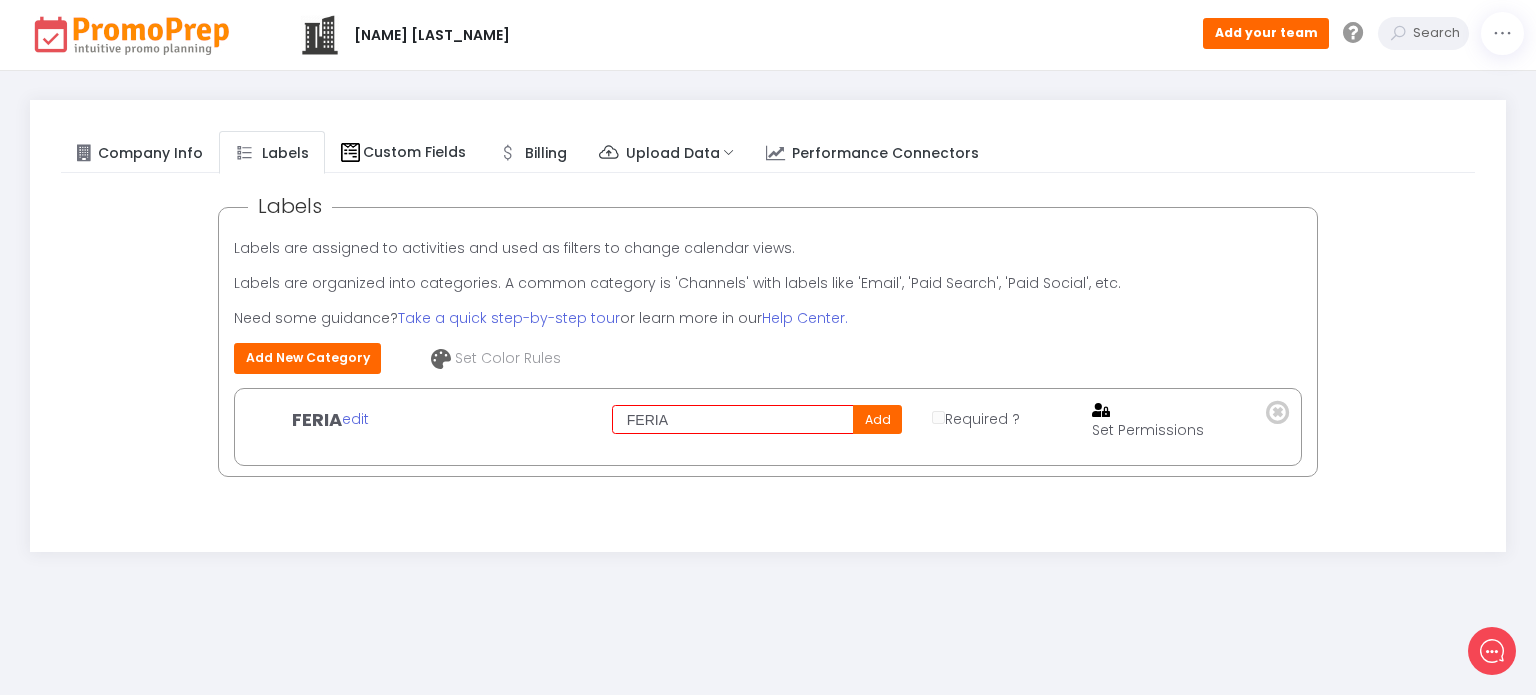 type 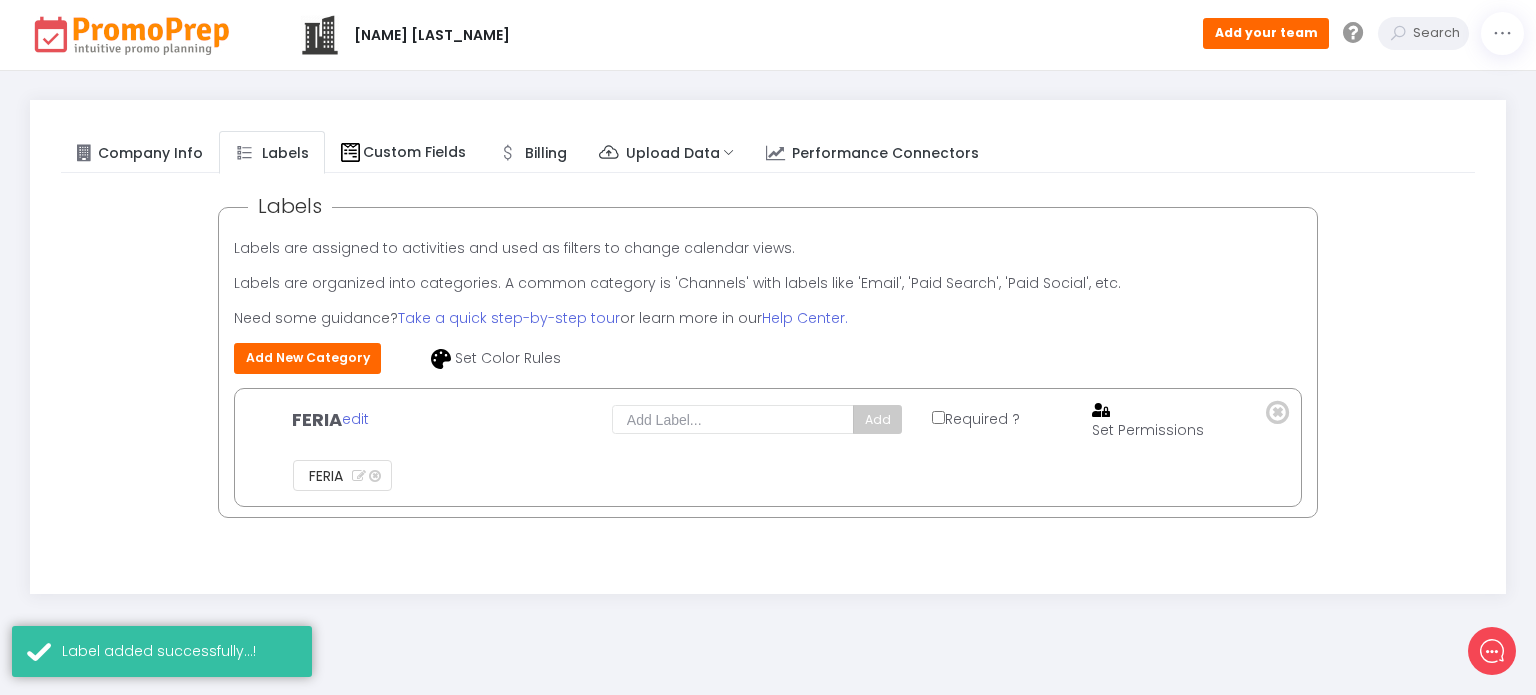 click on "Set Color Rules" 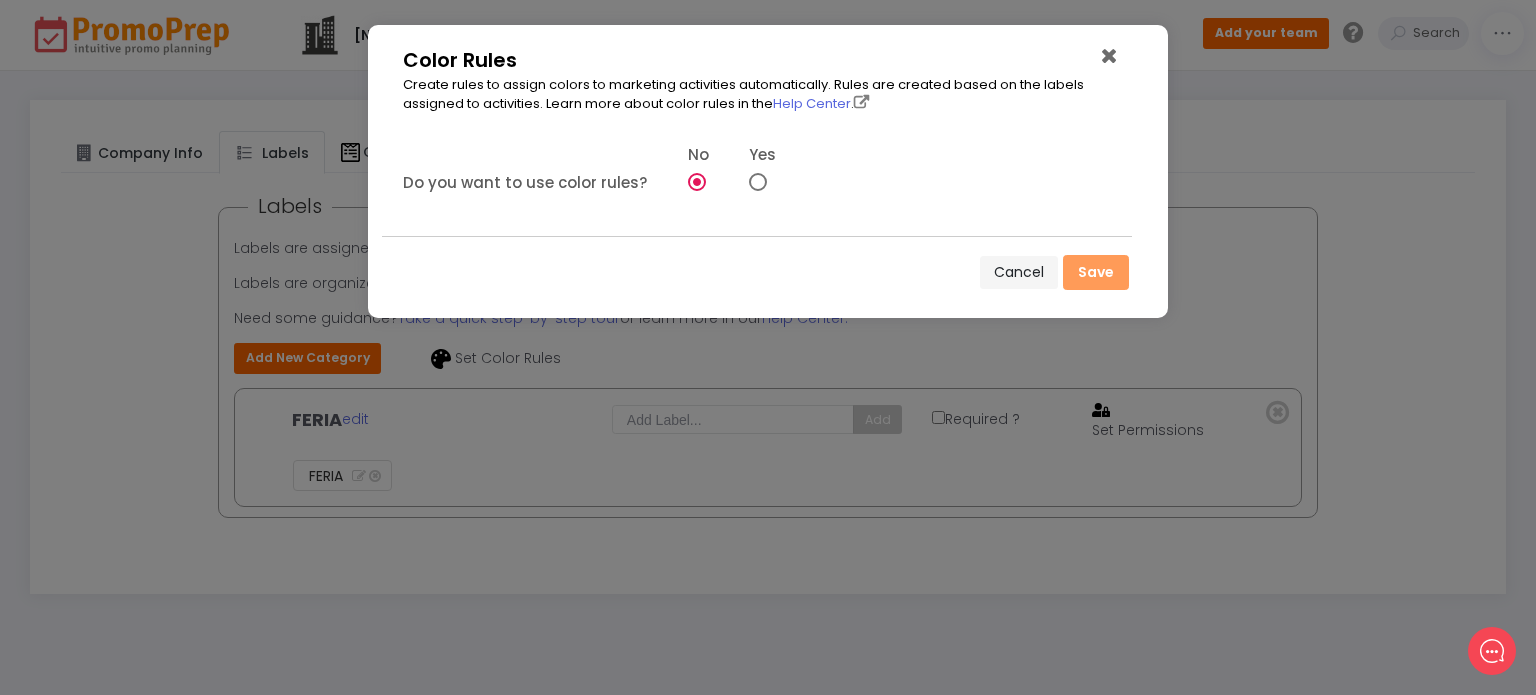 click 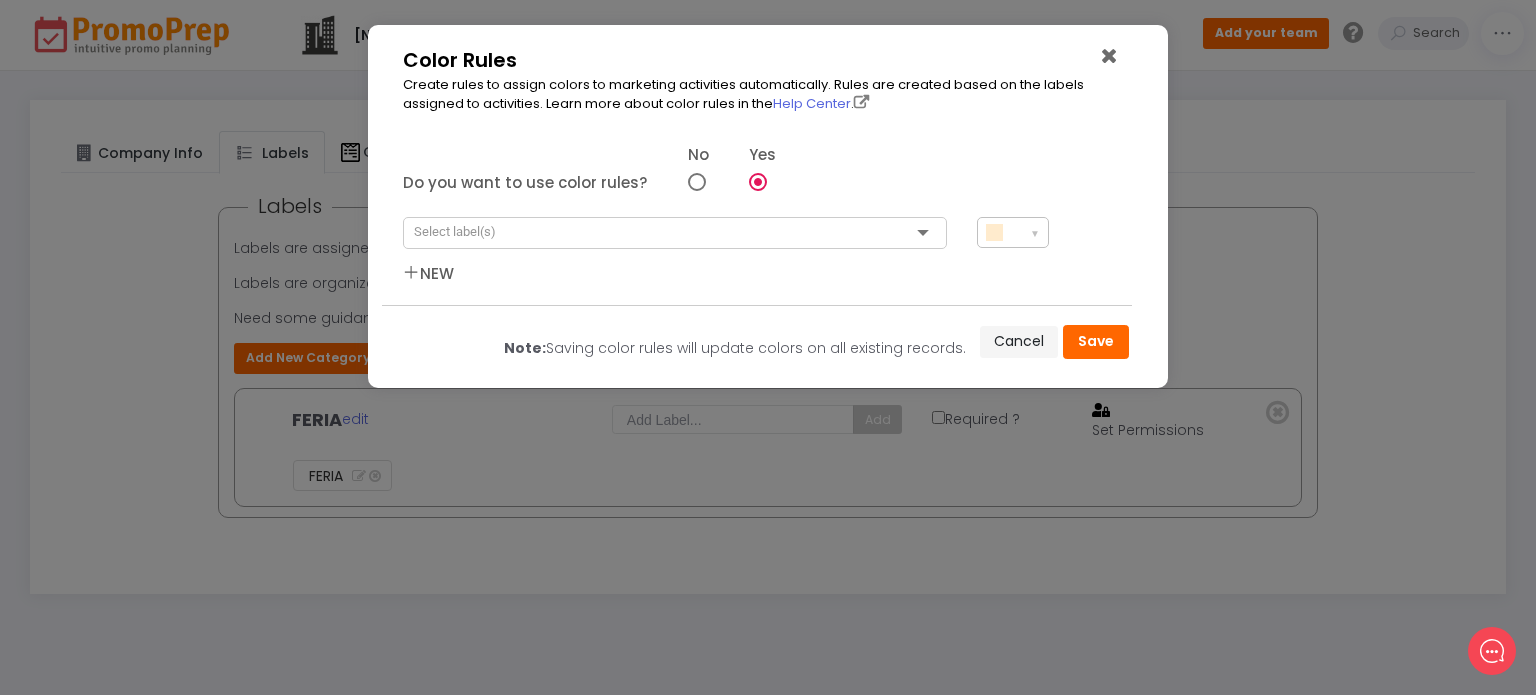 click at bounding box center (675, 233) 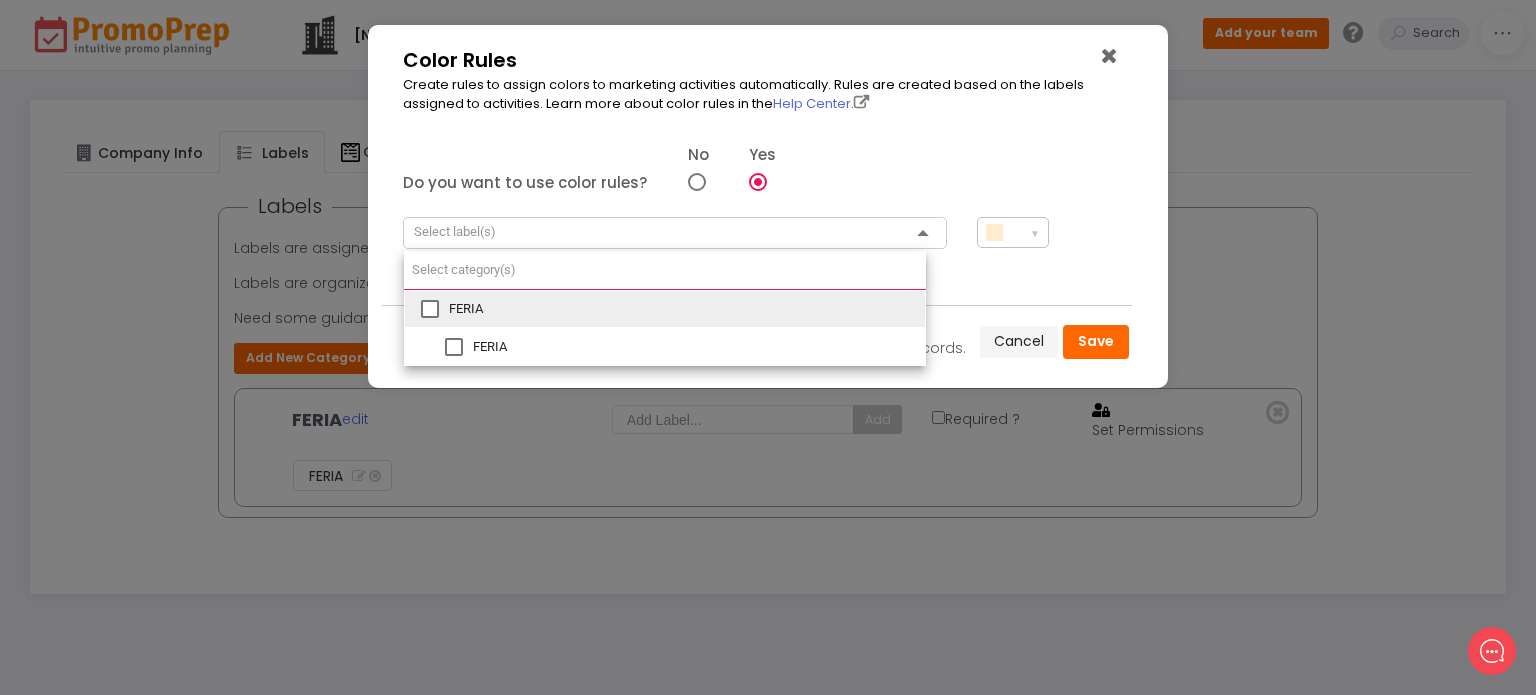 click on "FERIA" at bounding box center [665, 309] 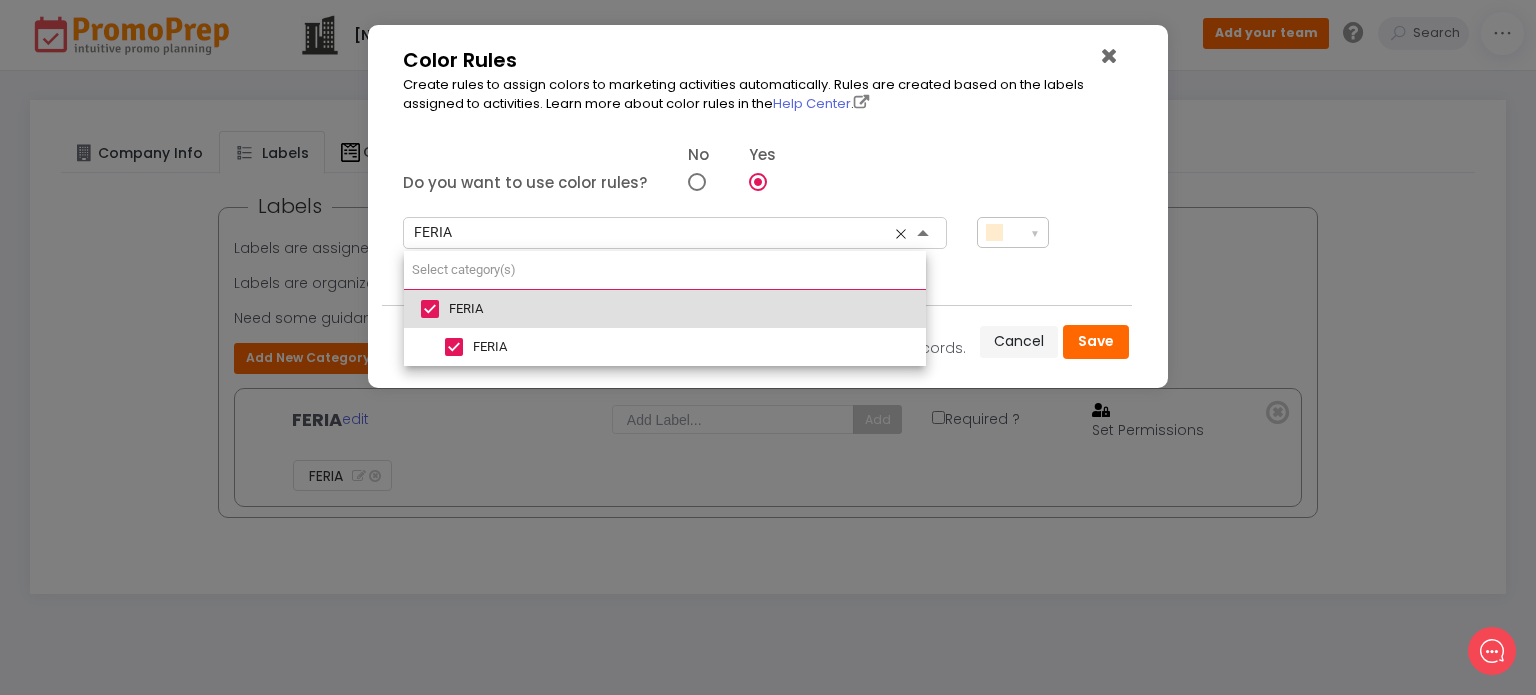 click on "Do you want to use color rules? No Yes" 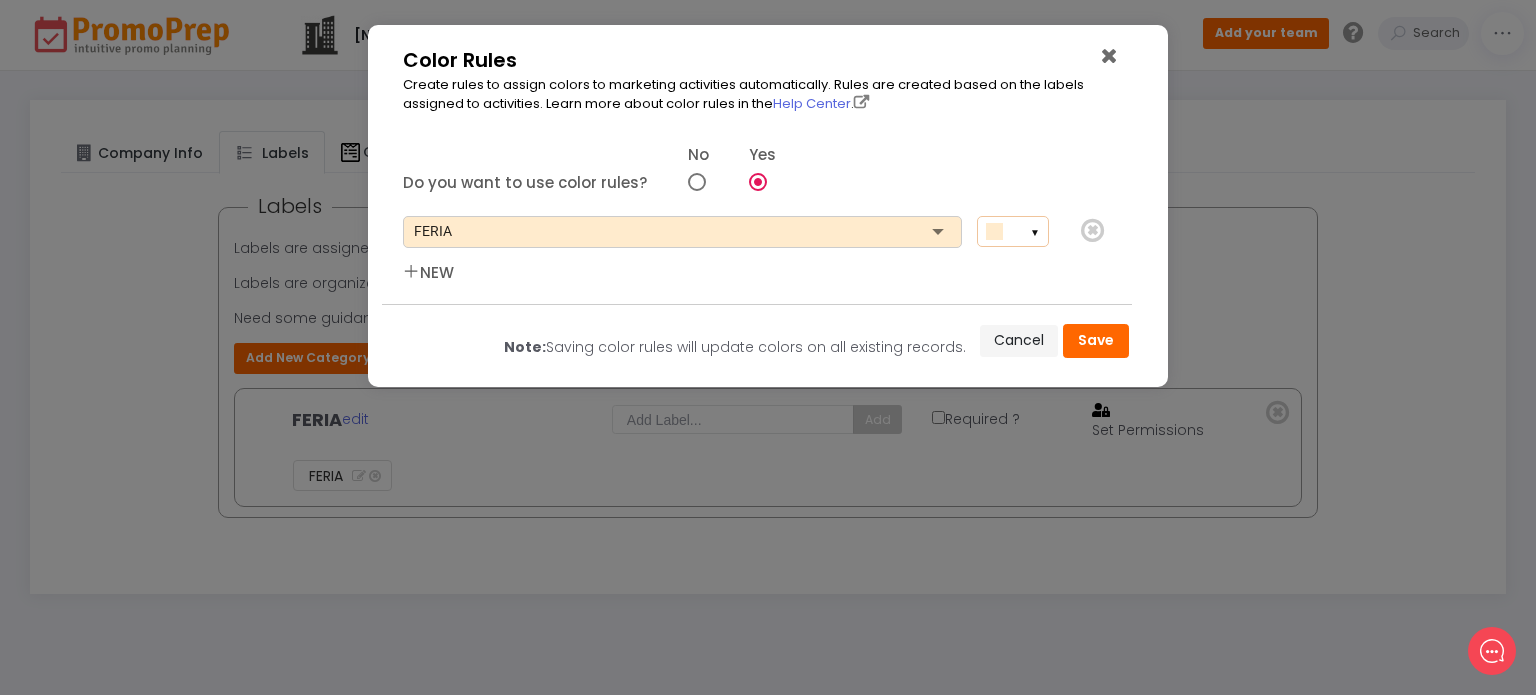 click on "▼" 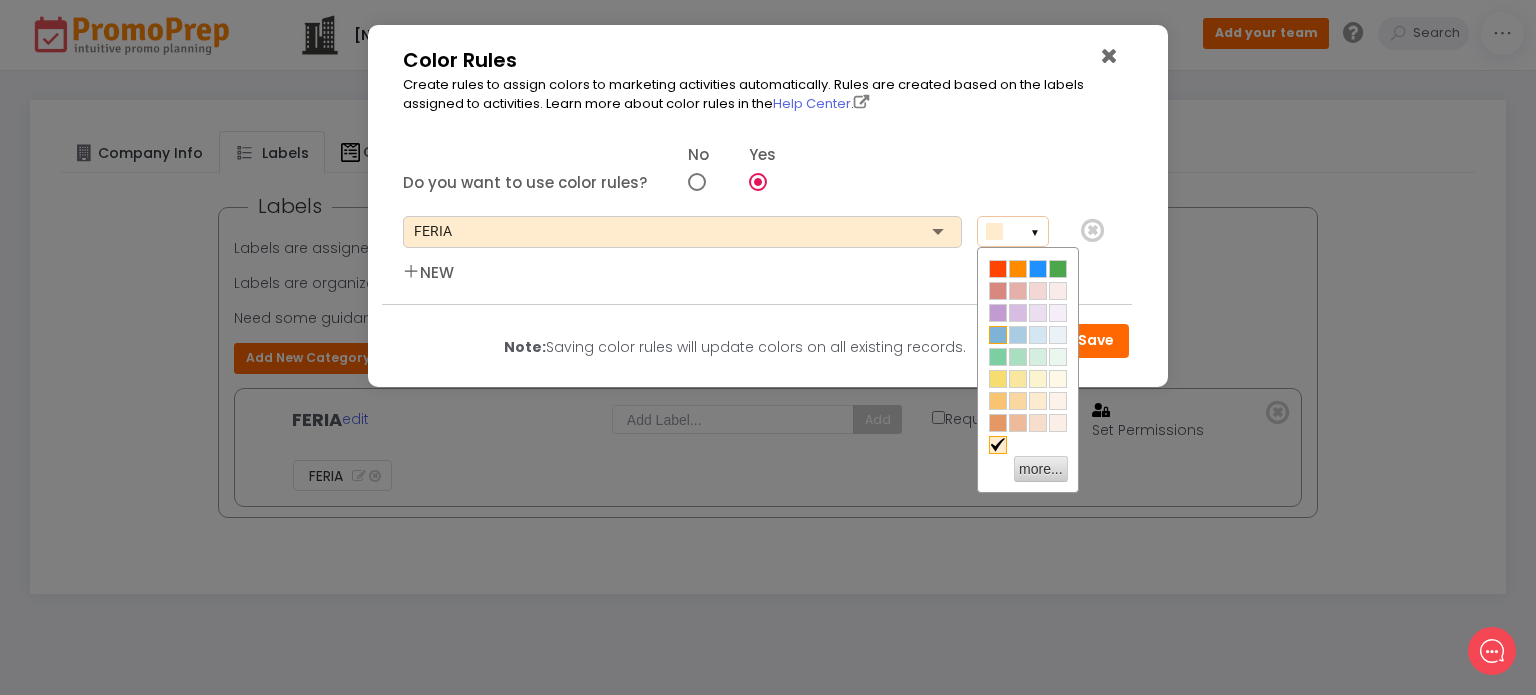 click at bounding box center (998, 335) 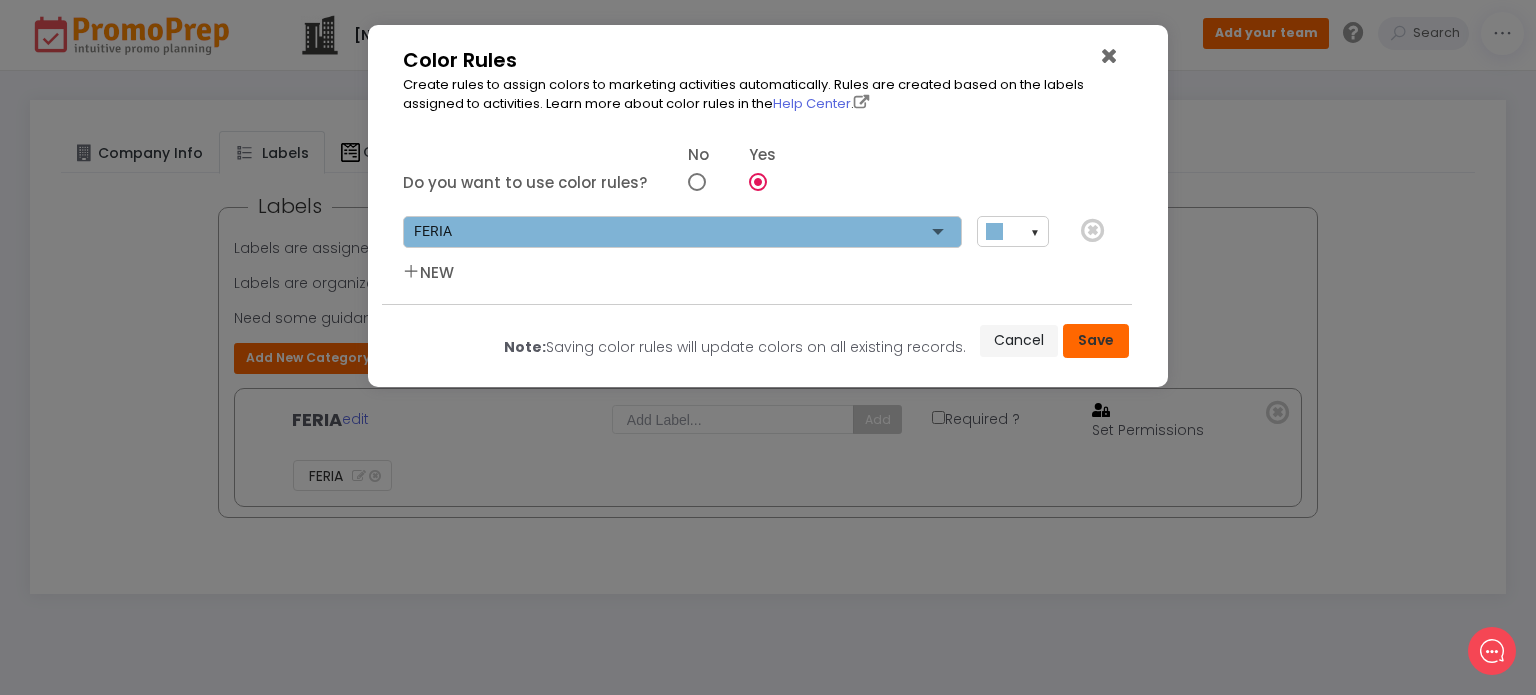 click on "Save" 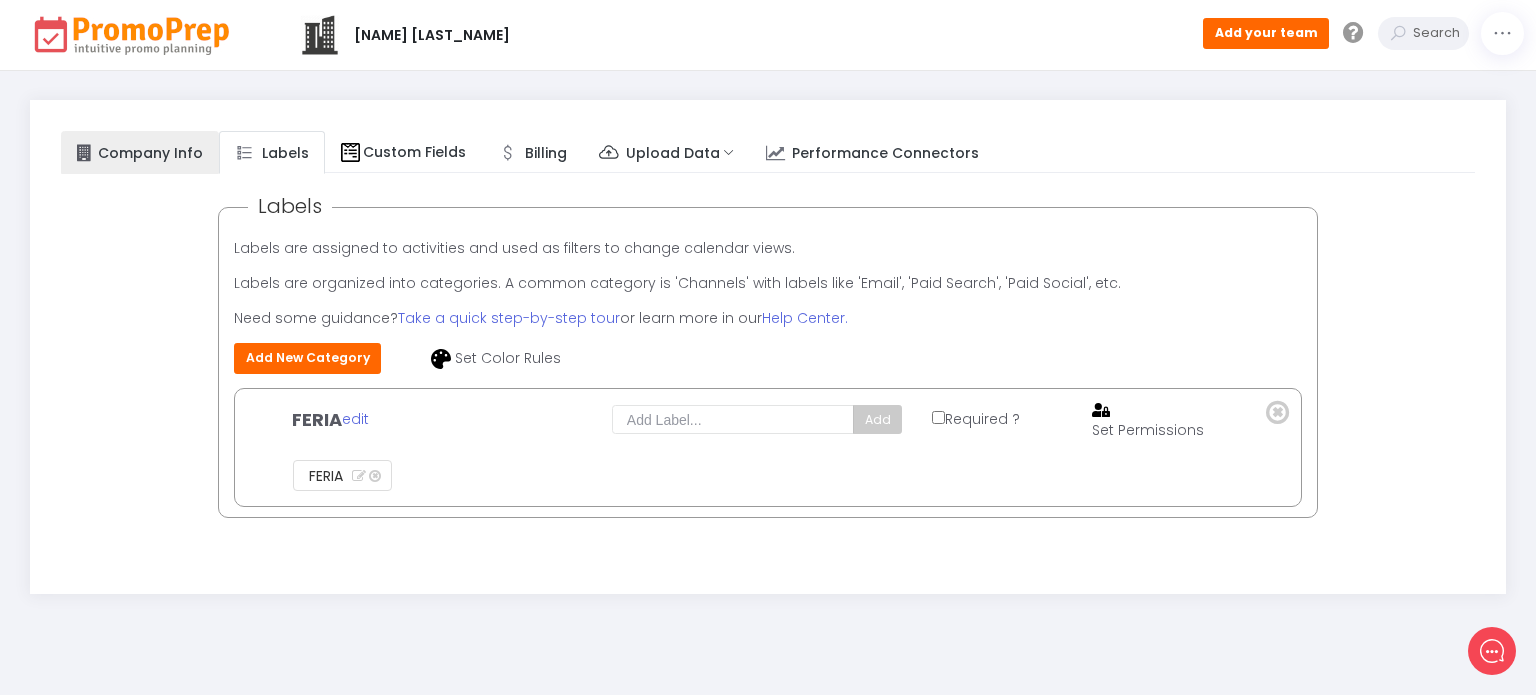 click on "Company Info" 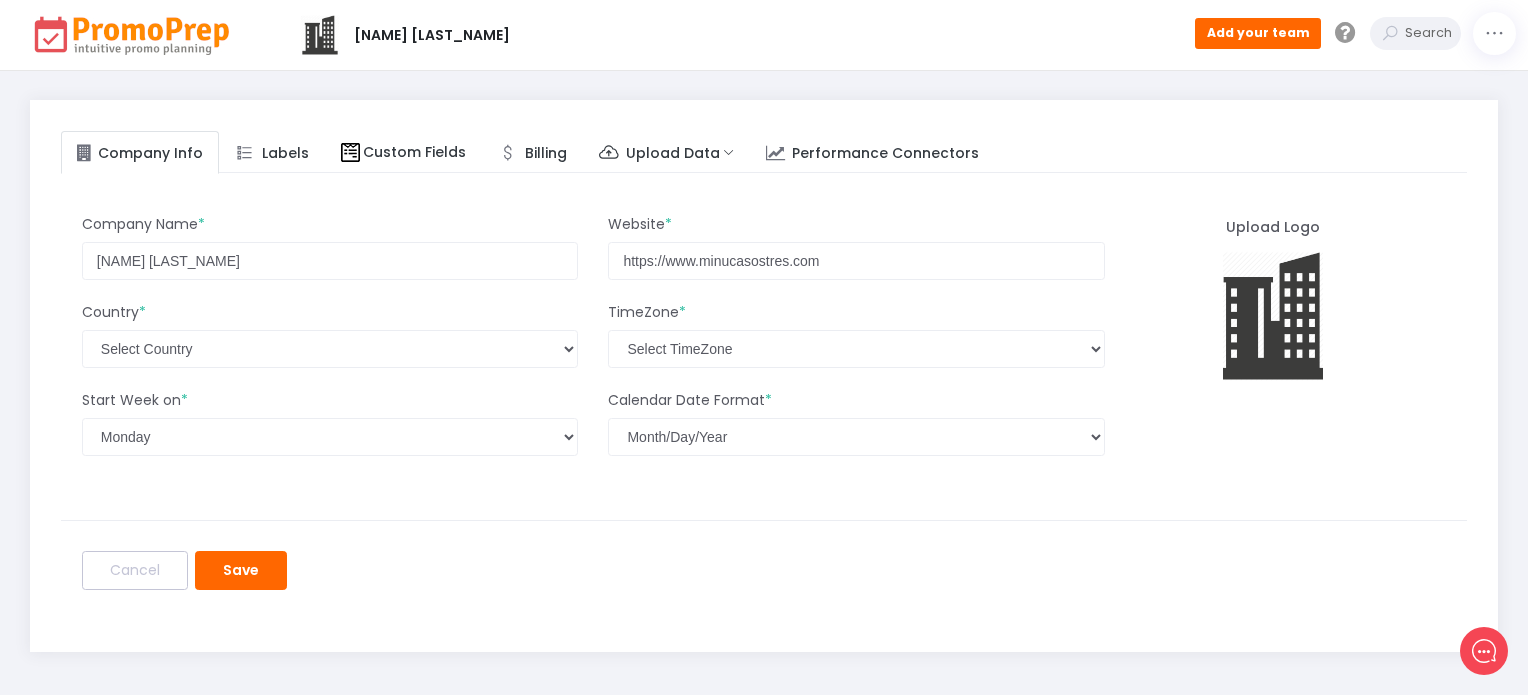 click on "[NAME] [LAST_NAME]" at bounding box center [432, 35] 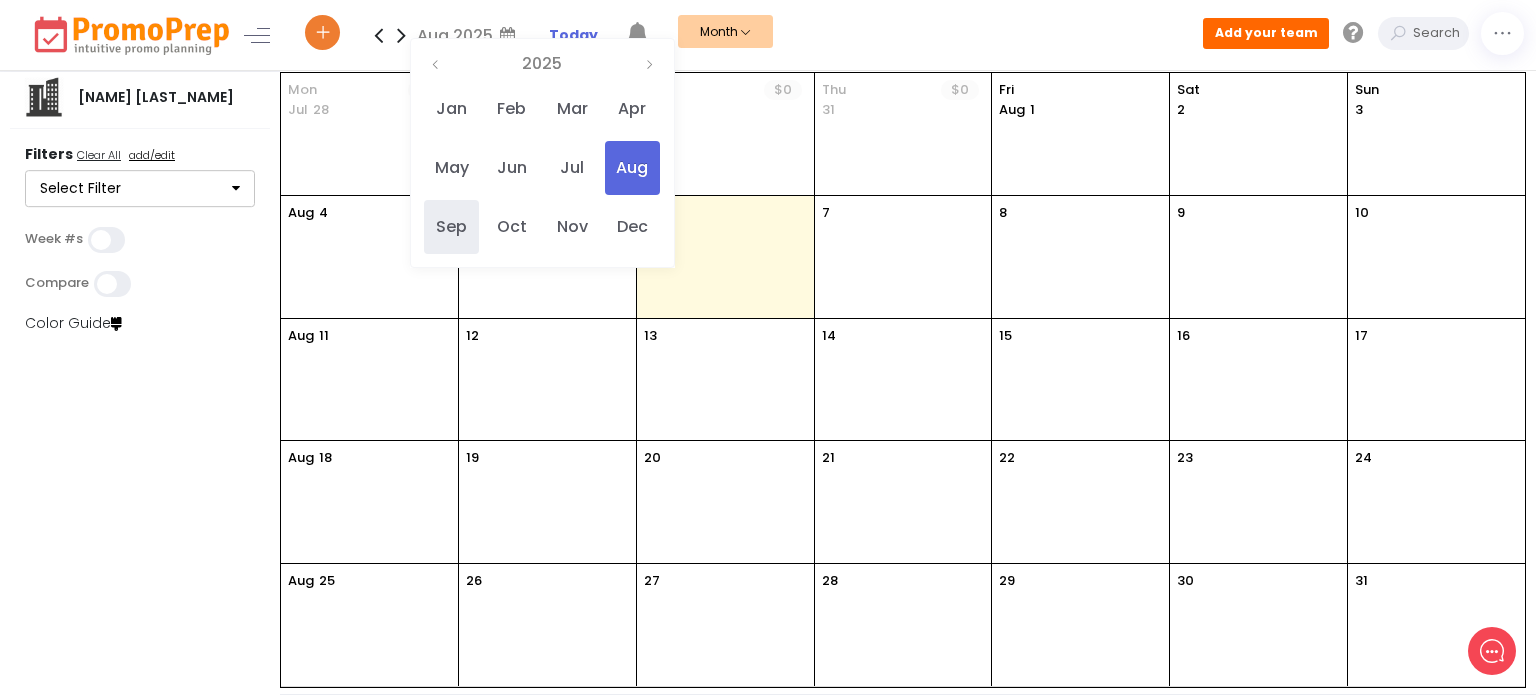 click on "Sep" at bounding box center [451, 227] 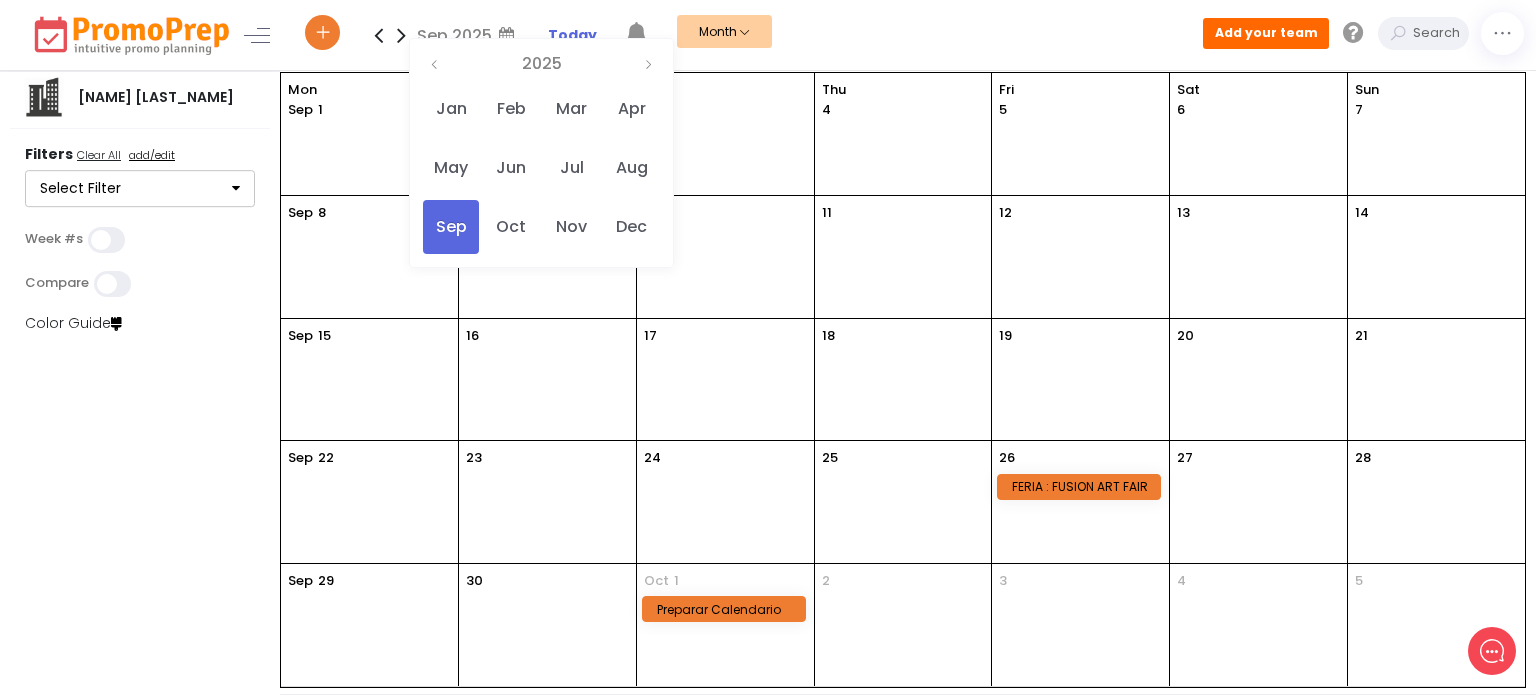 click on "FERIA : FUSION ART FAIR" at bounding box center [1082, 486] 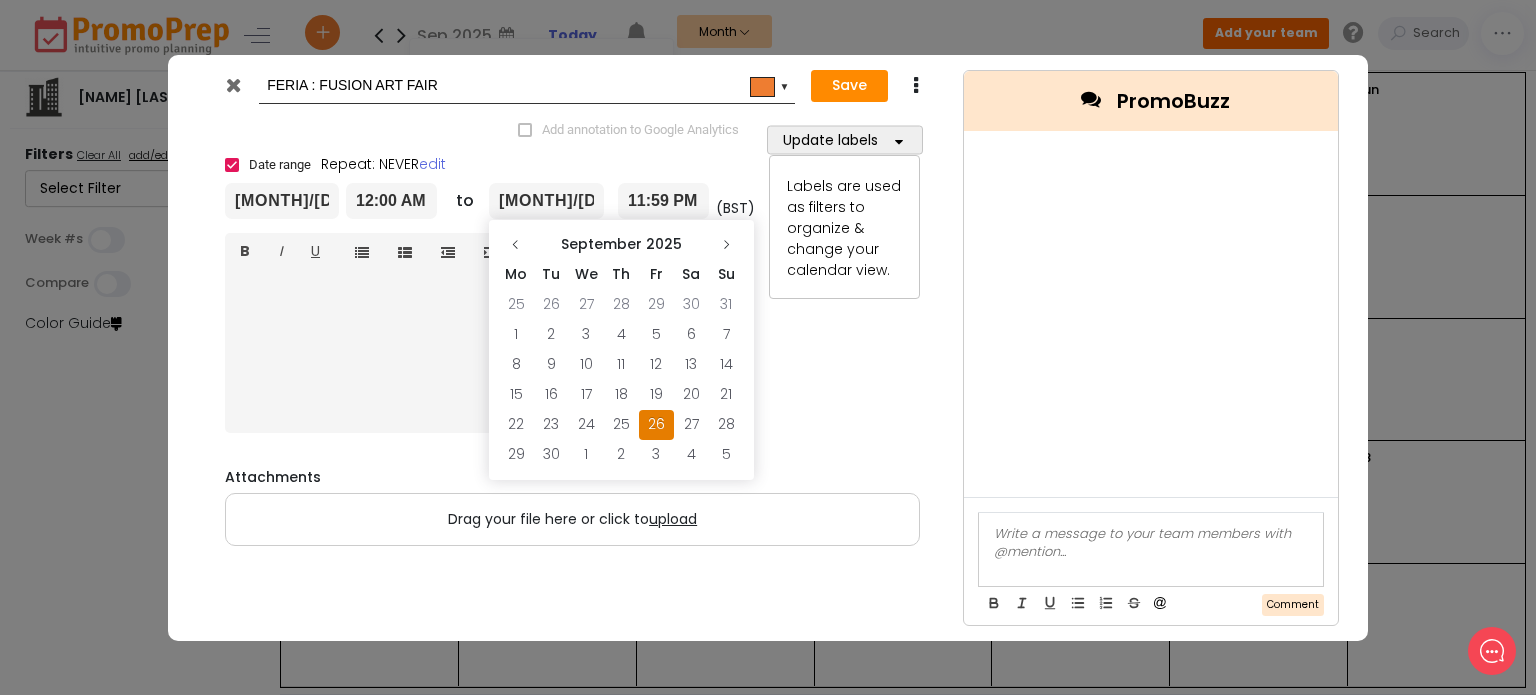 click on "[MONTH]/[DAY]/[YEAR]" at bounding box center [546, 201] 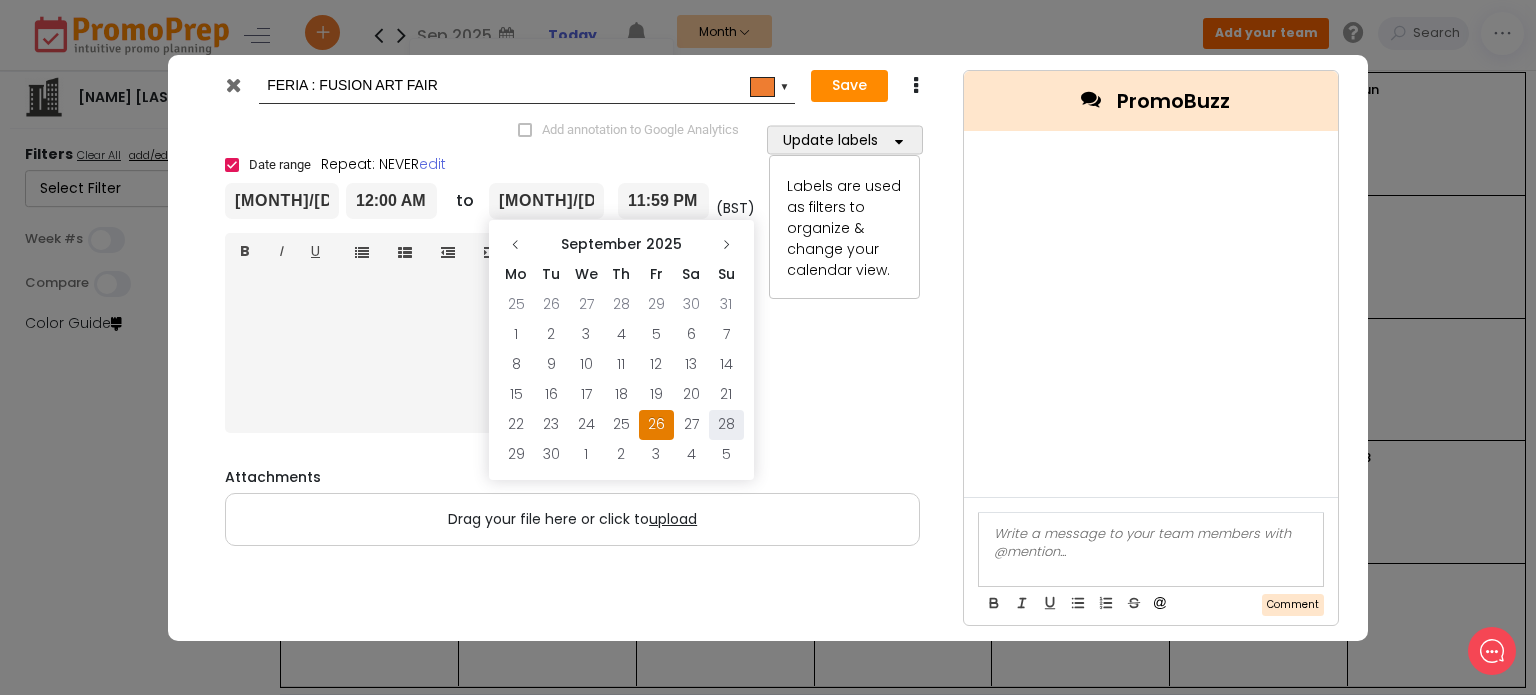 click on "28" at bounding box center (726, 425) 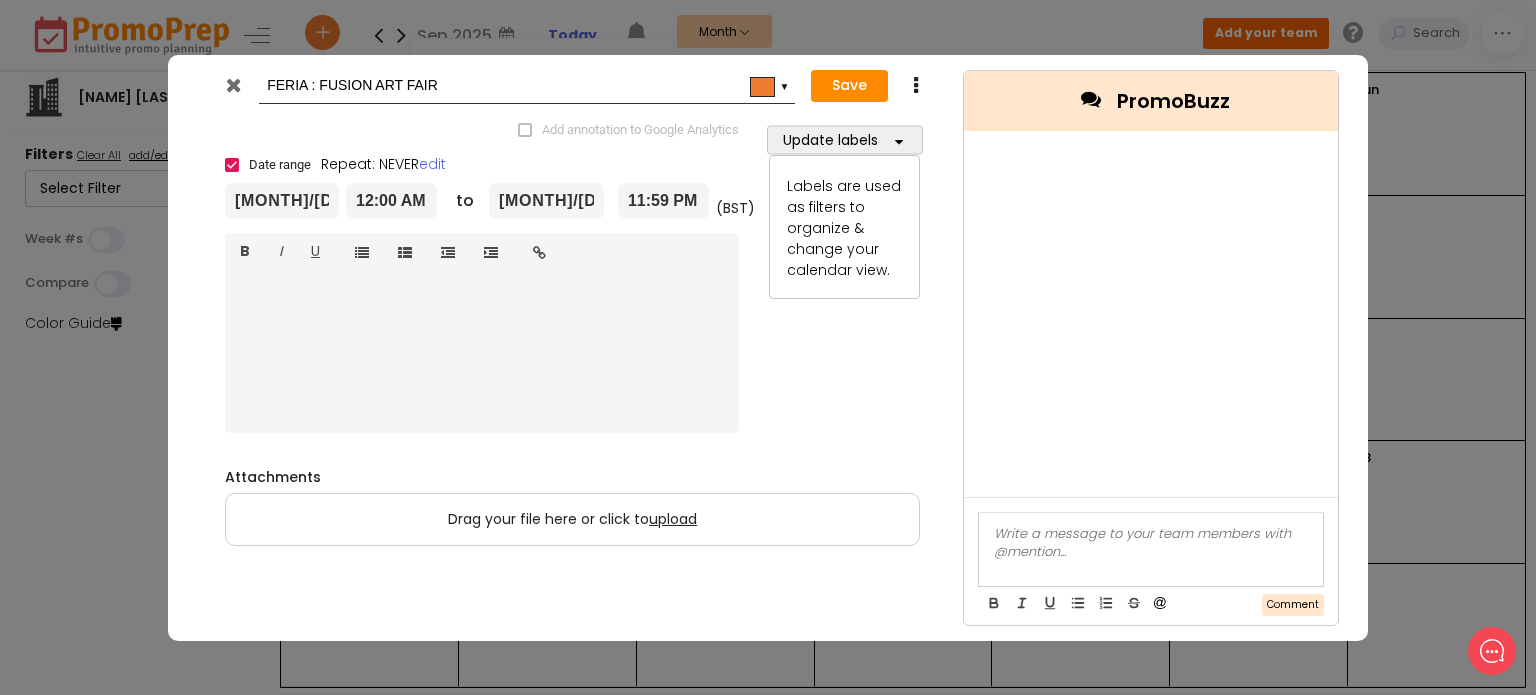 click on "▼" at bounding box center [770, 87] 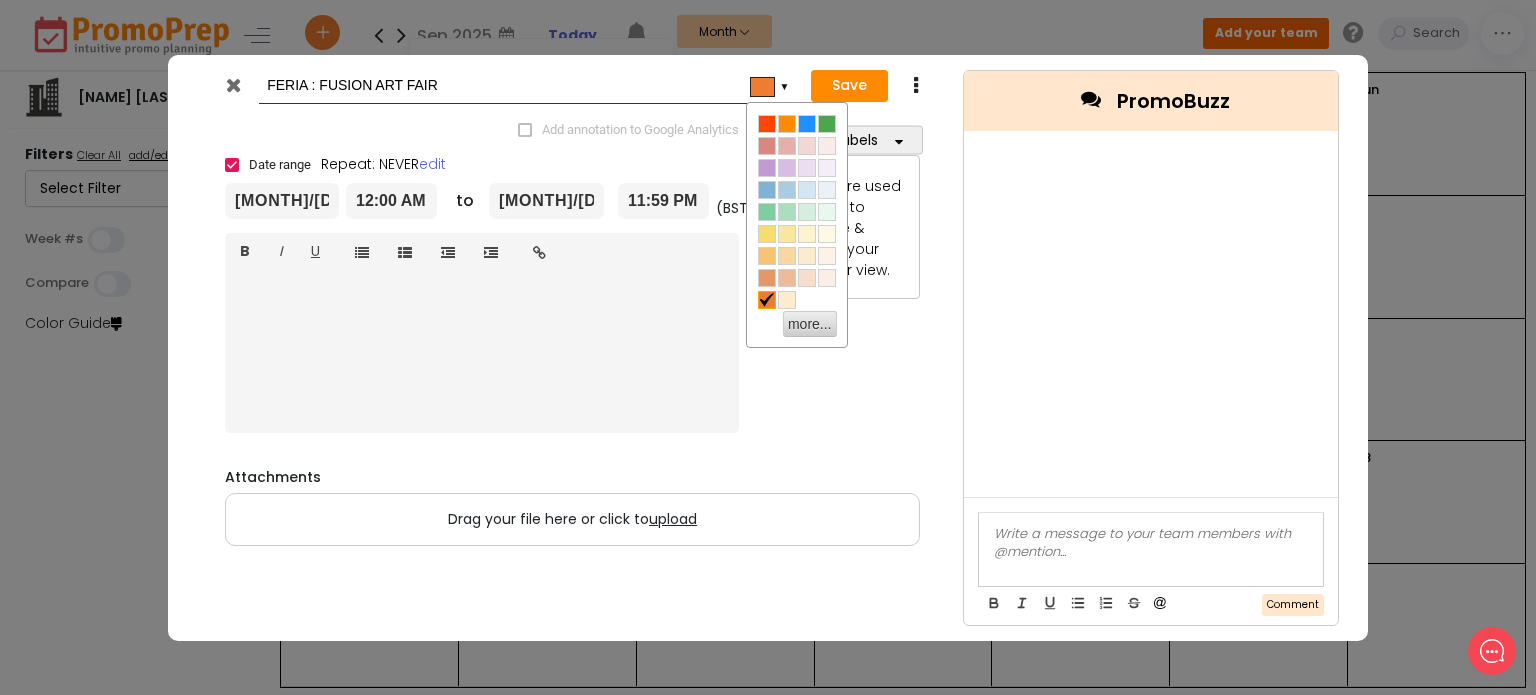 click at bounding box center [899, 139] 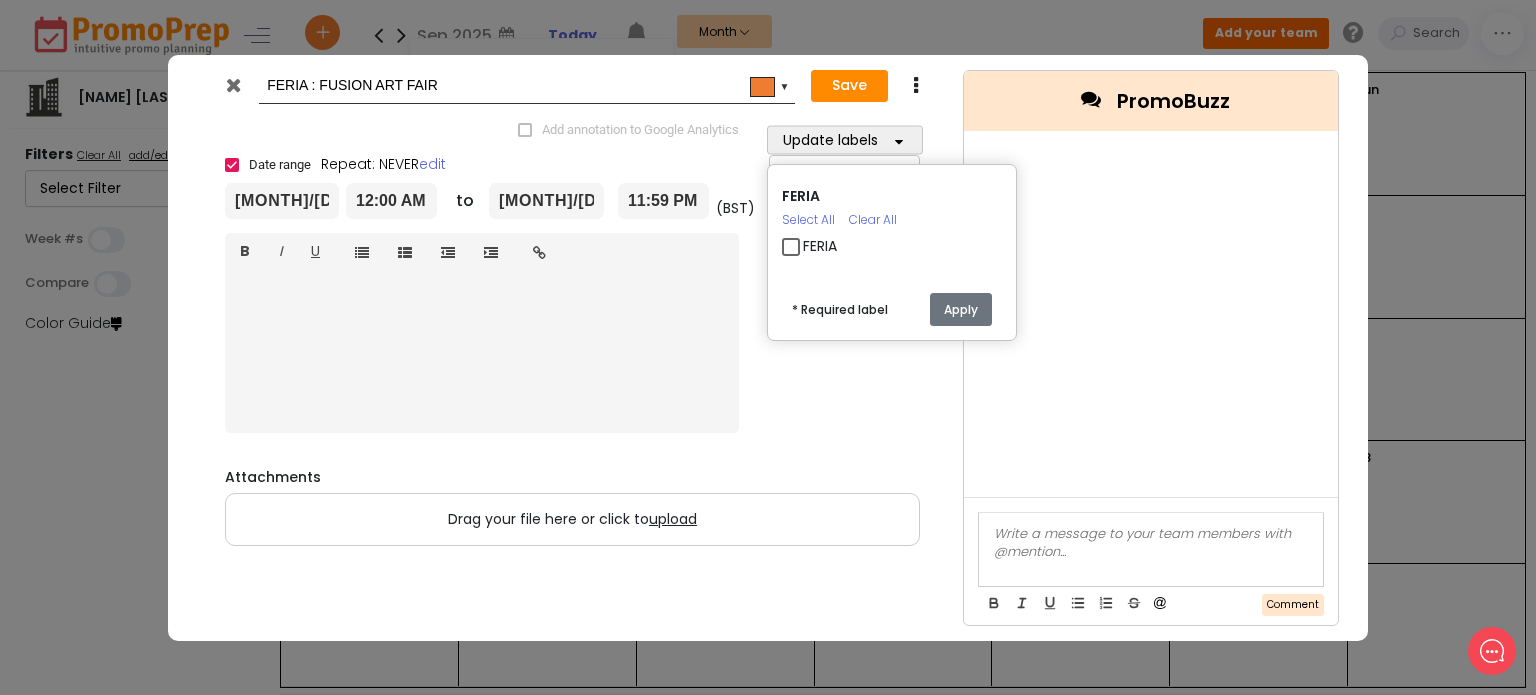 click on "FERIA" at bounding box center (820, 246) 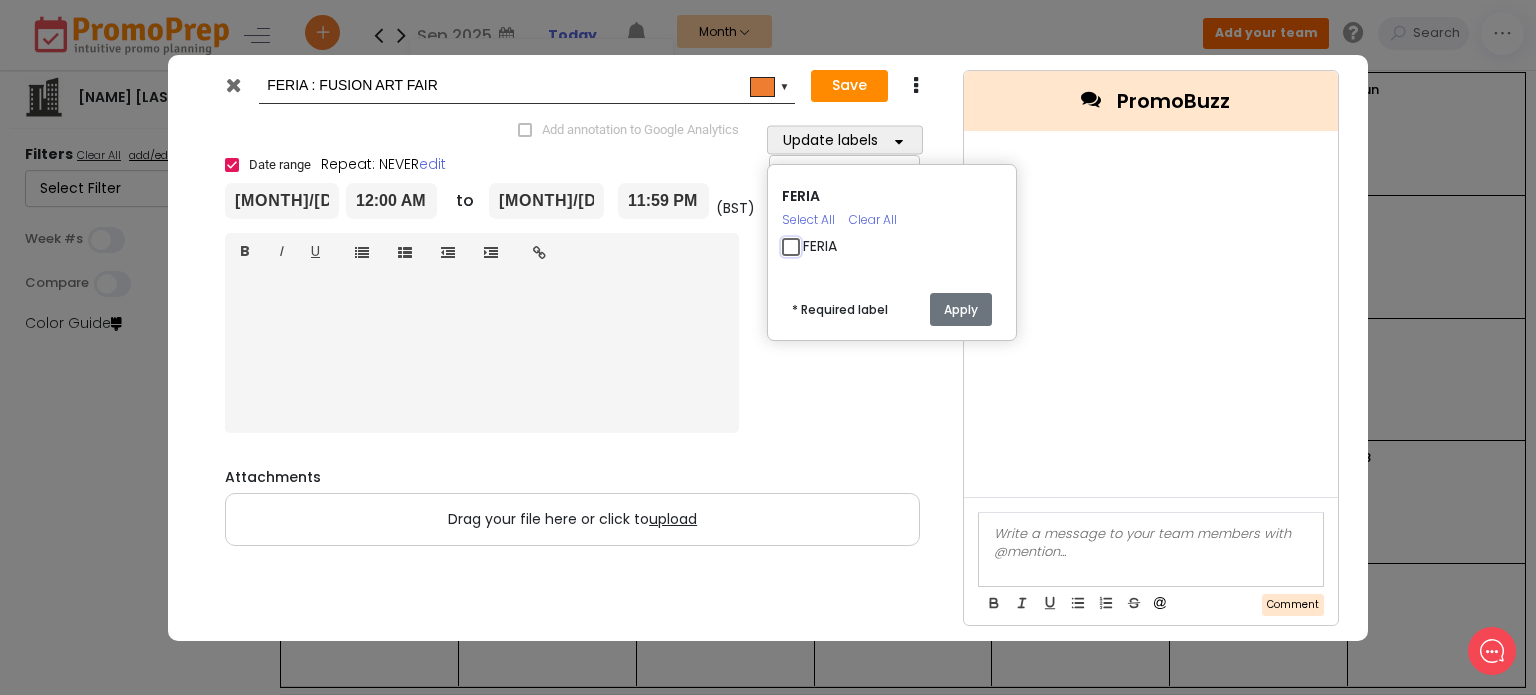click on "FERIA" at bounding box center (809, 238) 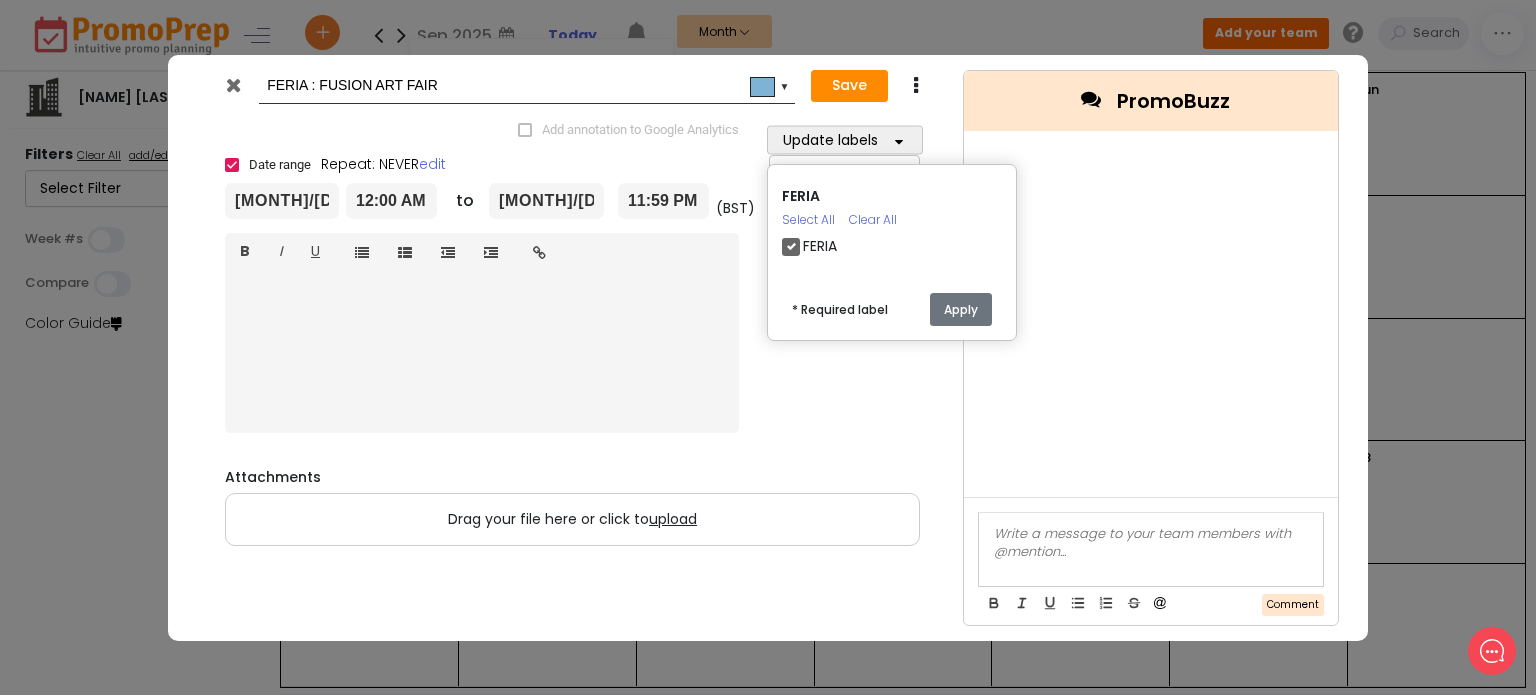 click on "Apply" at bounding box center (961, 309) 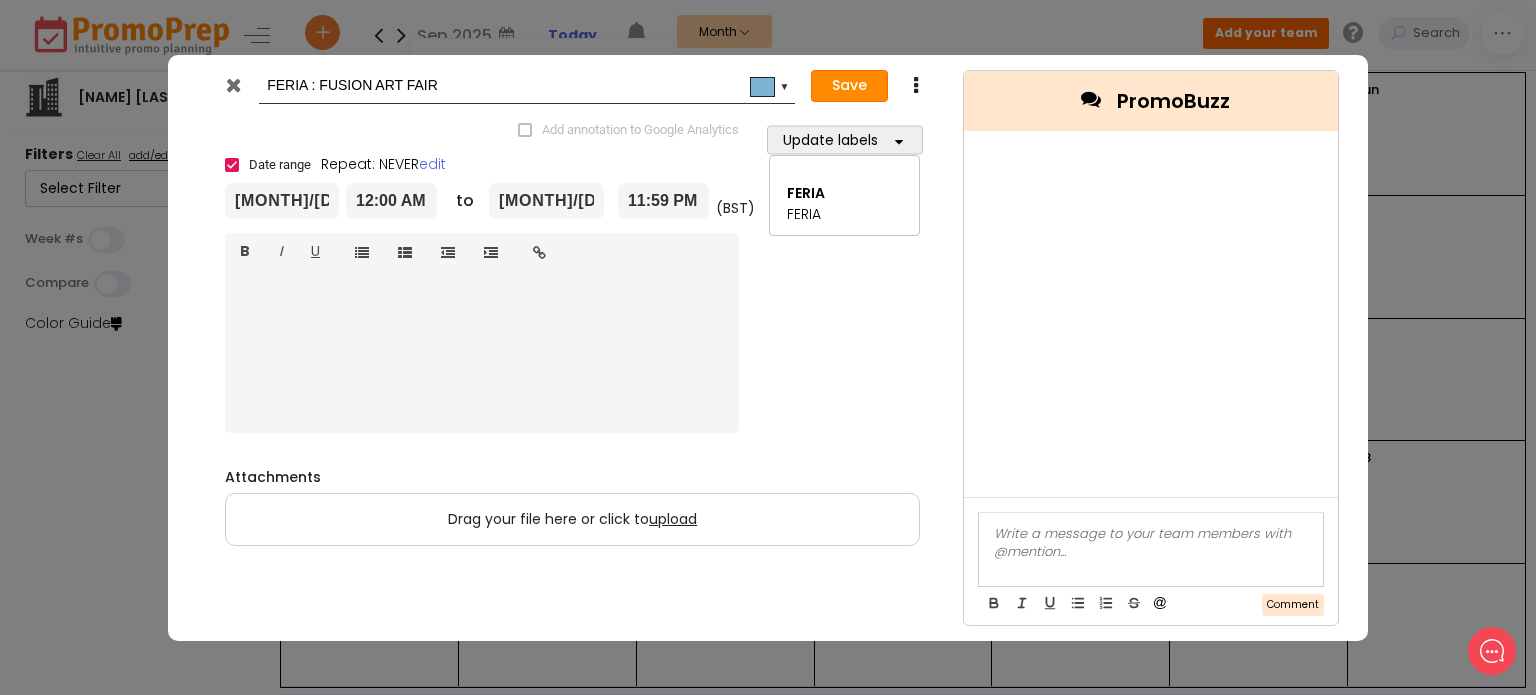 click on "Save" at bounding box center [849, 86] 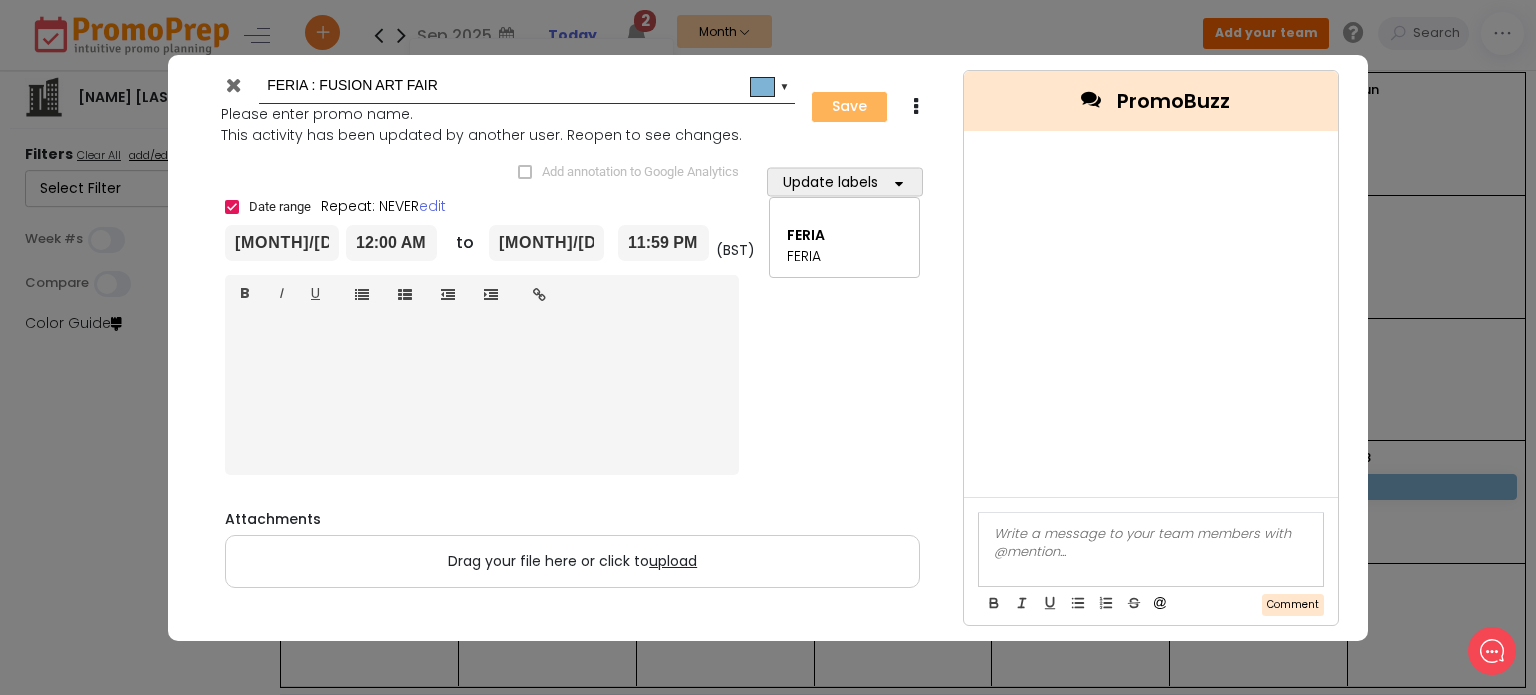 type on "[YEAR]-[MONTH]-[DAY]" 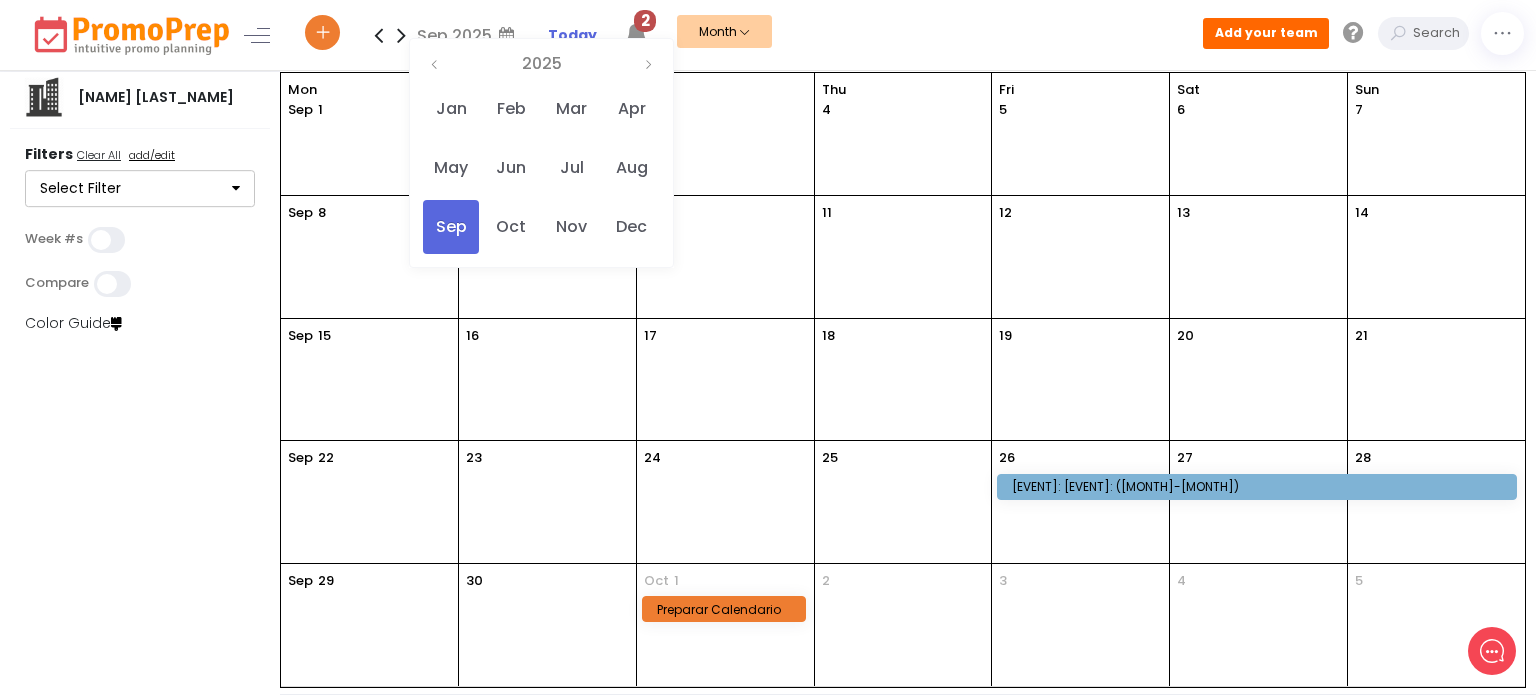 click on "2" at bounding box center [645, 21] 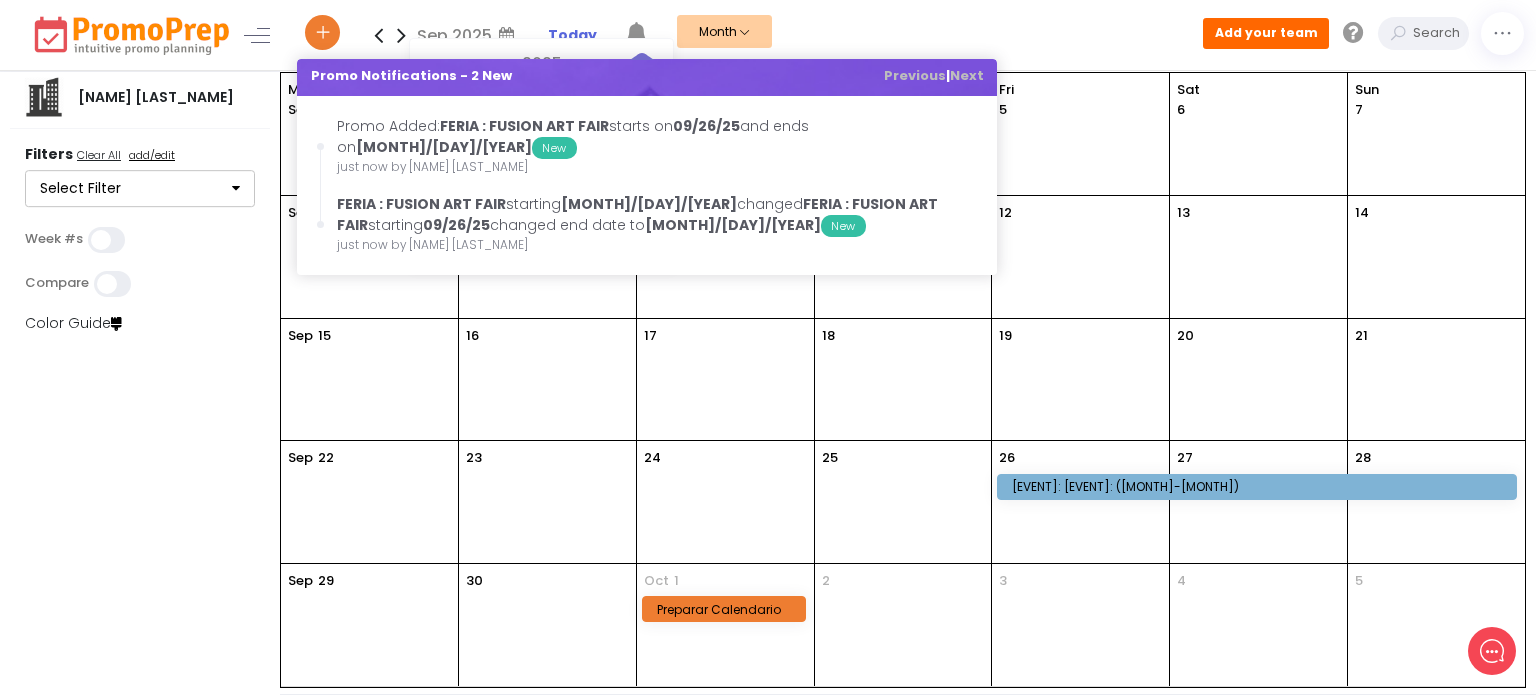 click on "[EVENT]: [EVENT]: ([MONTH]-[MONTH])" at bounding box center [1260, 486] 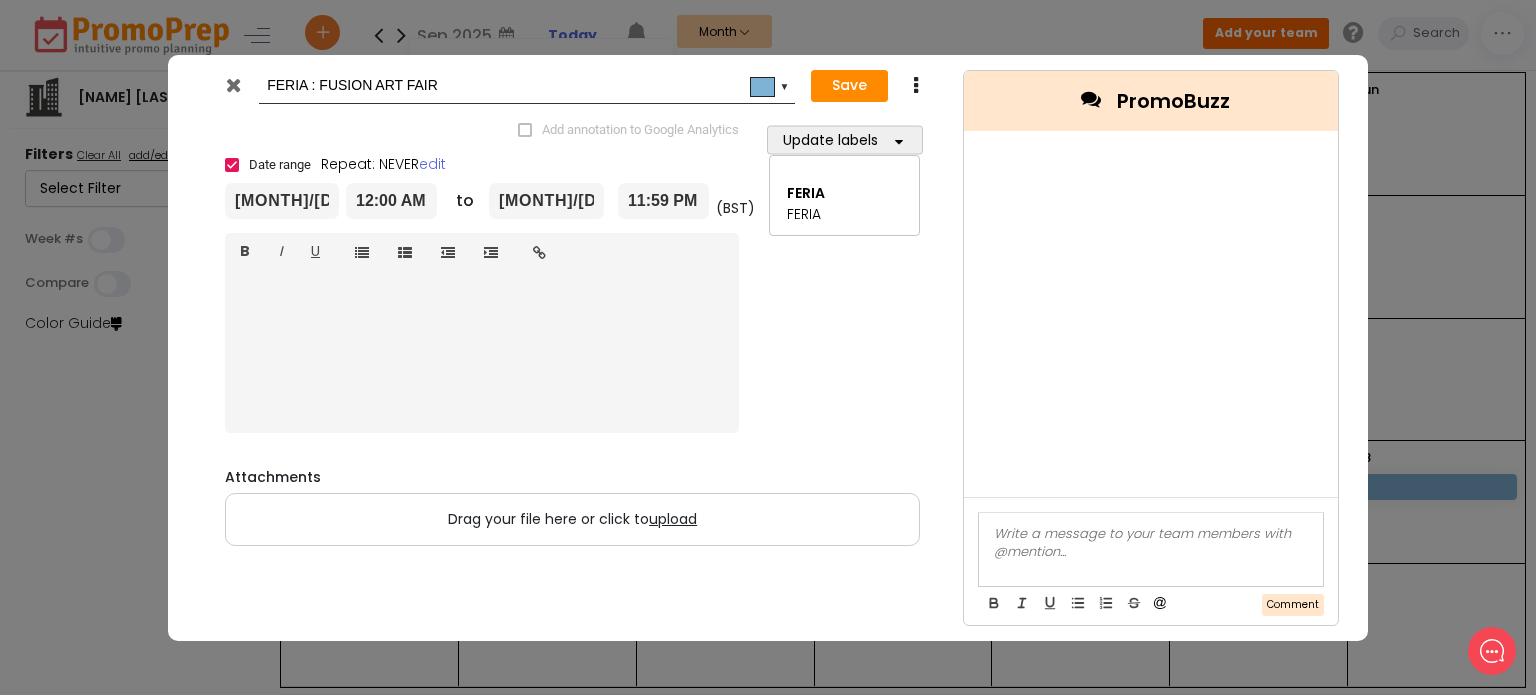 click at bounding box center (233, 85) 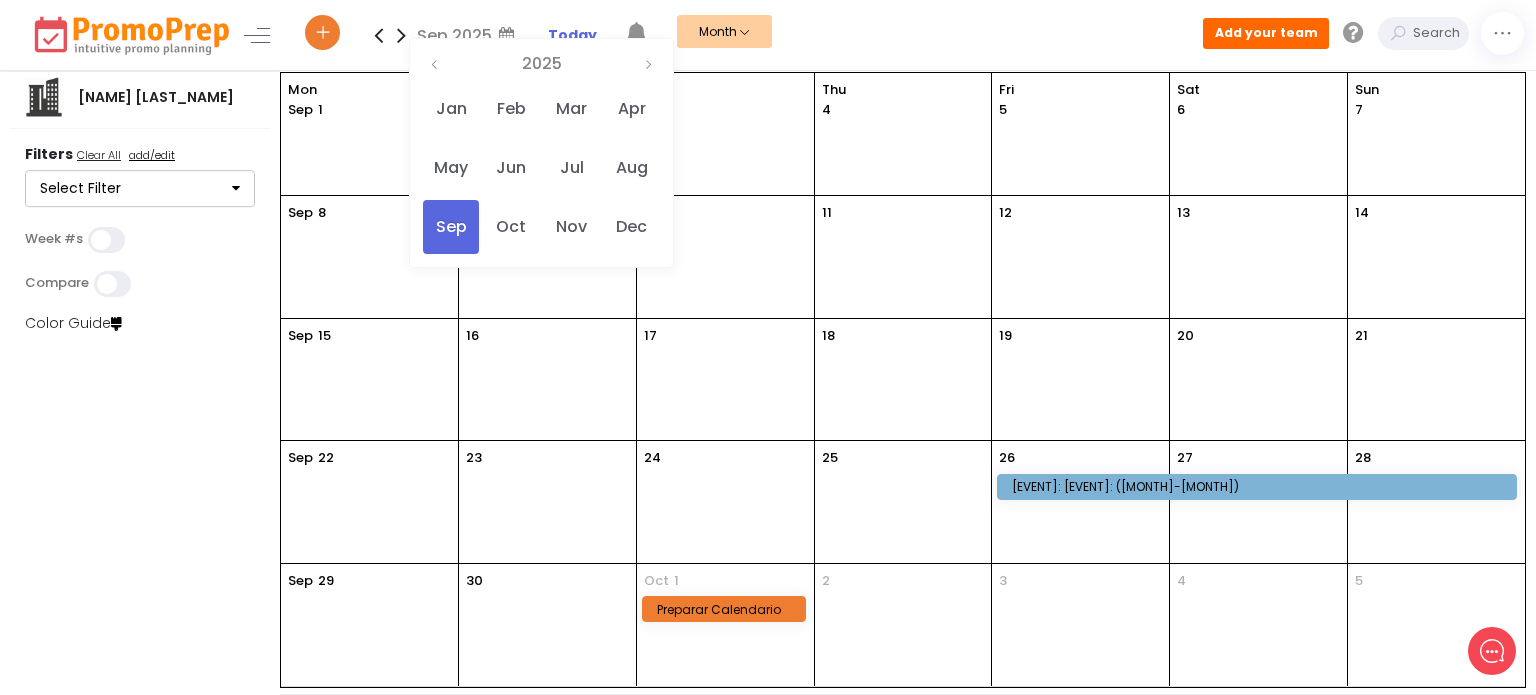 click on "[EVENT]: [EVENT]: ([MONTH]-[MONTH])" at bounding box center [1260, 486] 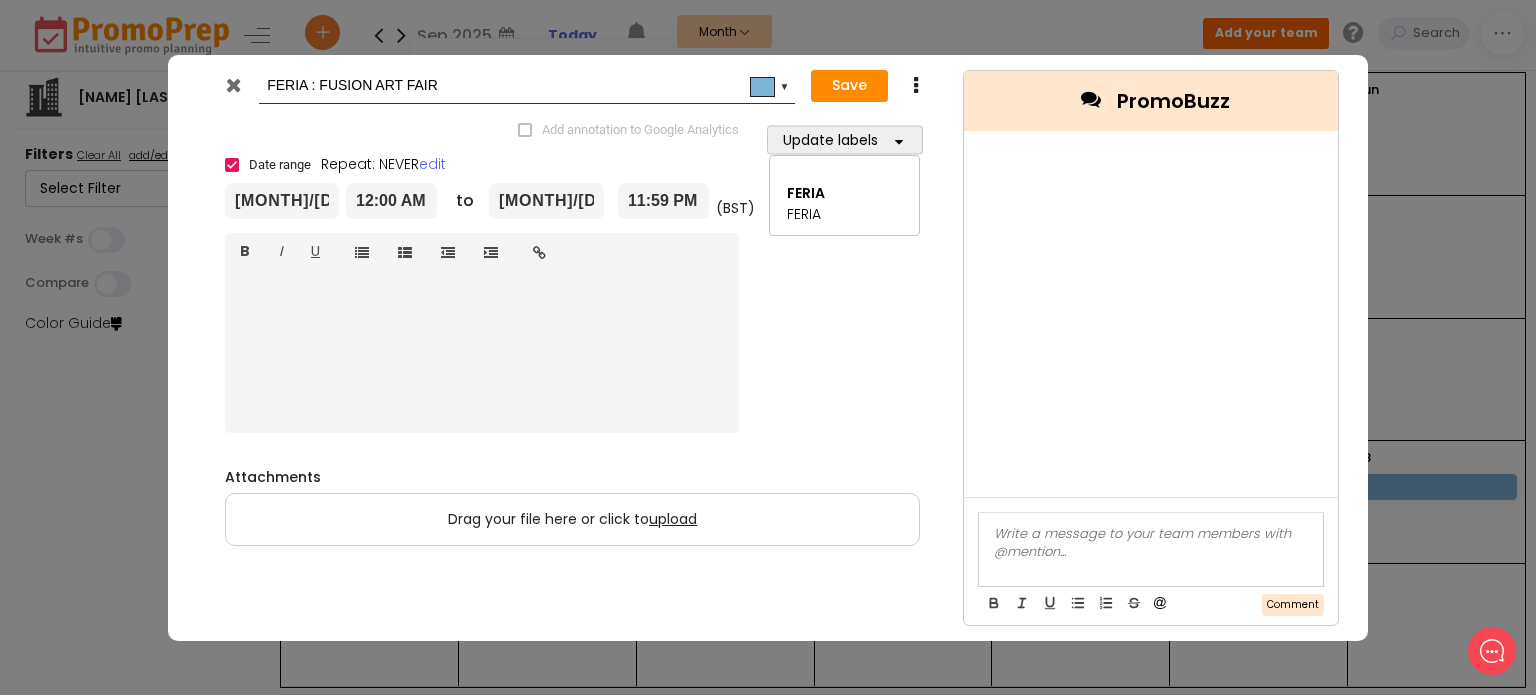 click at bounding box center (915, 86) 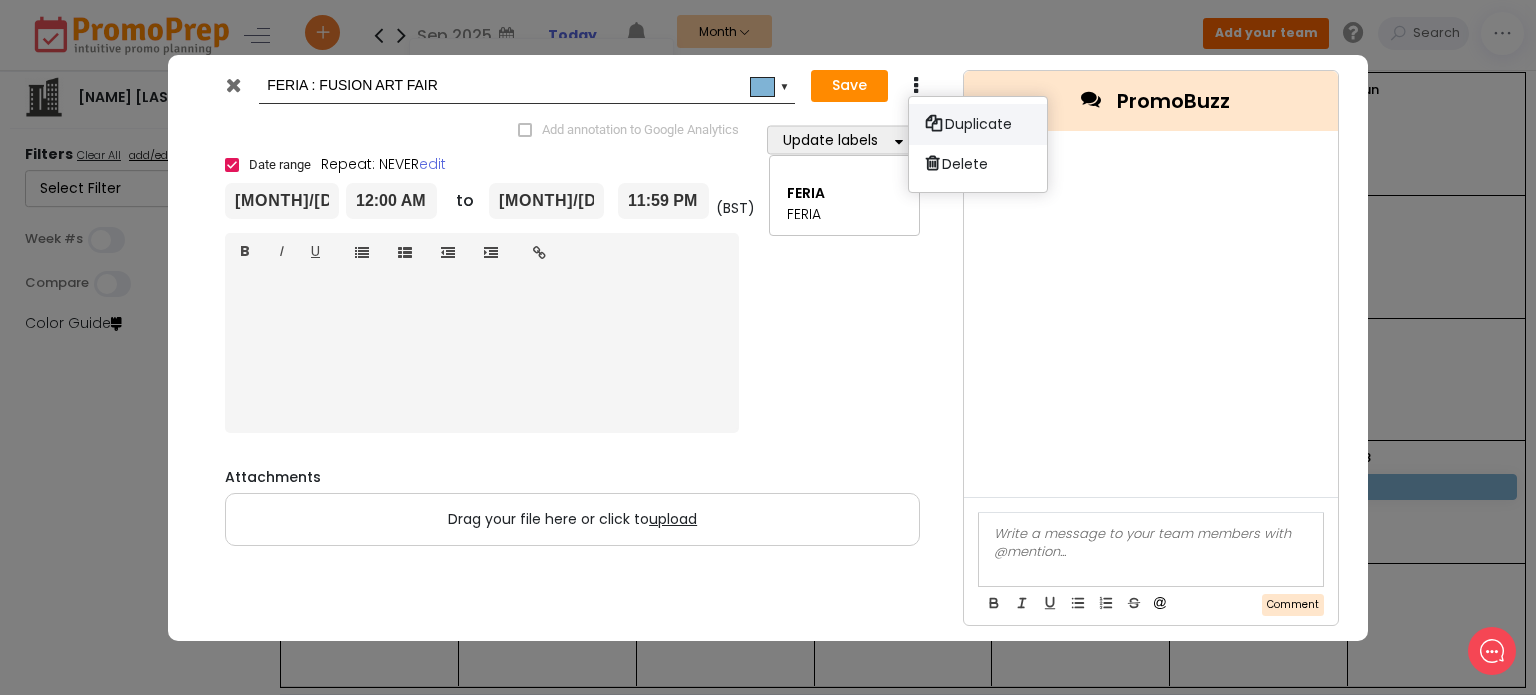 click on "Duplicate" at bounding box center (978, 124) 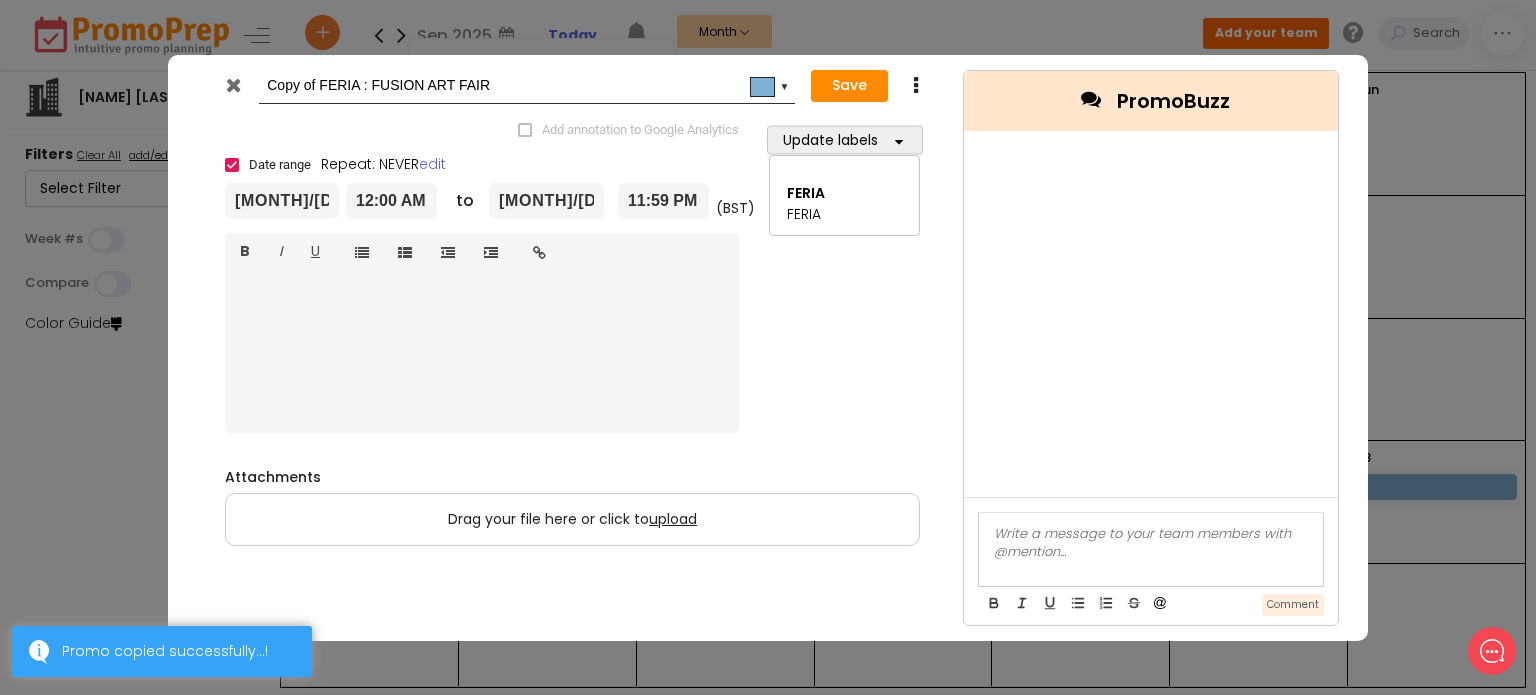 drag, startPoint x: 317, startPoint y: 81, endPoint x: 262, endPoint y: 82, distance: 55.00909 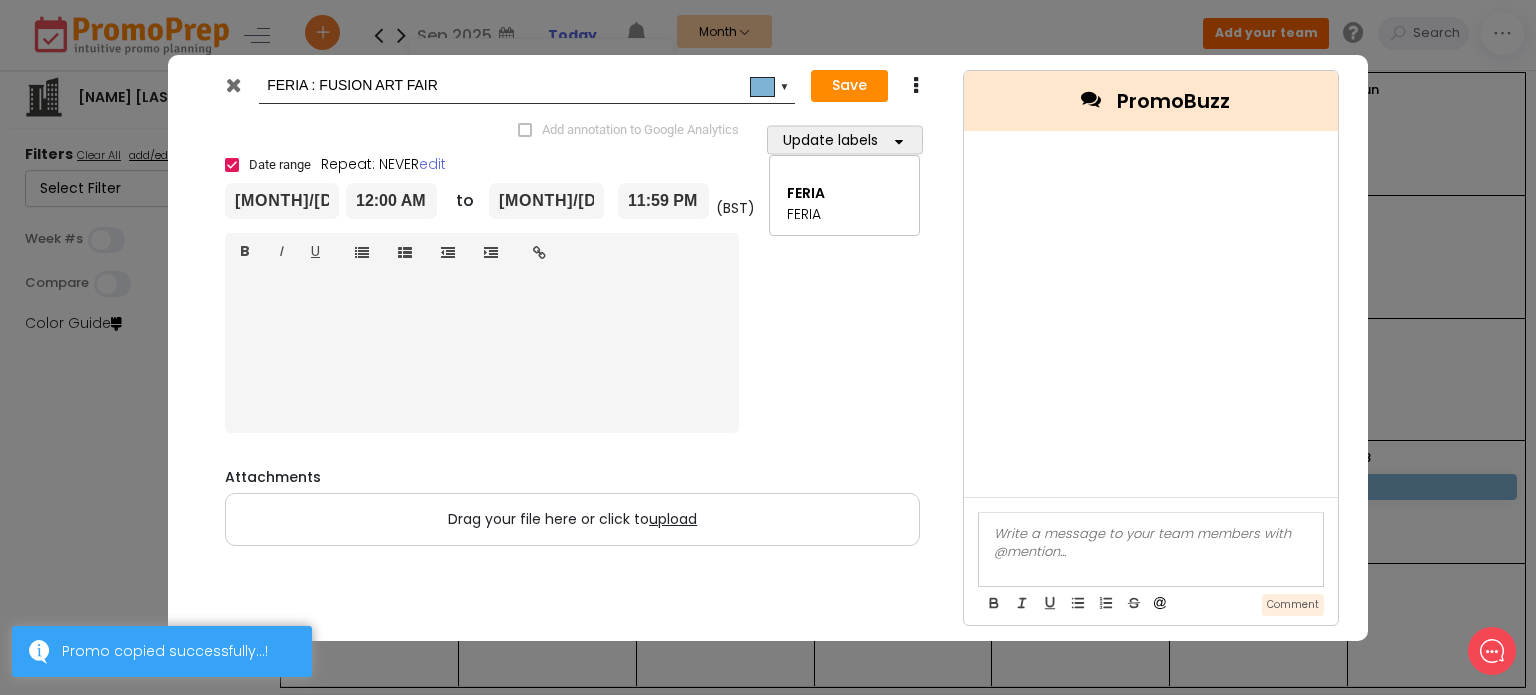 type on "FERIA : FUSION ART FAIR" 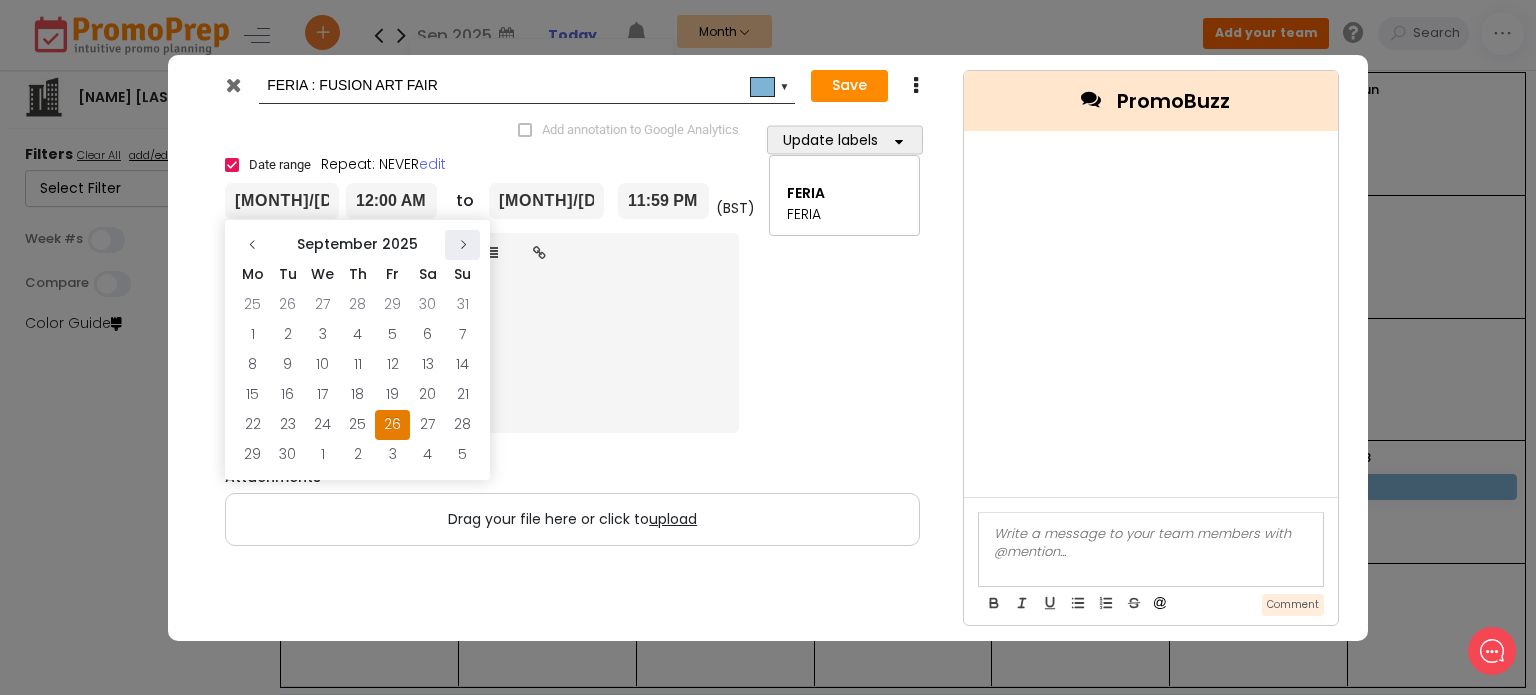 click at bounding box center (462, 245) 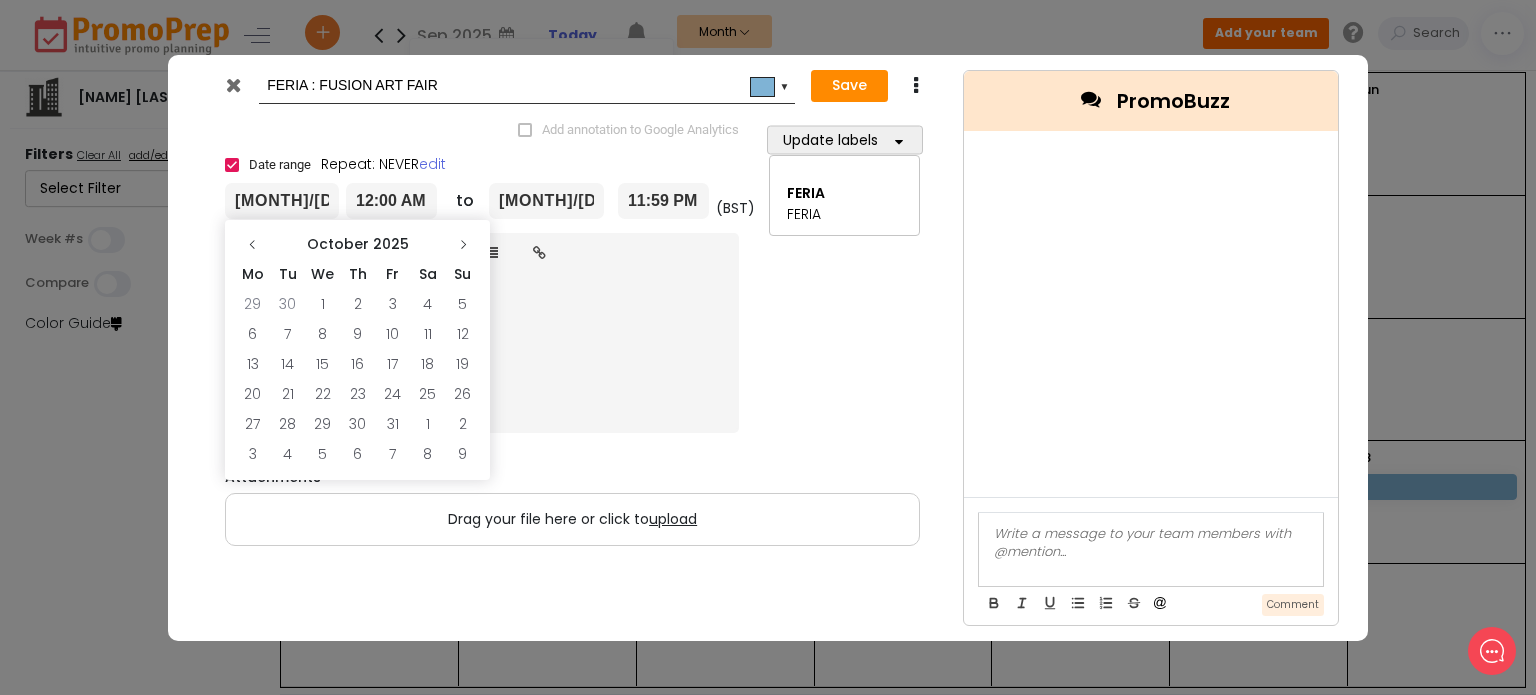 click at bounding box center (462, 245) 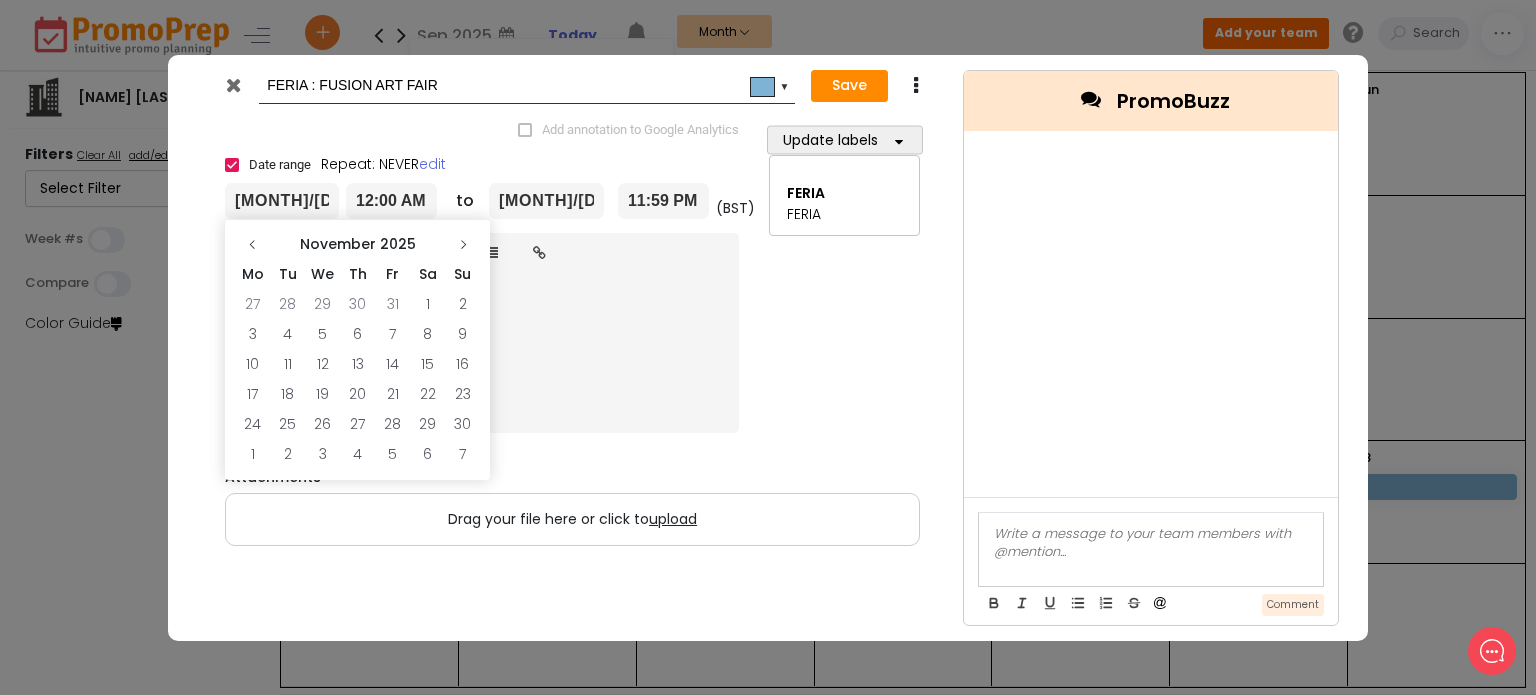 click at bounding box center [462, 245] 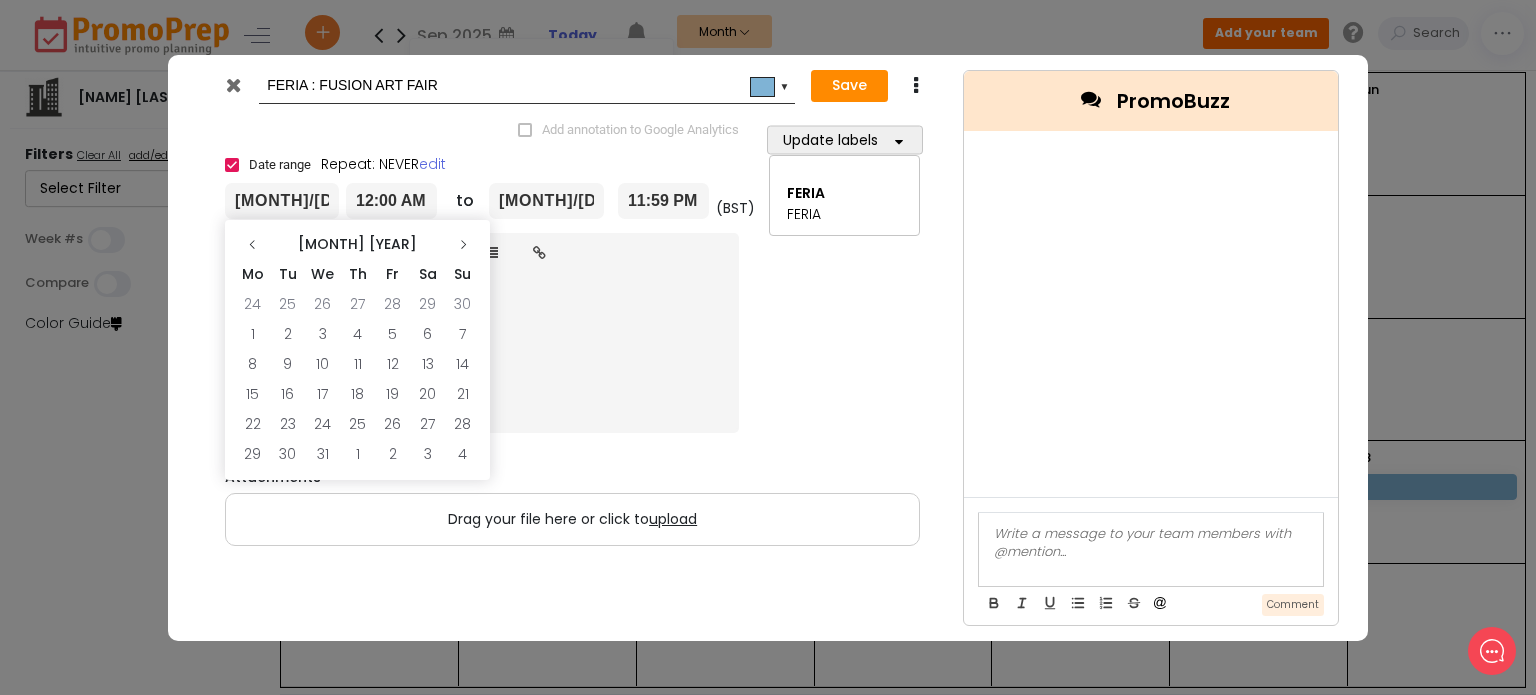 click at bounding box center (462, 245) 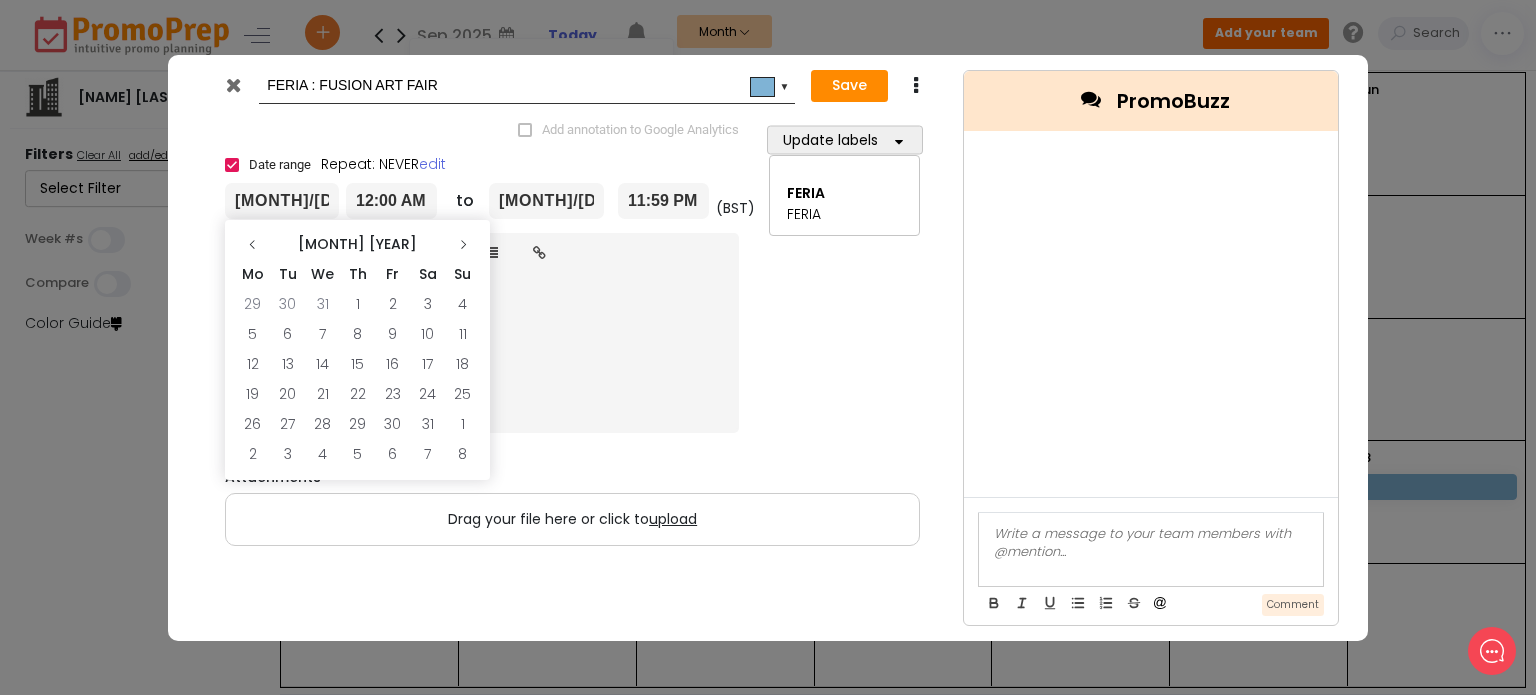 click at bounding box center [462, 245] 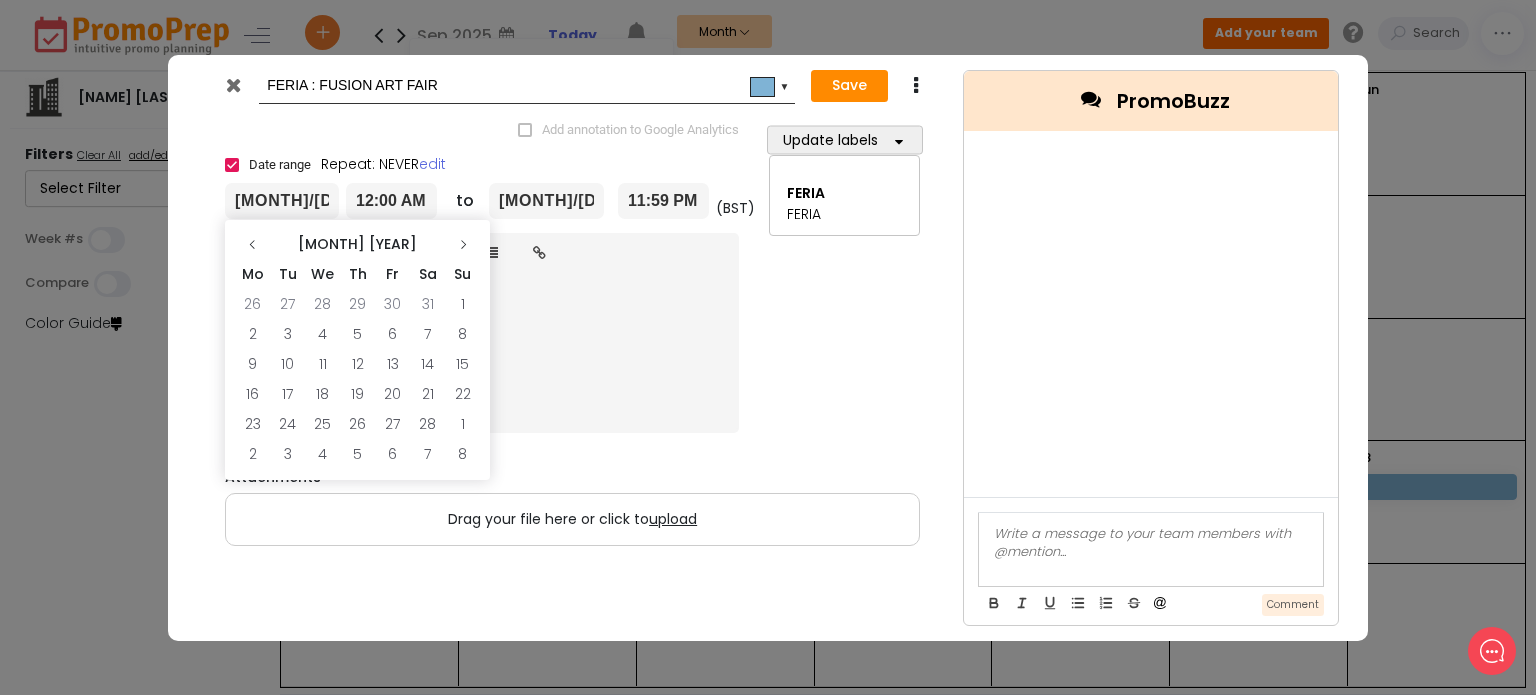 click at bounding box center [462, 245] 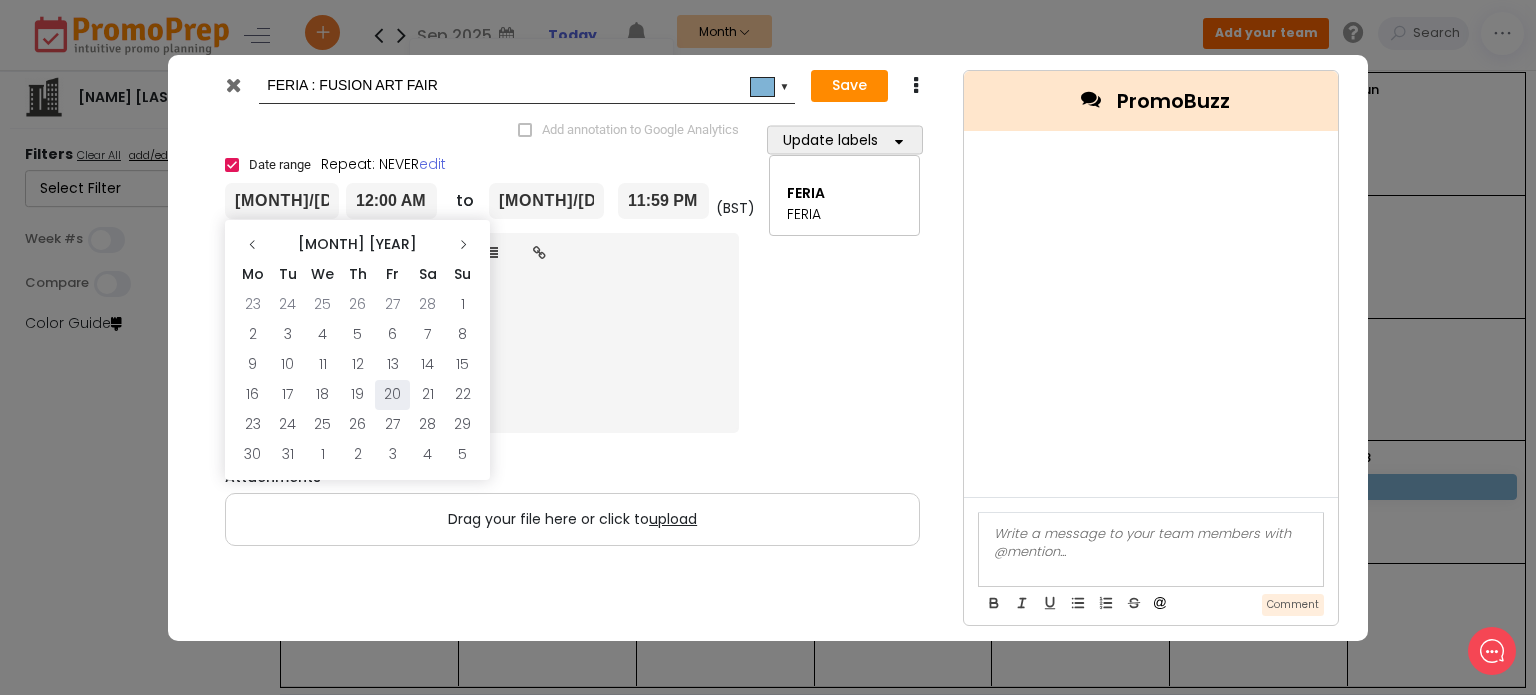 click on "20" at bounding box center [392, 395] 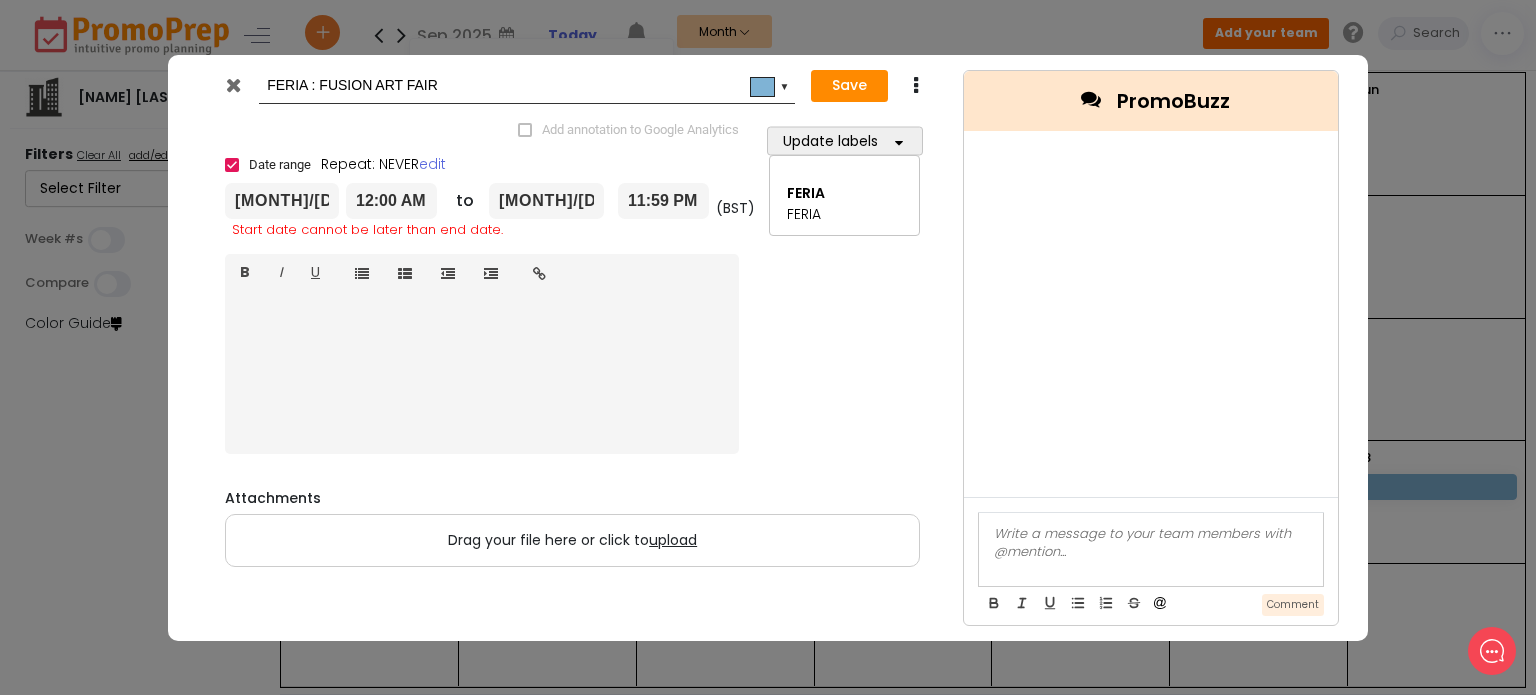 click on "[MONTH]/[DAY]/[YEAR]" at bounding box center (546, 201) 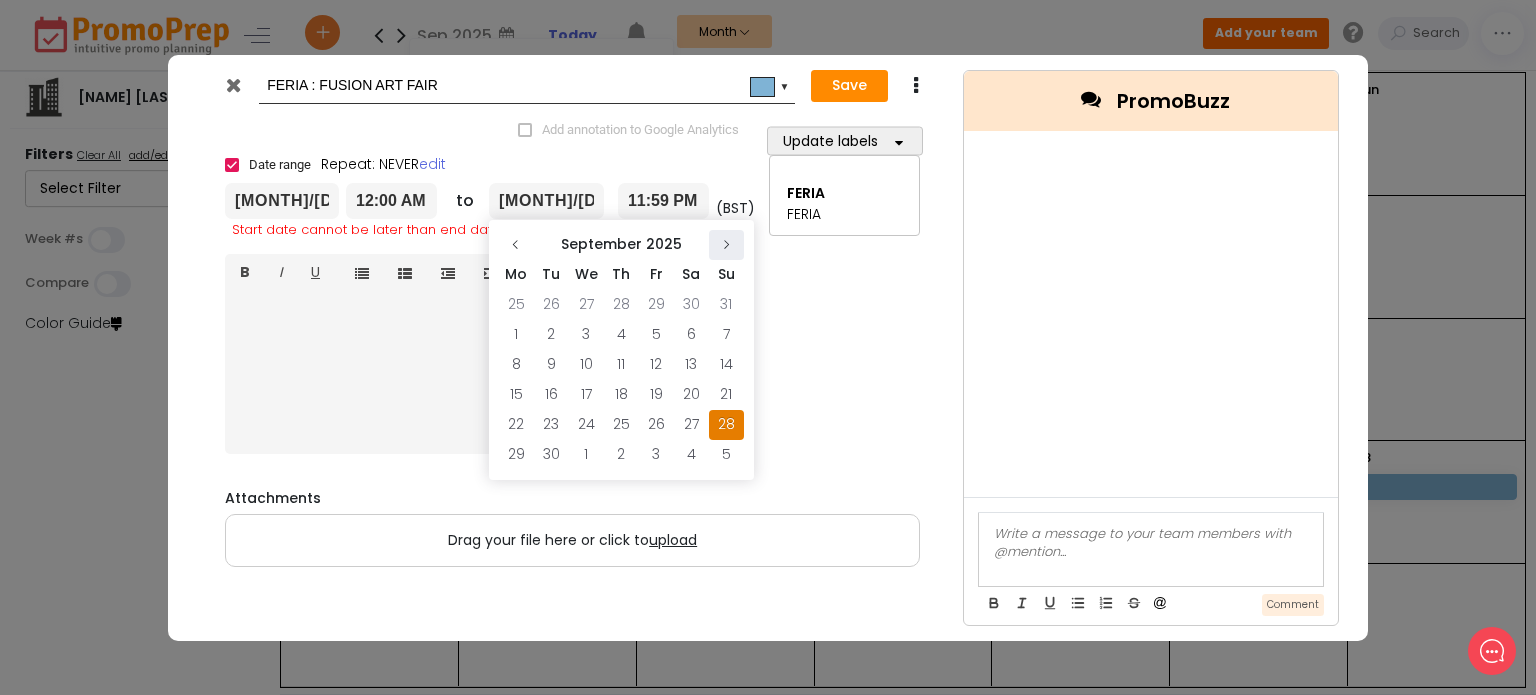 click at bounding box center [726, 245] 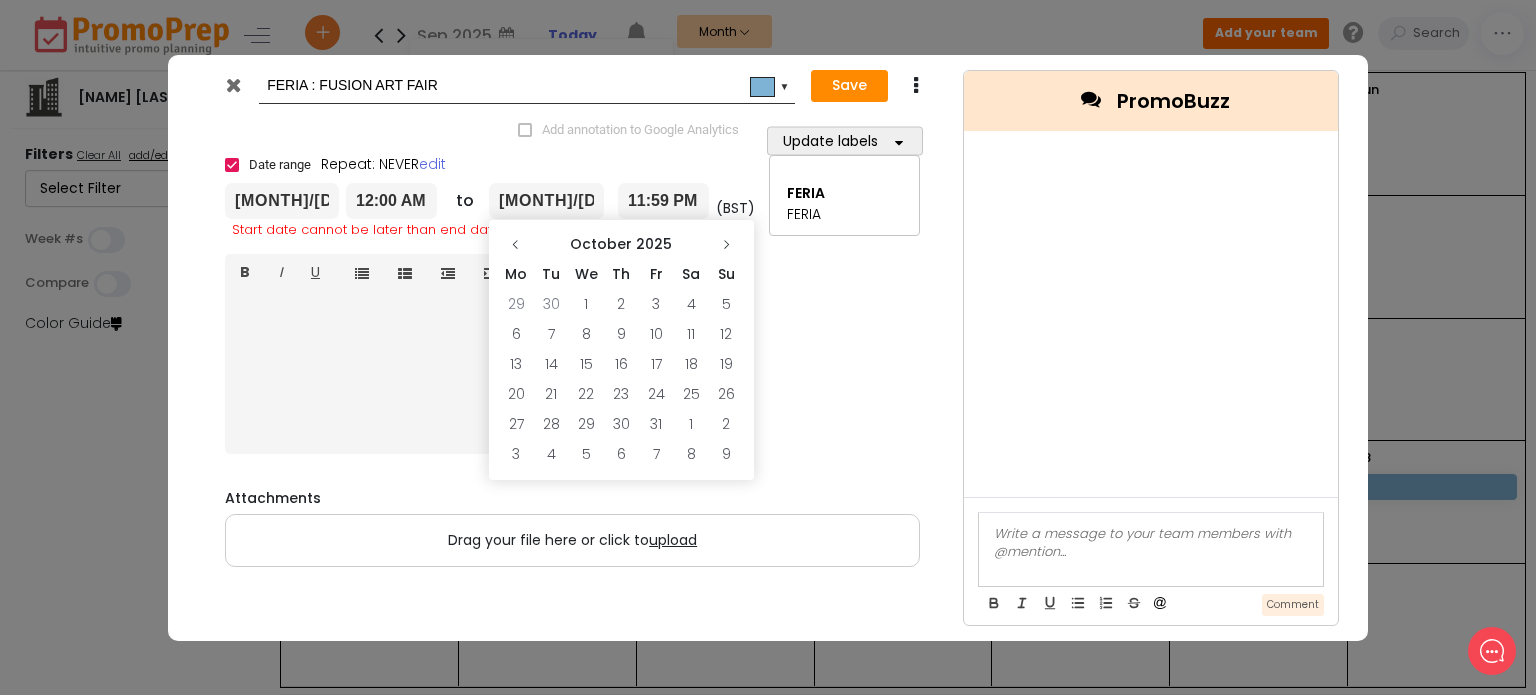 click at bounding box center (726, 245) 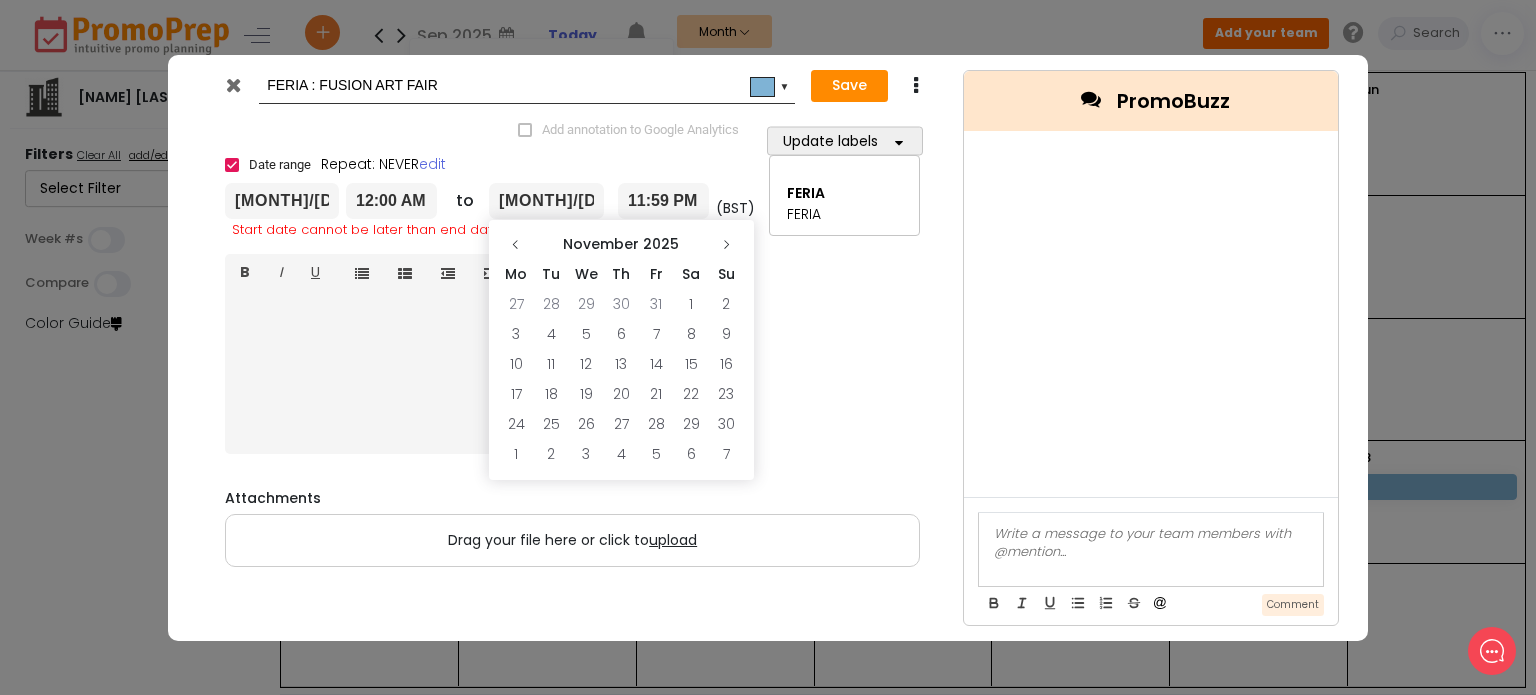 click at bounding box center (726, 245) 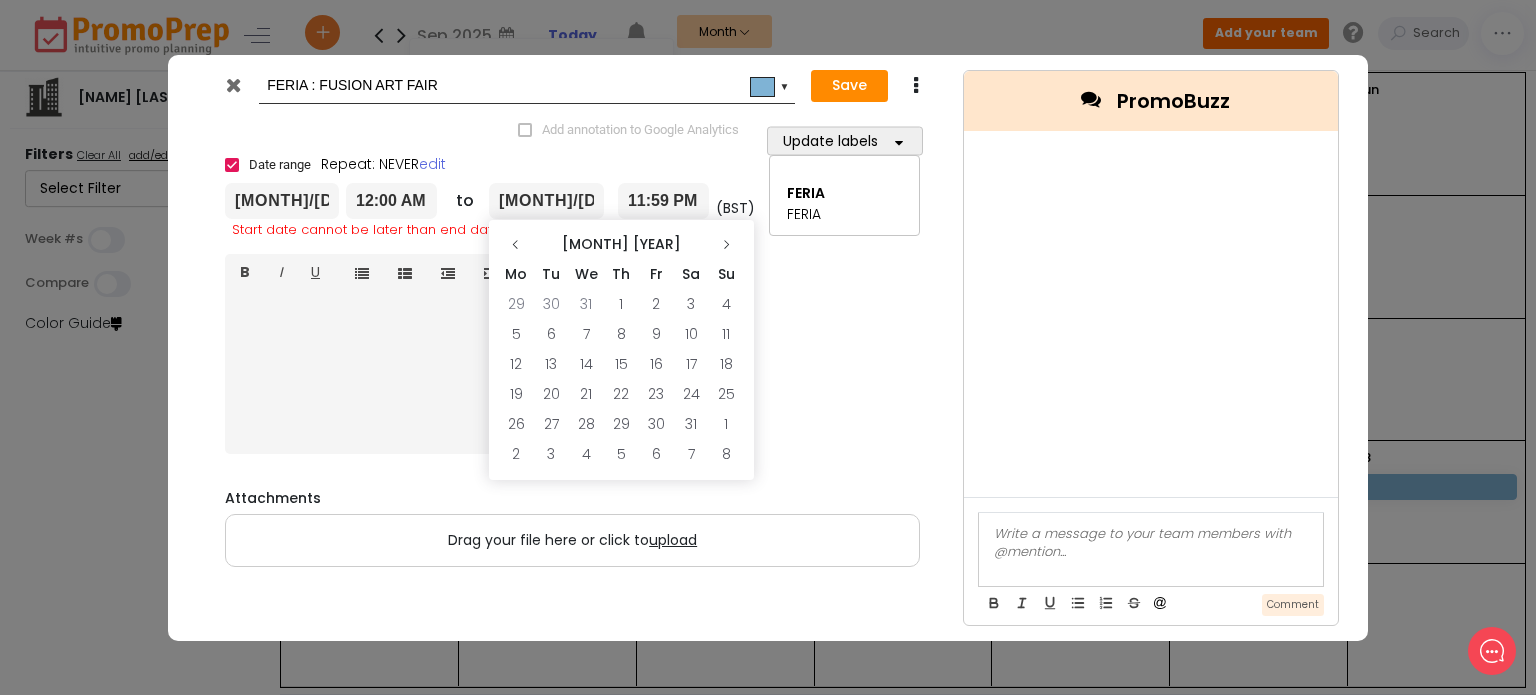 click at bounding box center [726, 245] 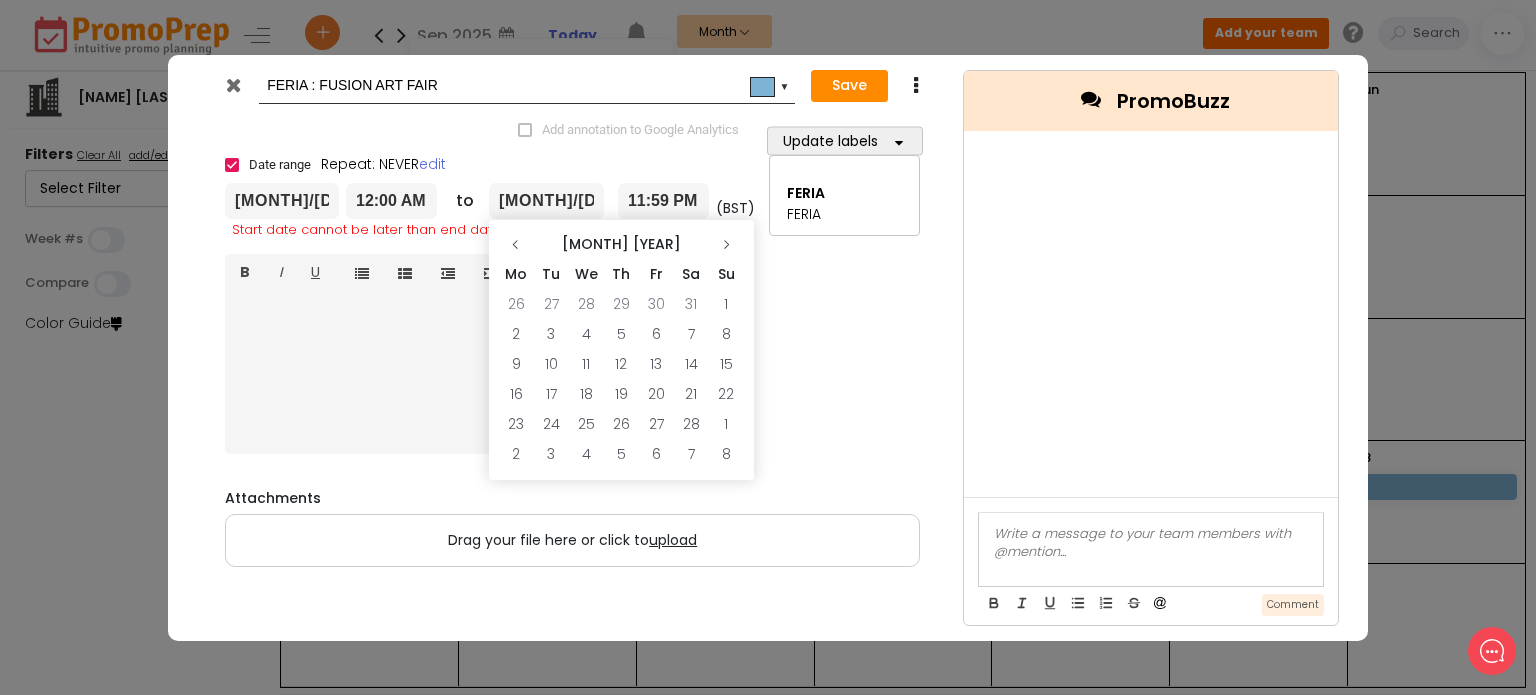 click at bounding box center (726, 245) 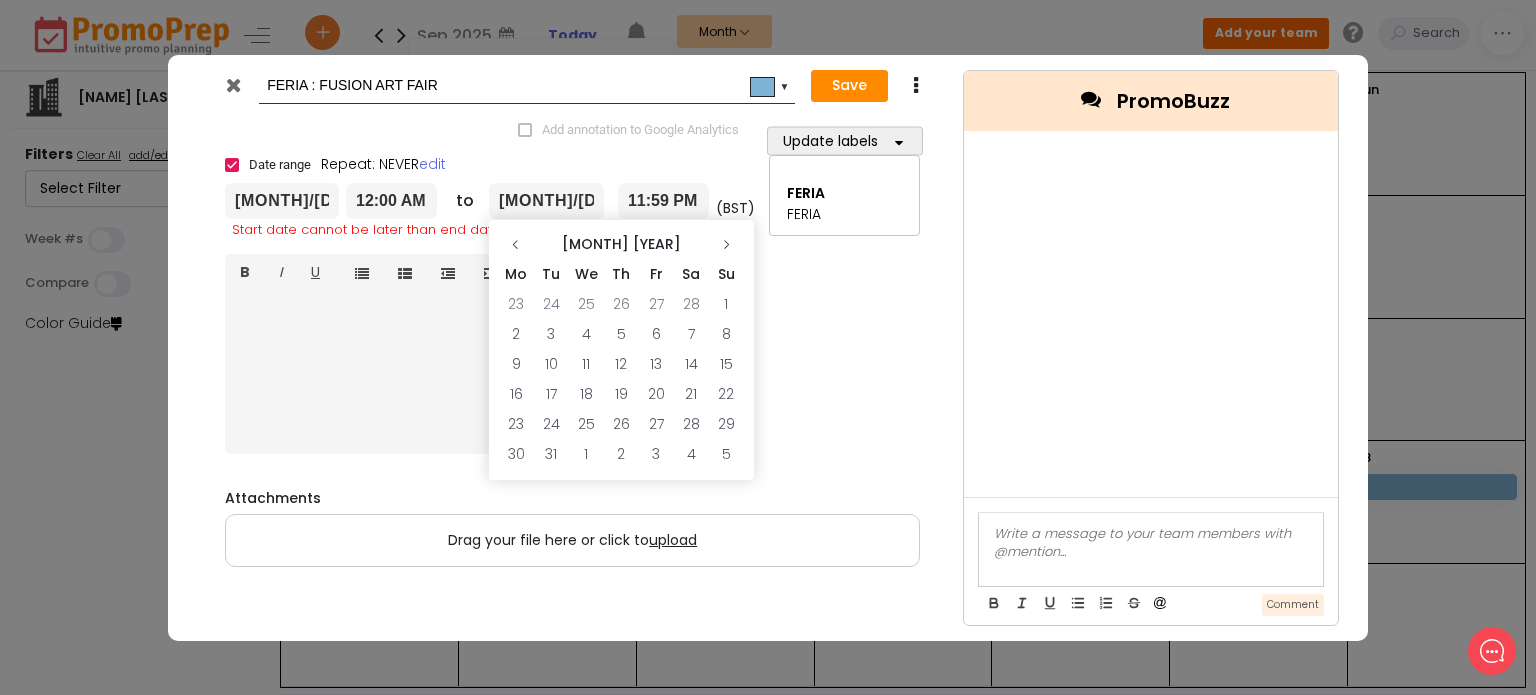 click at bounding box center (726, 245) 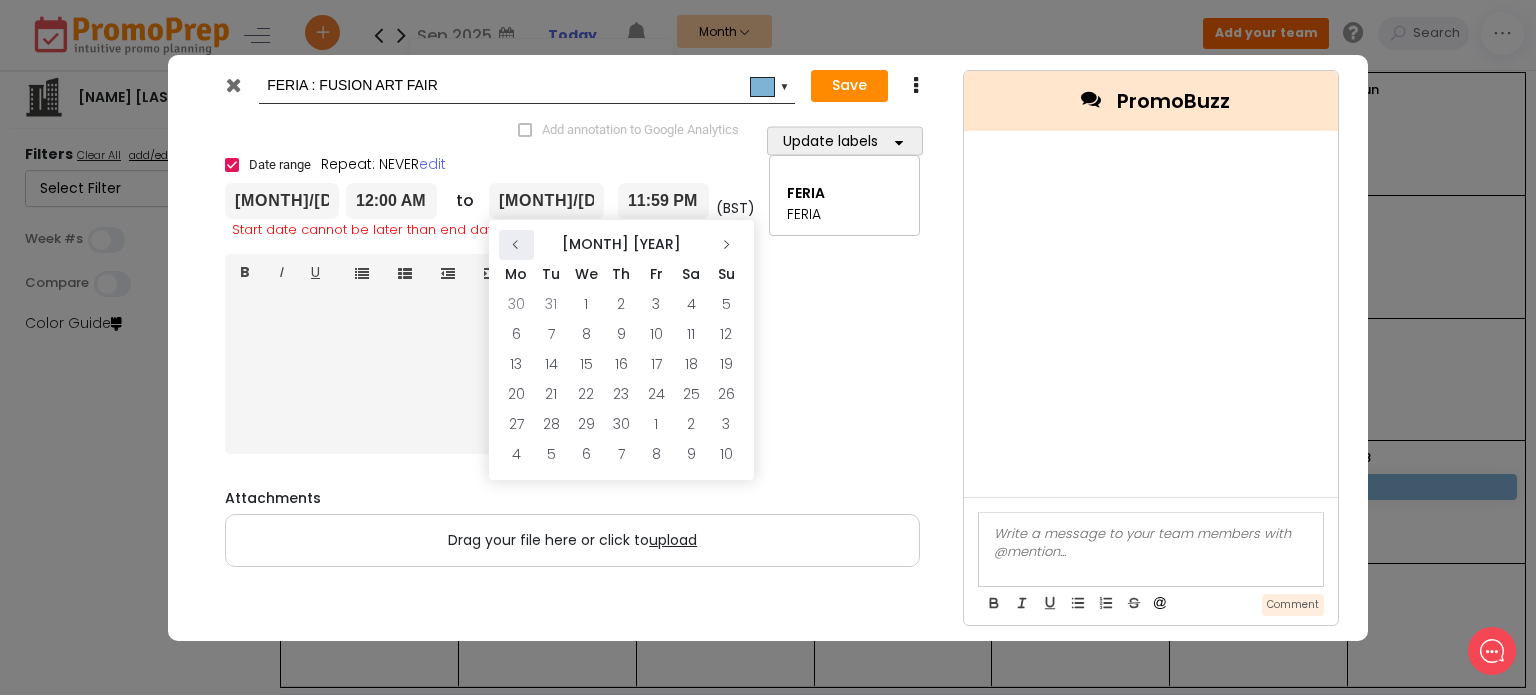 click at bounding box center (516, 245) 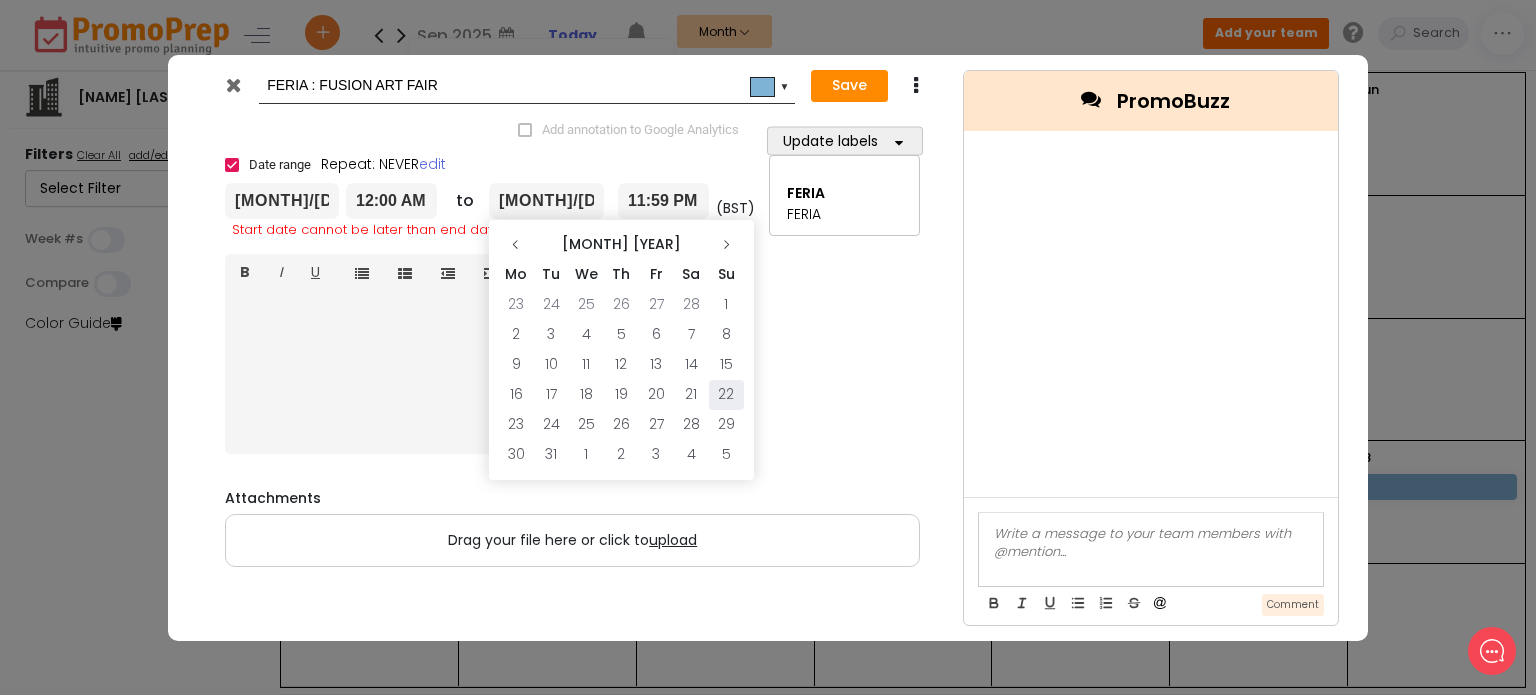 click on "22" at bounding box center (726, 395) 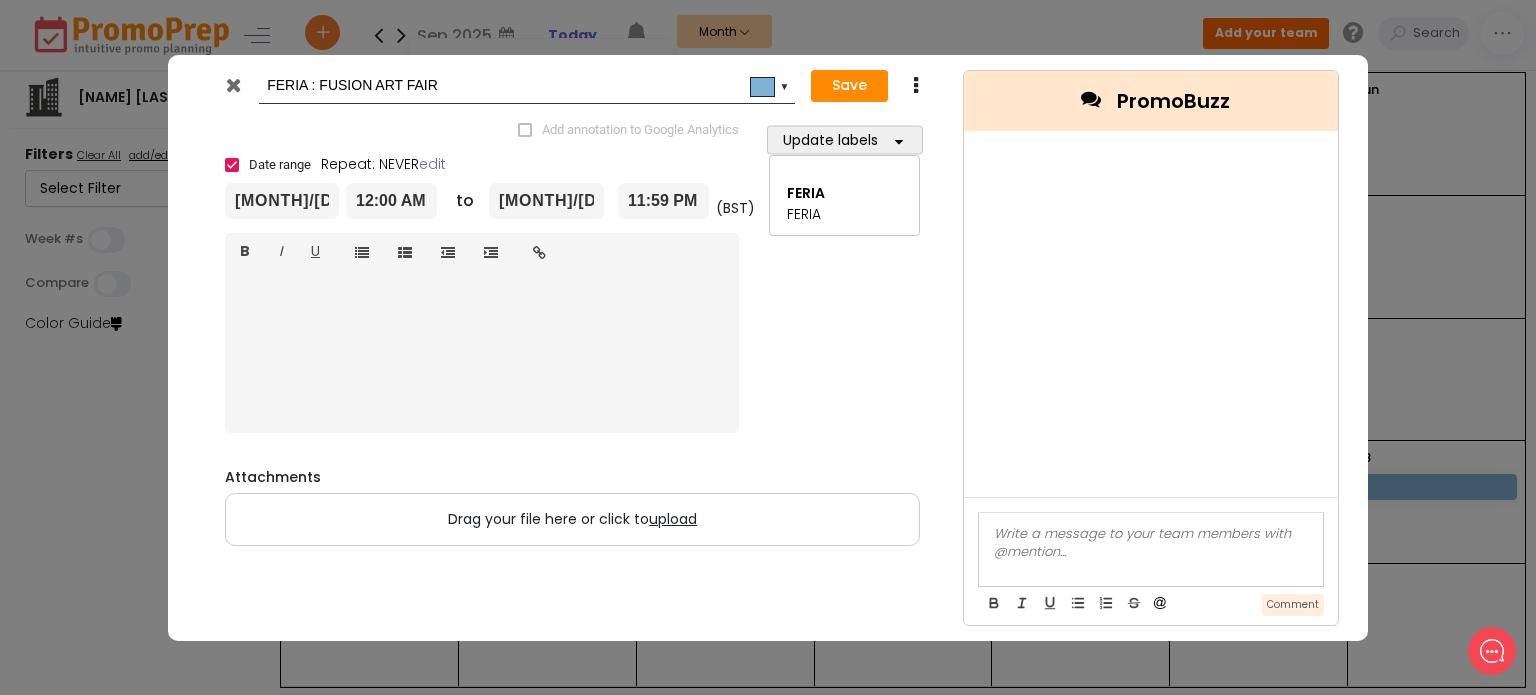 drag, startPoint x: 488, startPoint y: 83, endPoint x: 319, endPoint y: 83, distance: 169 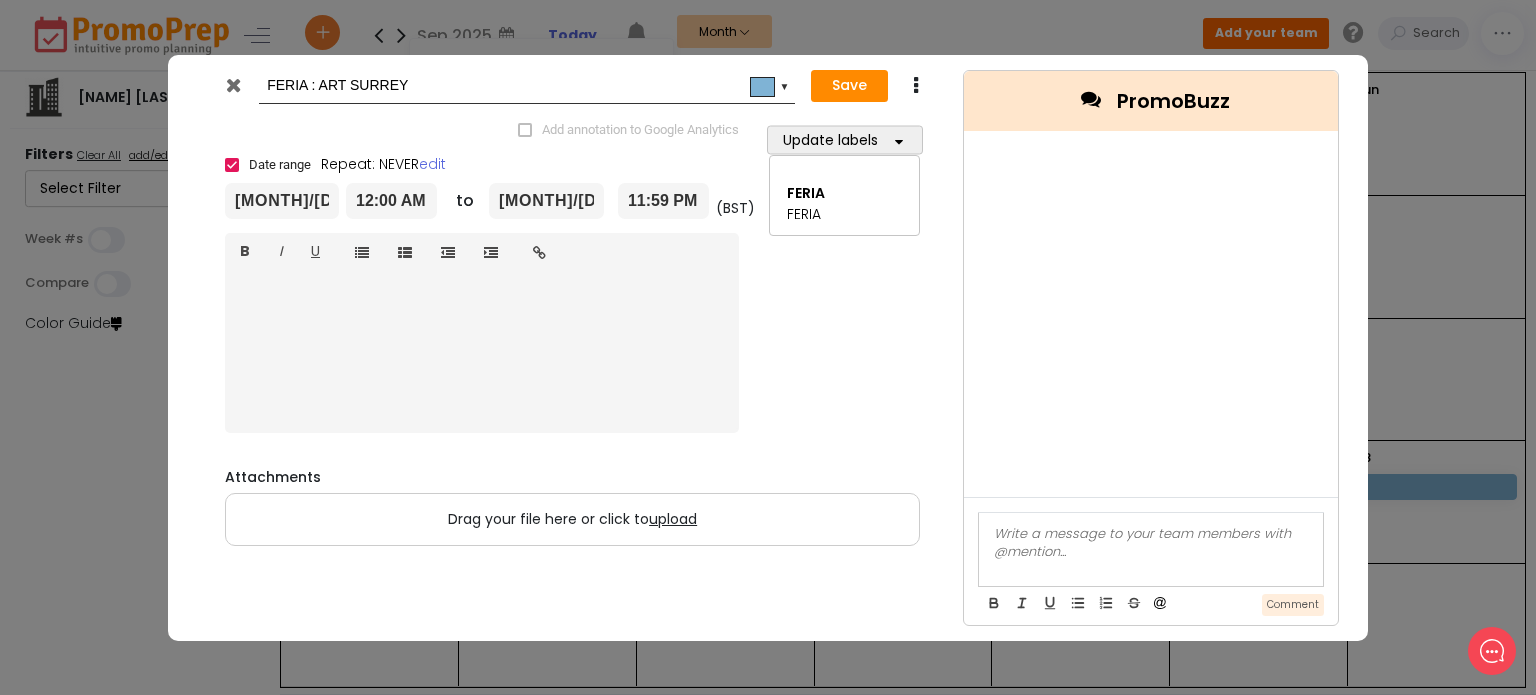 type on "FERIA : ART SURREY" 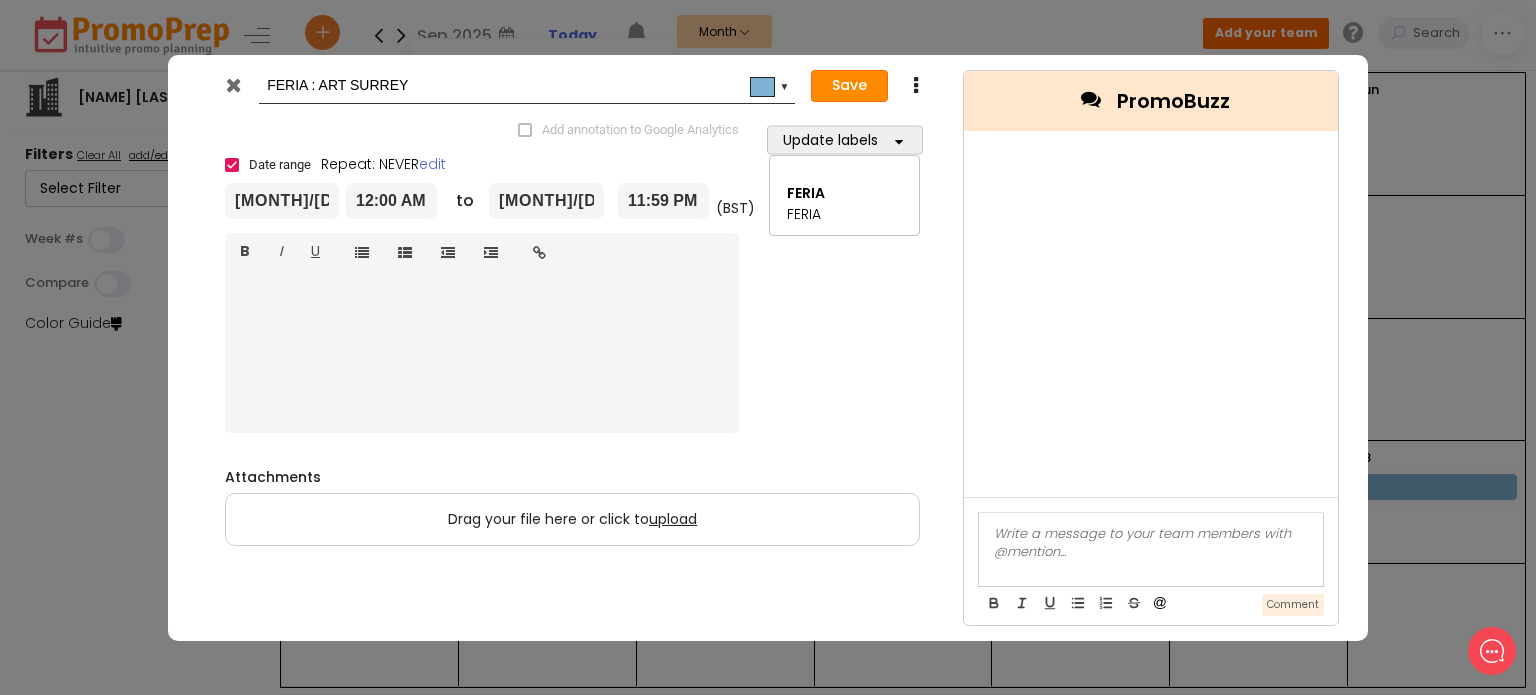 click on "Save" at bounding box center [849, 86] 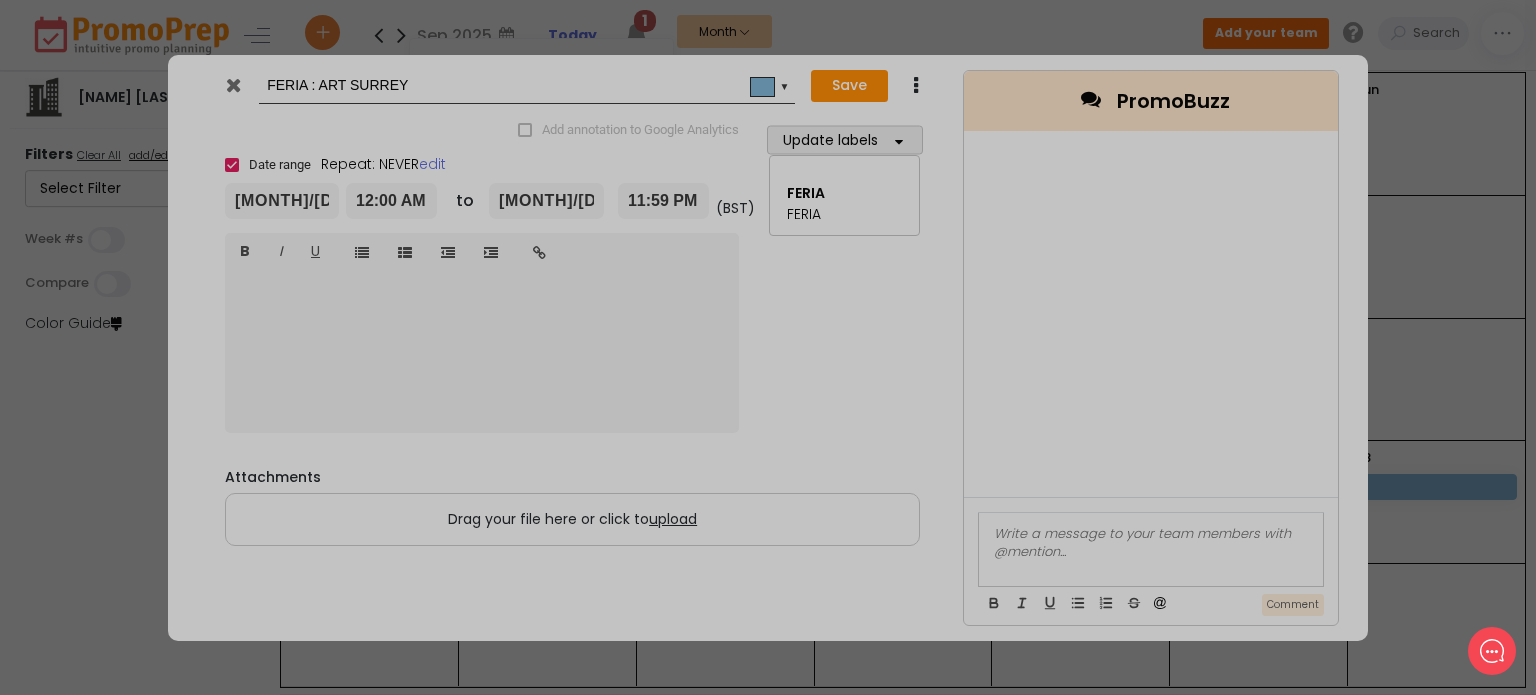 type on "2026-03-20" 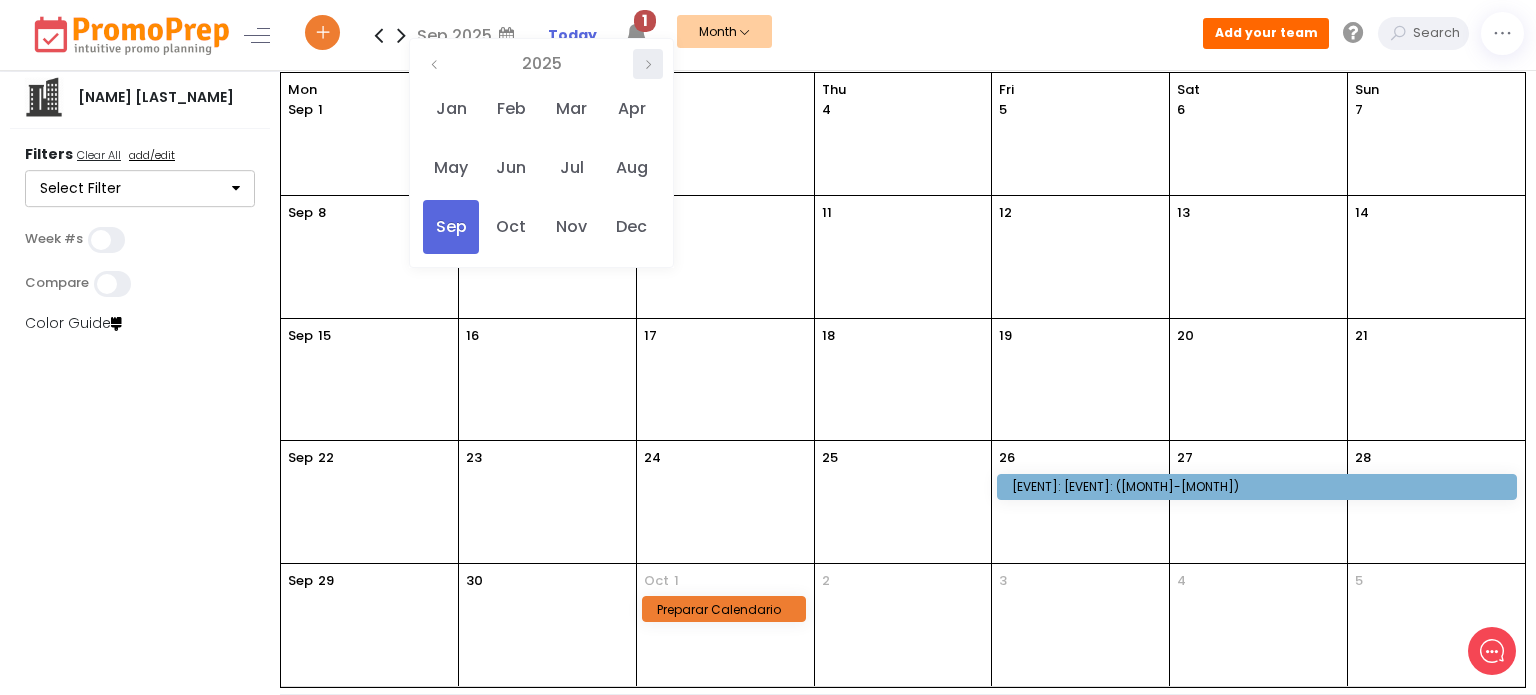 click at bounding box center [648, 65] 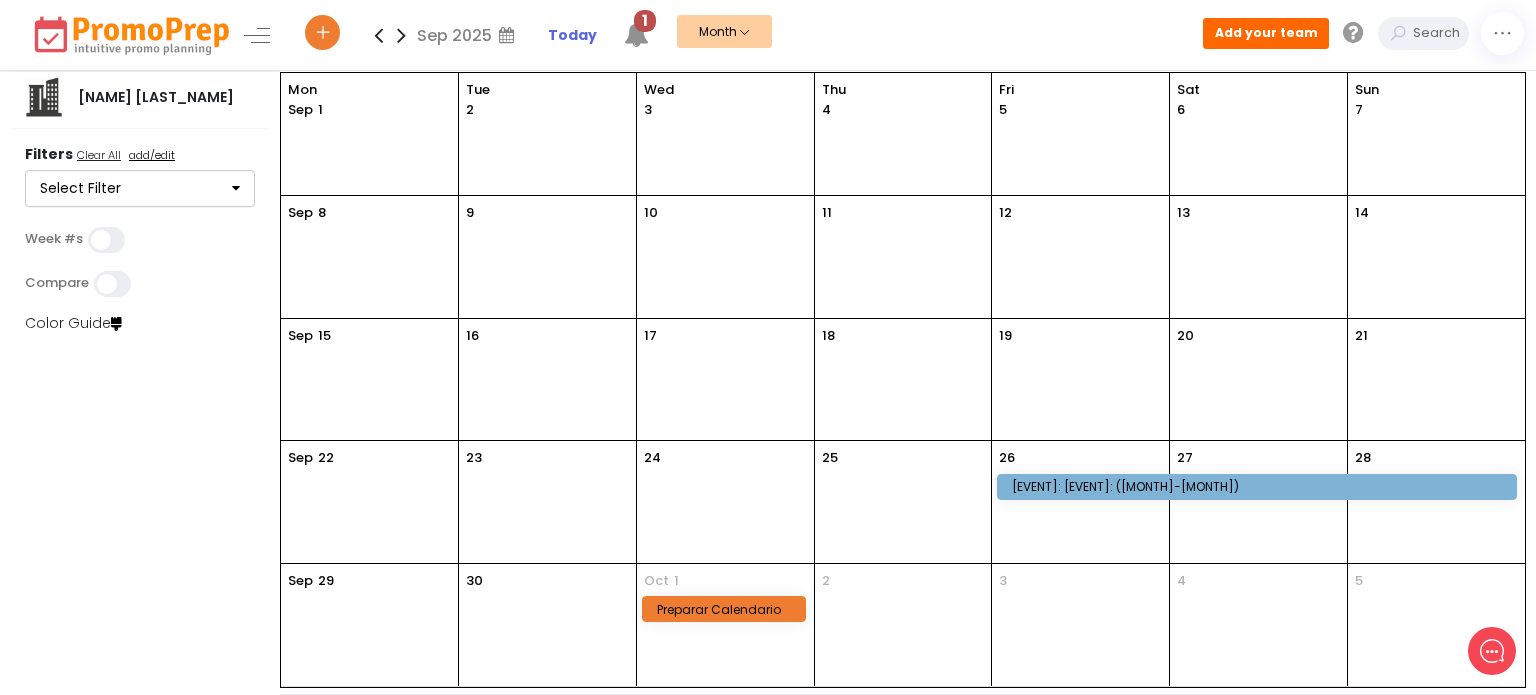 click on "Mar" at bounding box center (571, 109) 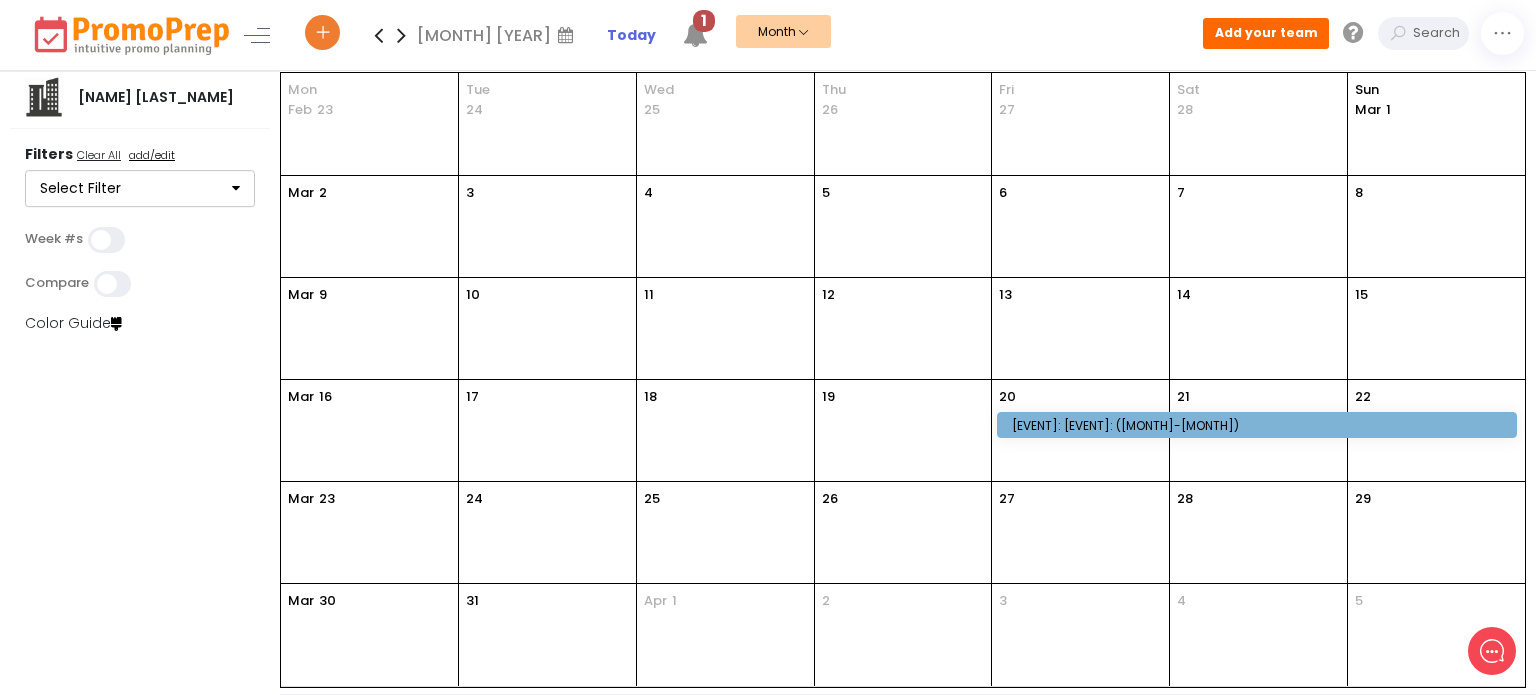click on "[EVENT]: [EVENT]: ([MONTH]-[MONTH])" at bounding box center (1260, 425) 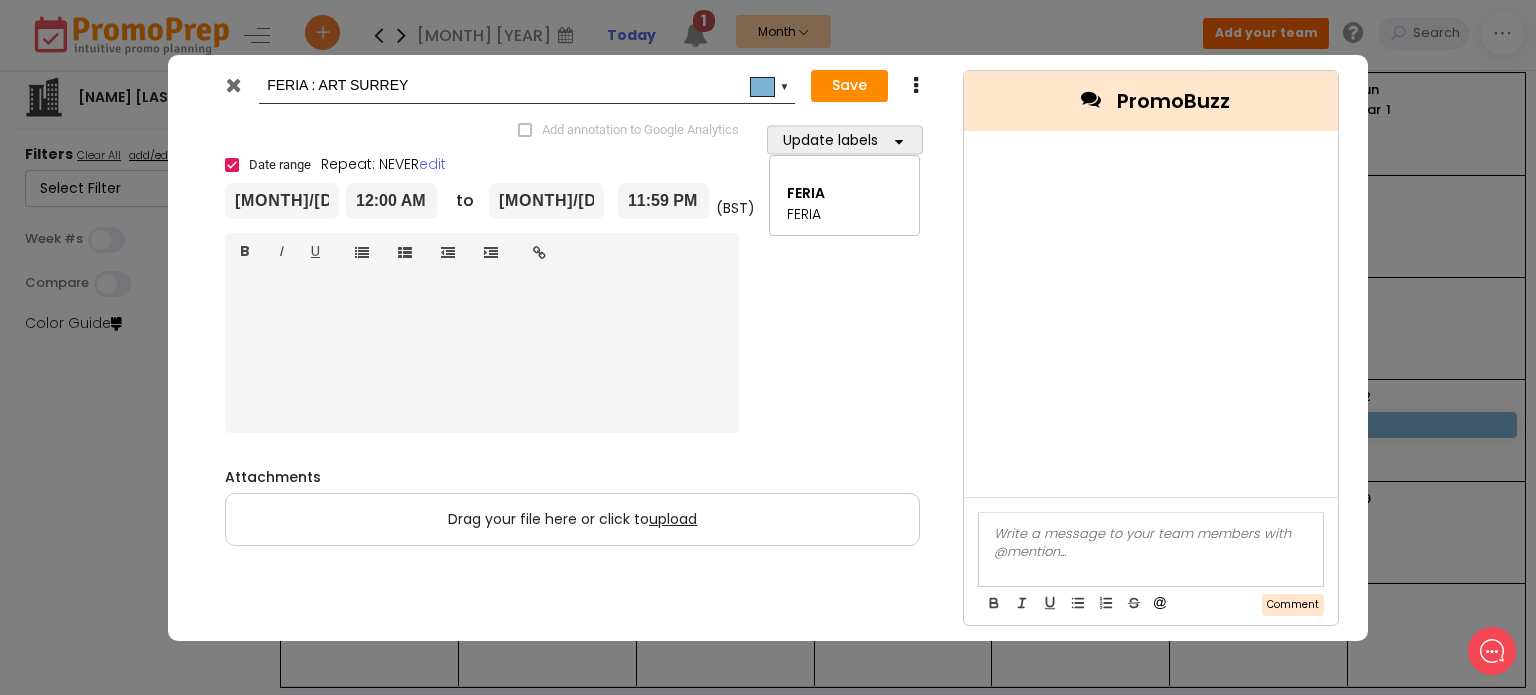 click at bounding box center [915, 86] 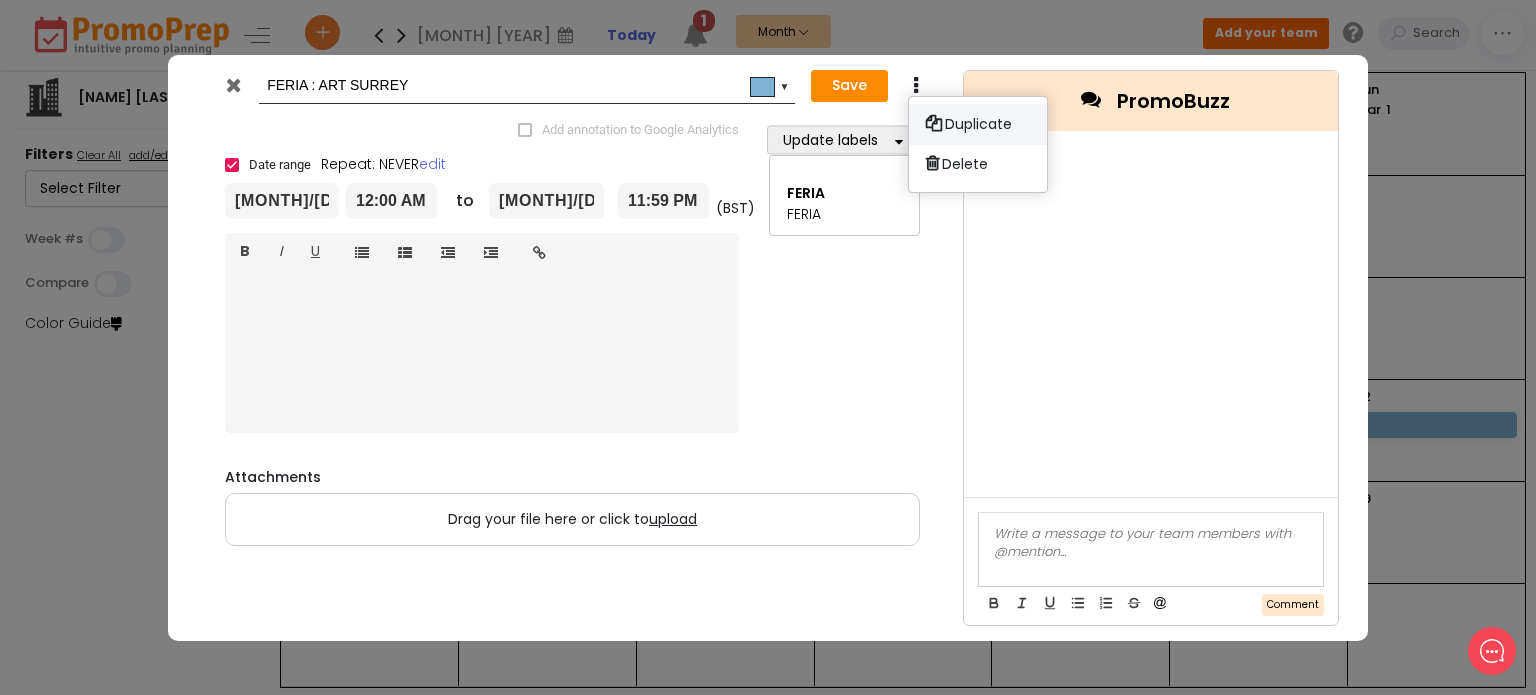 click at bounding box center (934, 122) 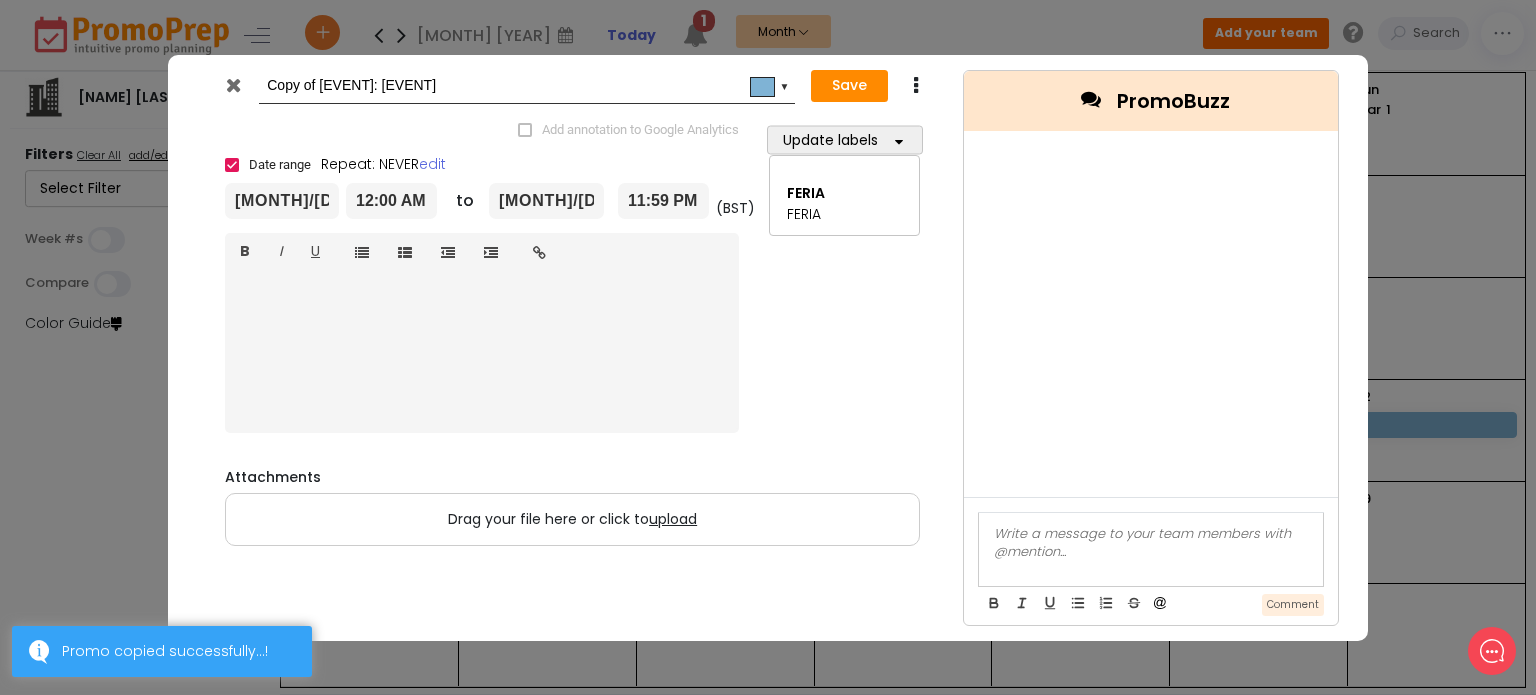 click on "[MONTH]/[DAY]/[YEAR]" at bounding box center [282, 201] 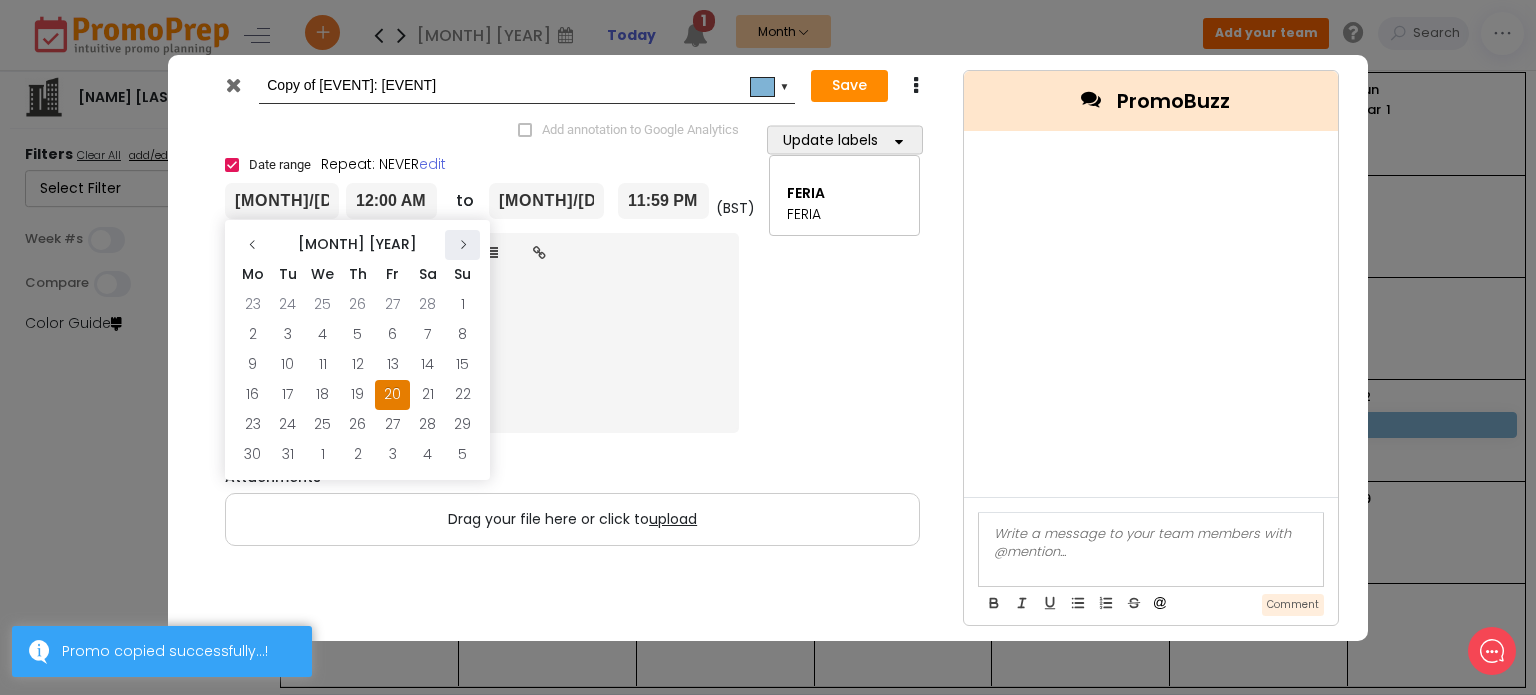 click at bounding box center [463, 245] 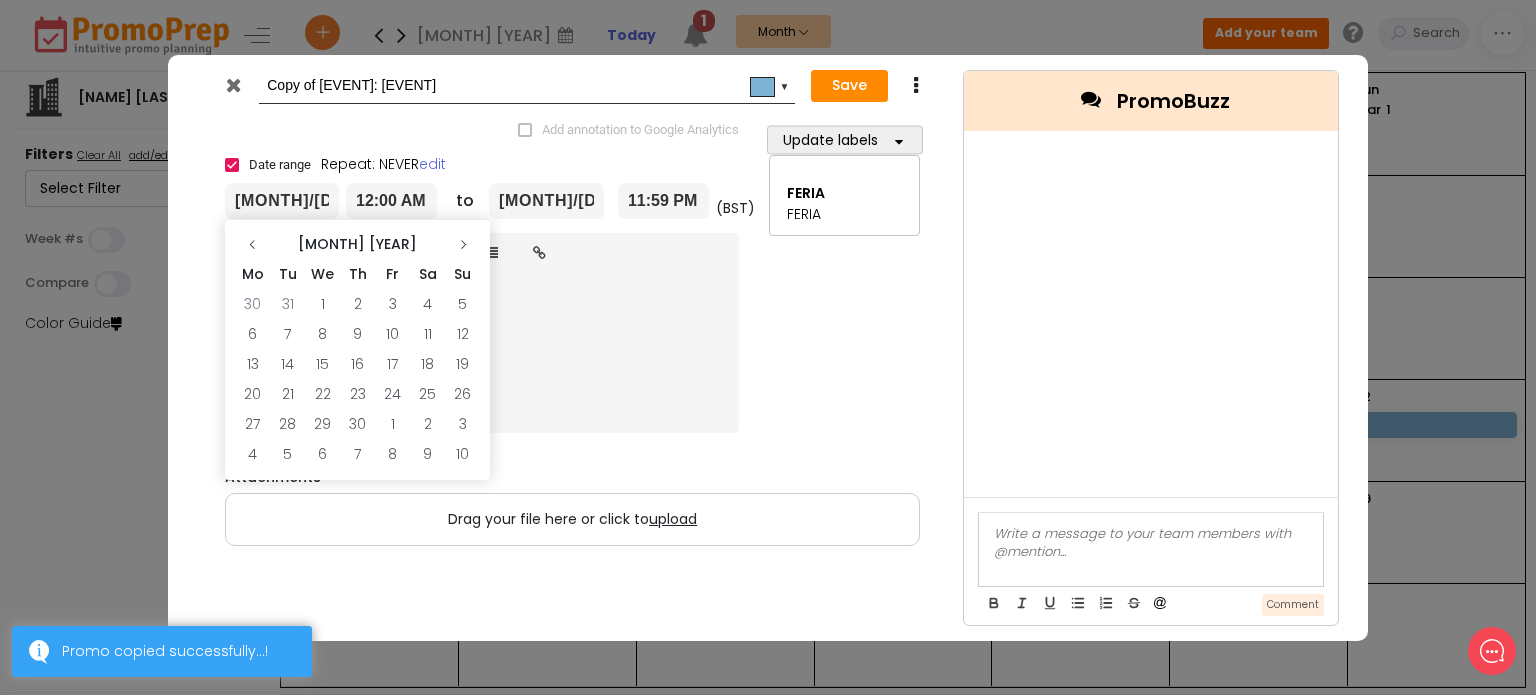 click at bounding box center [463, 245] 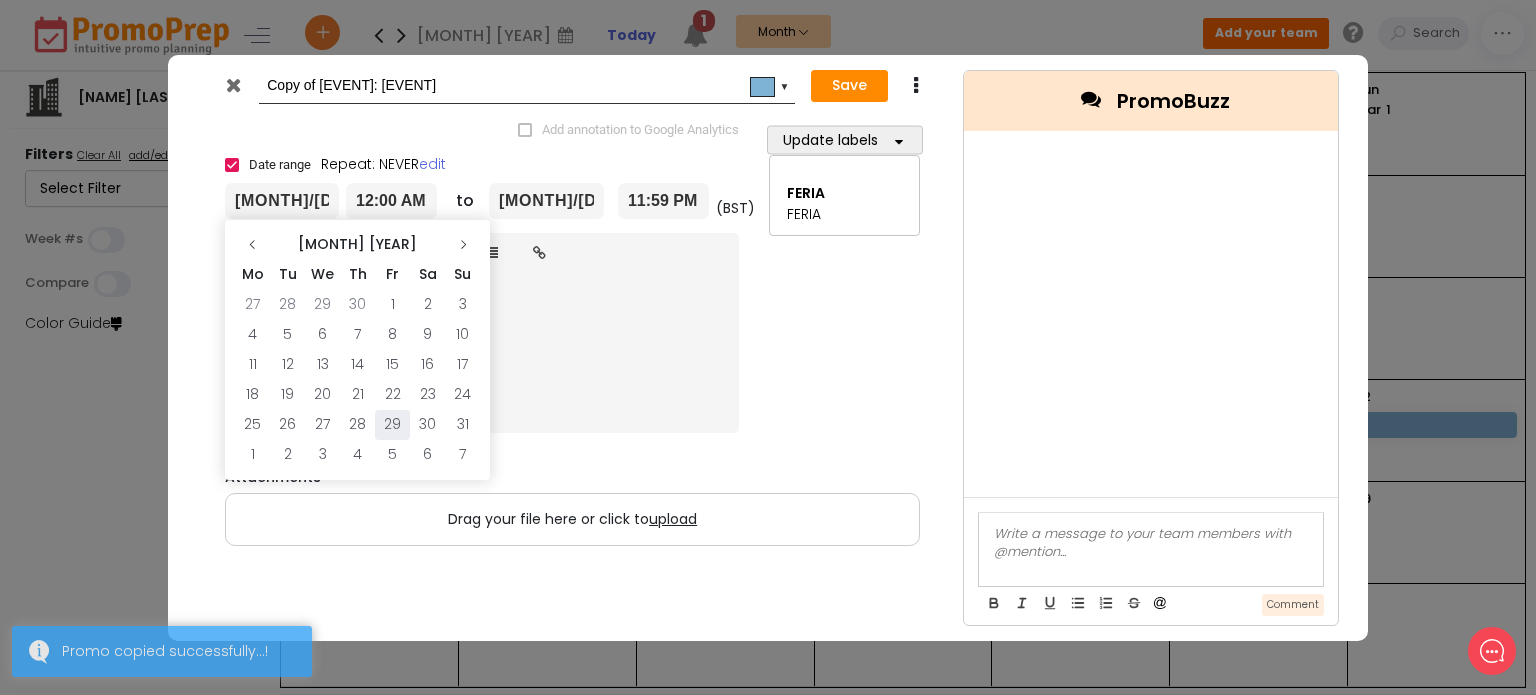 click on "29" at bounding box center [392, 425] 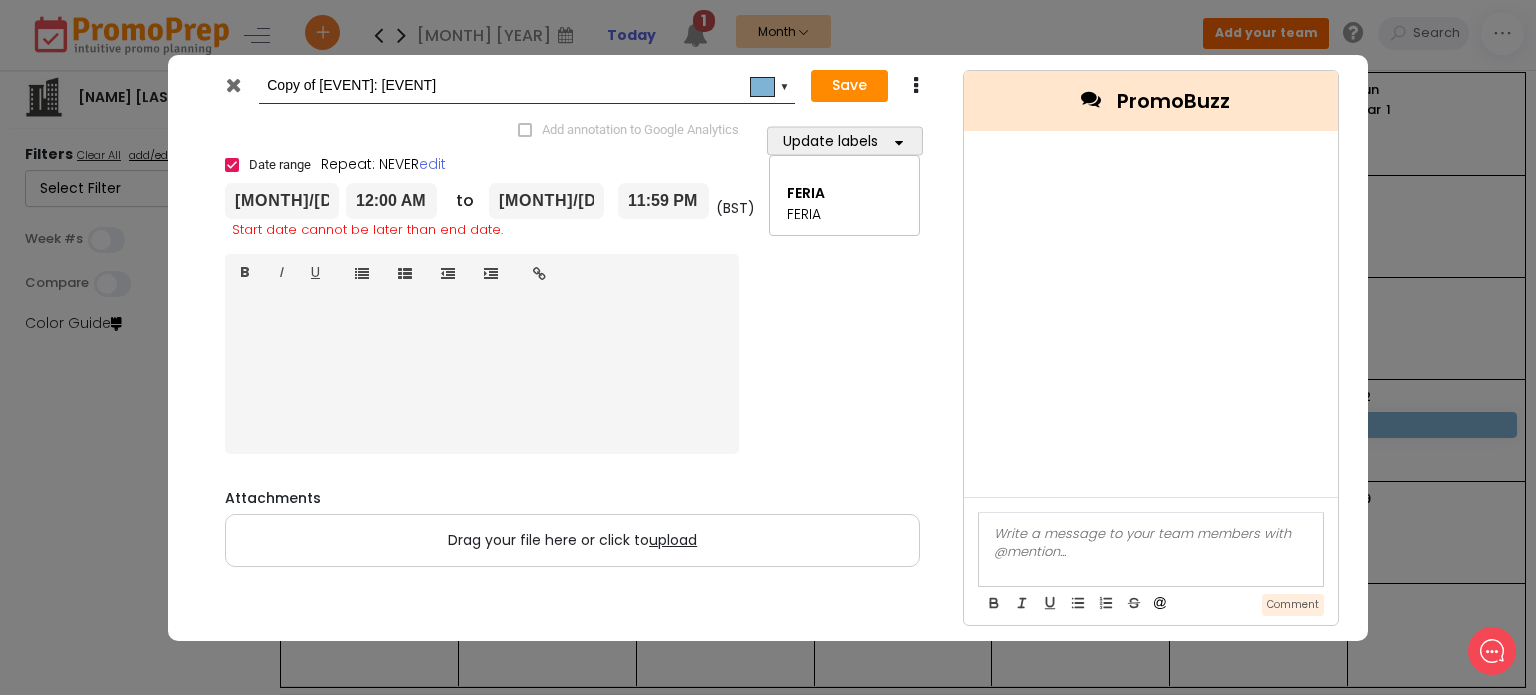 click on "[MONTH]/[DAY]/[YEAR]" at bounding box center (546, 201) 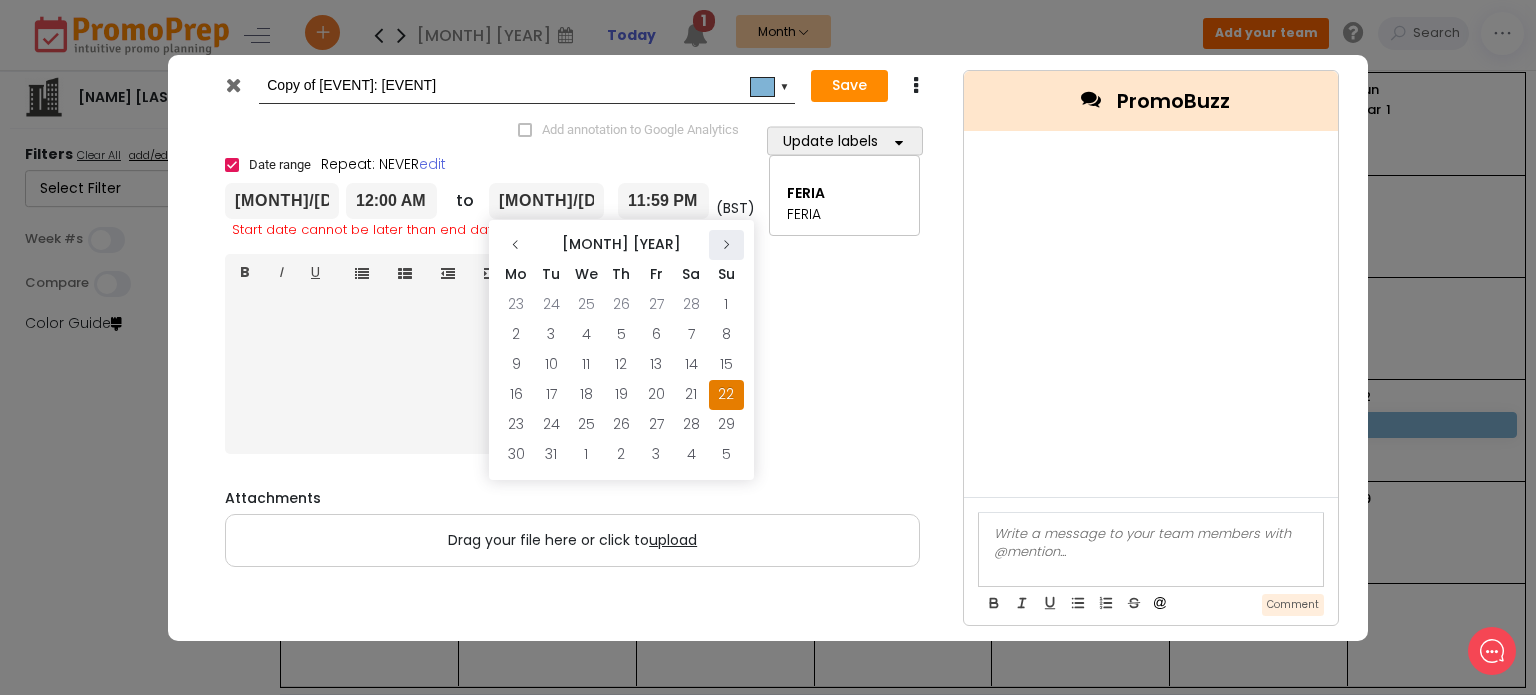 click at bounding box center (726, 245) 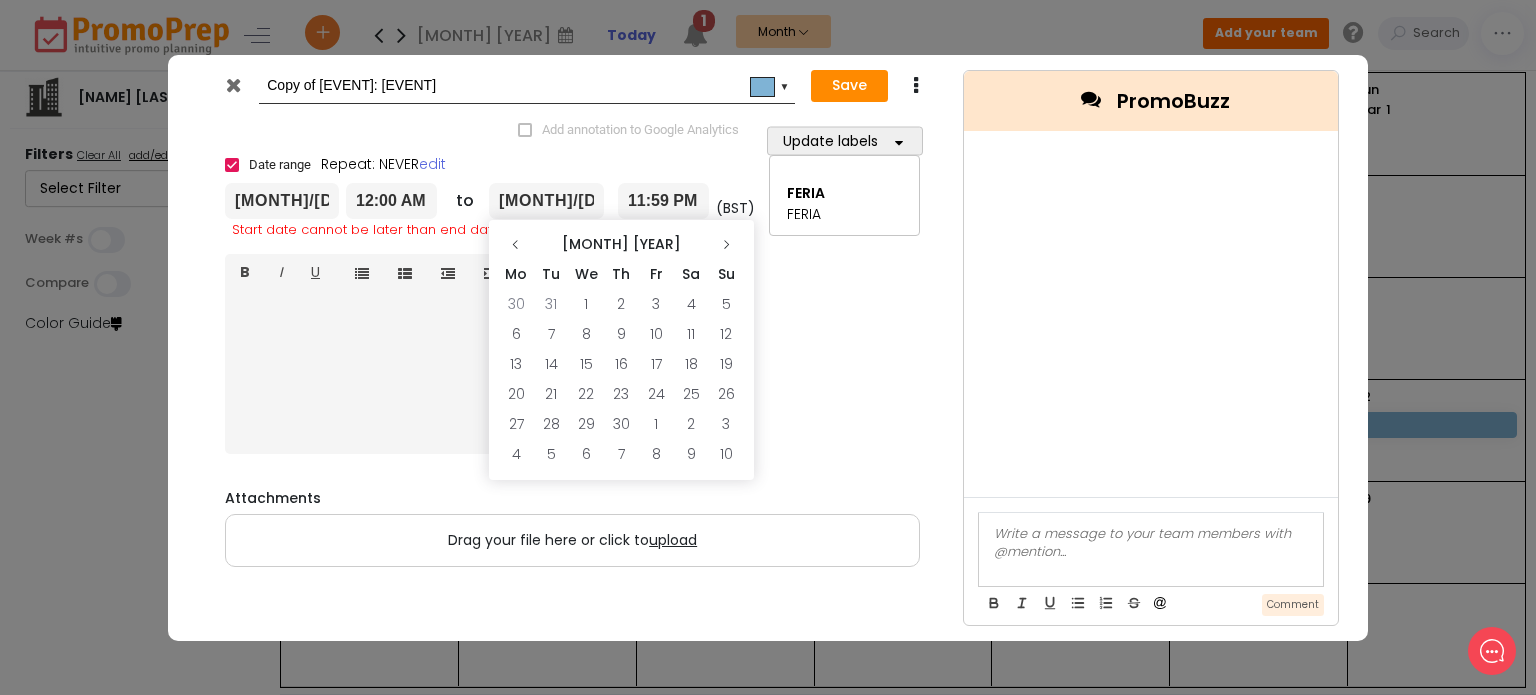click at bounding box center (726, 245) 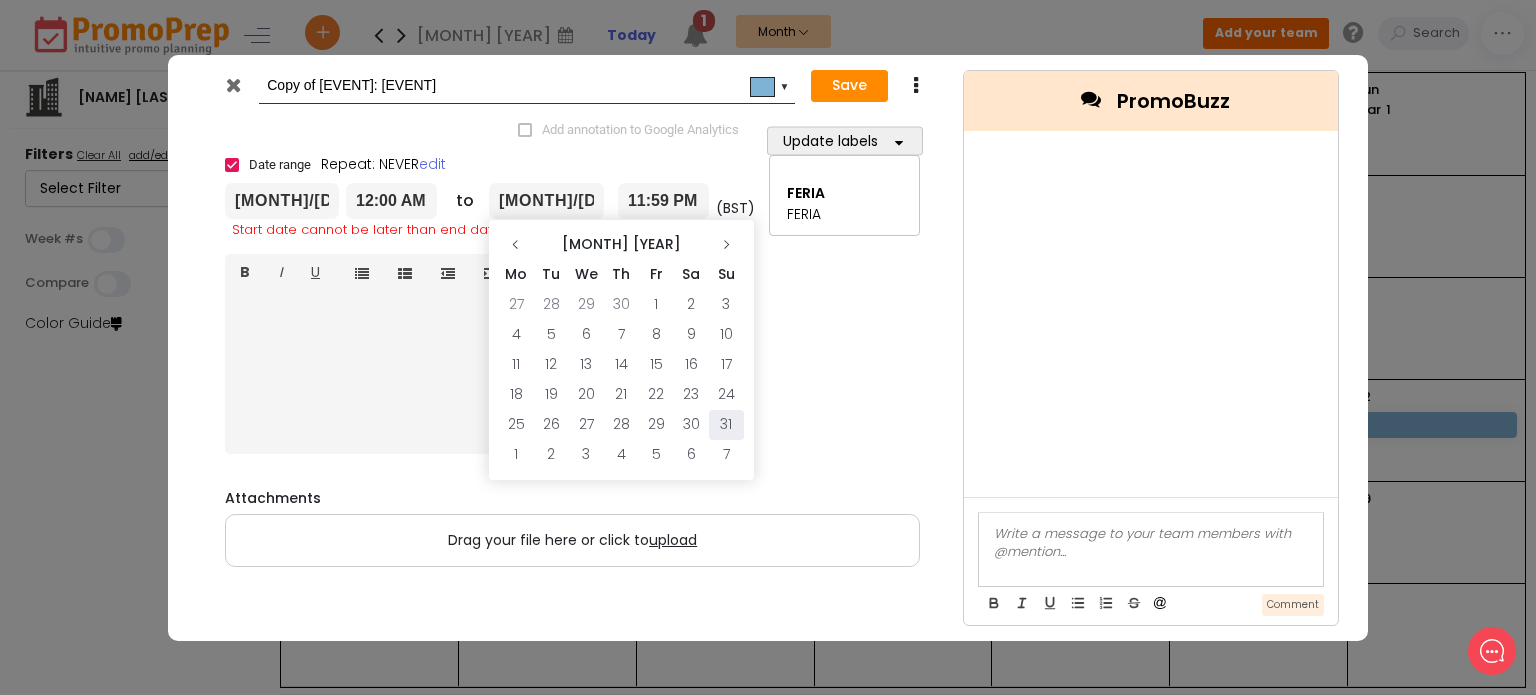 click on "31" at bounding box center (726, 425) 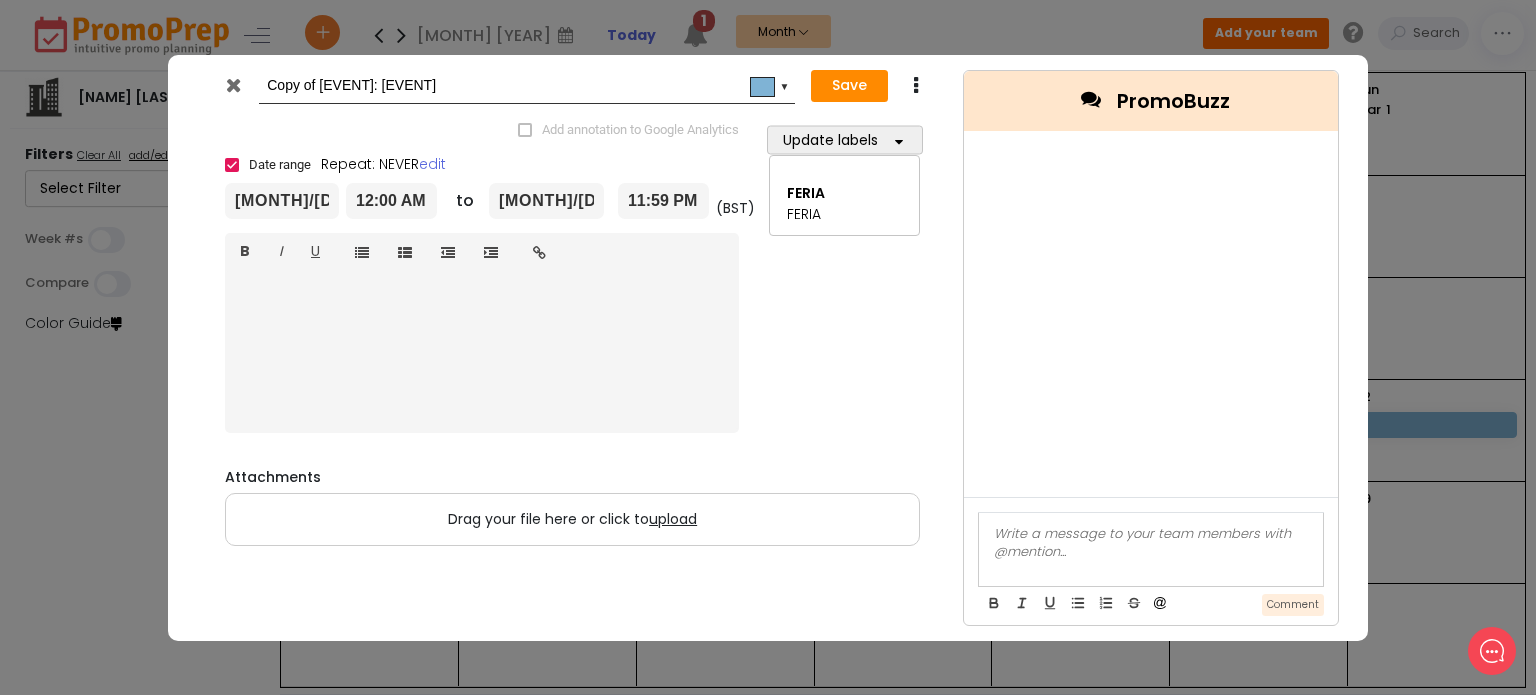 drag, startPoint x: 320, startPoint y: 86, endPoint x: 242, endPoint y: 80, distance: 78.23043 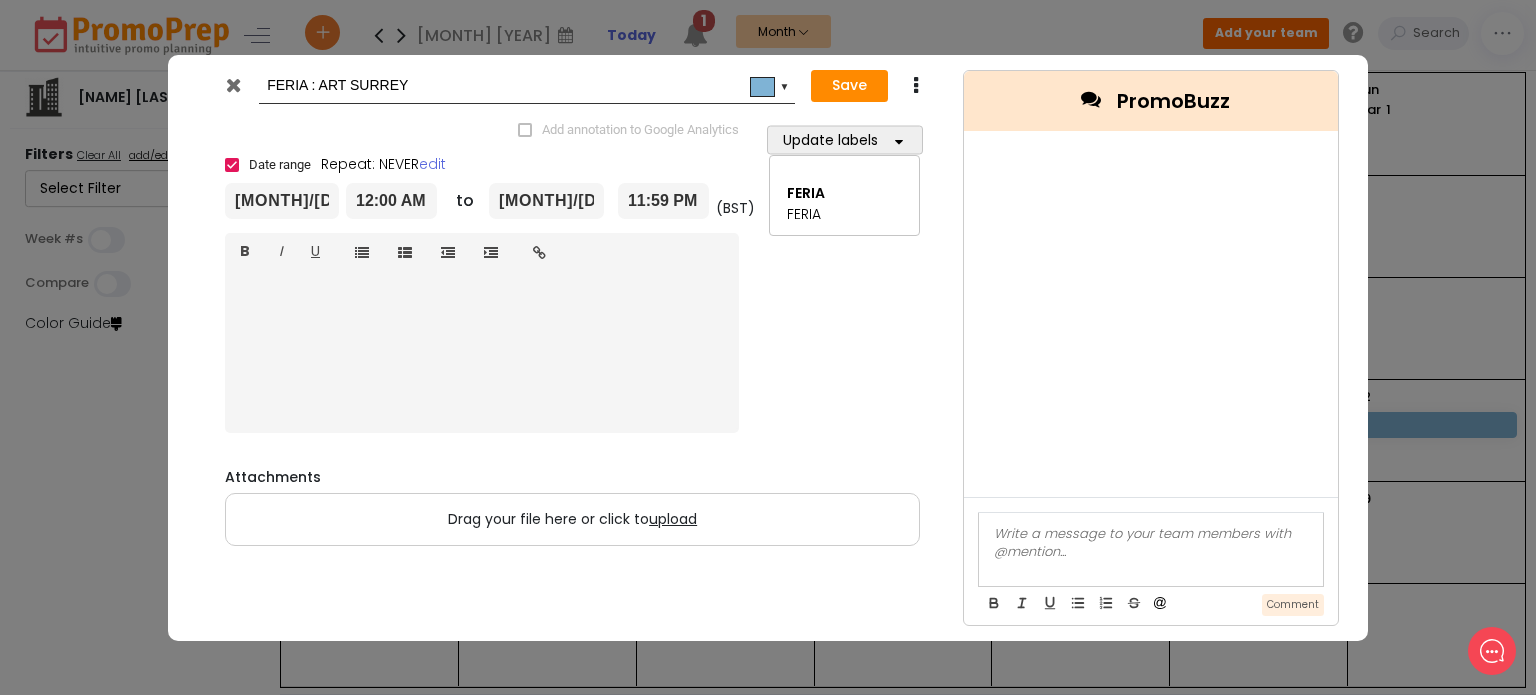 drag, startPoint x: 436, startPoint y: 86, endPoint x: 321, endPoint y: 77, distance: 115.35164 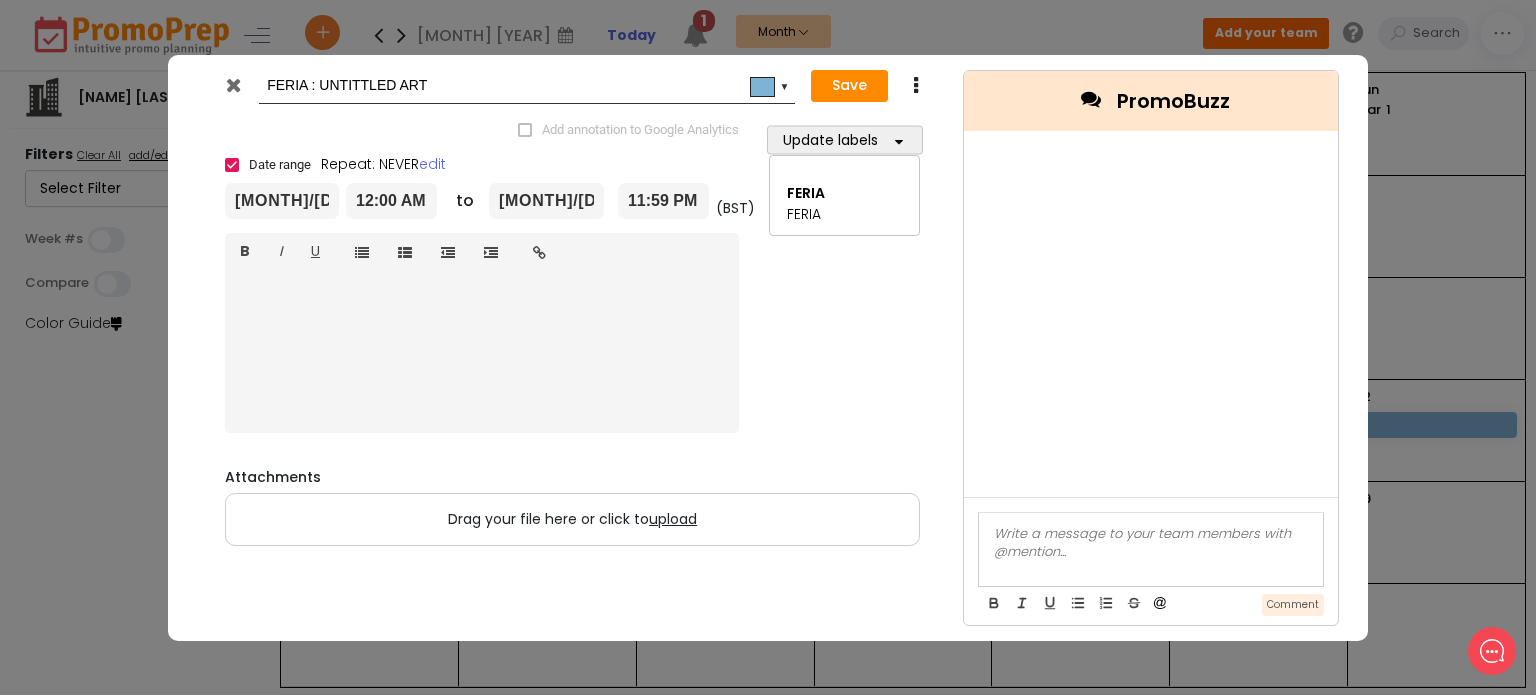 type on "FERIA : UNTITTLED ART" 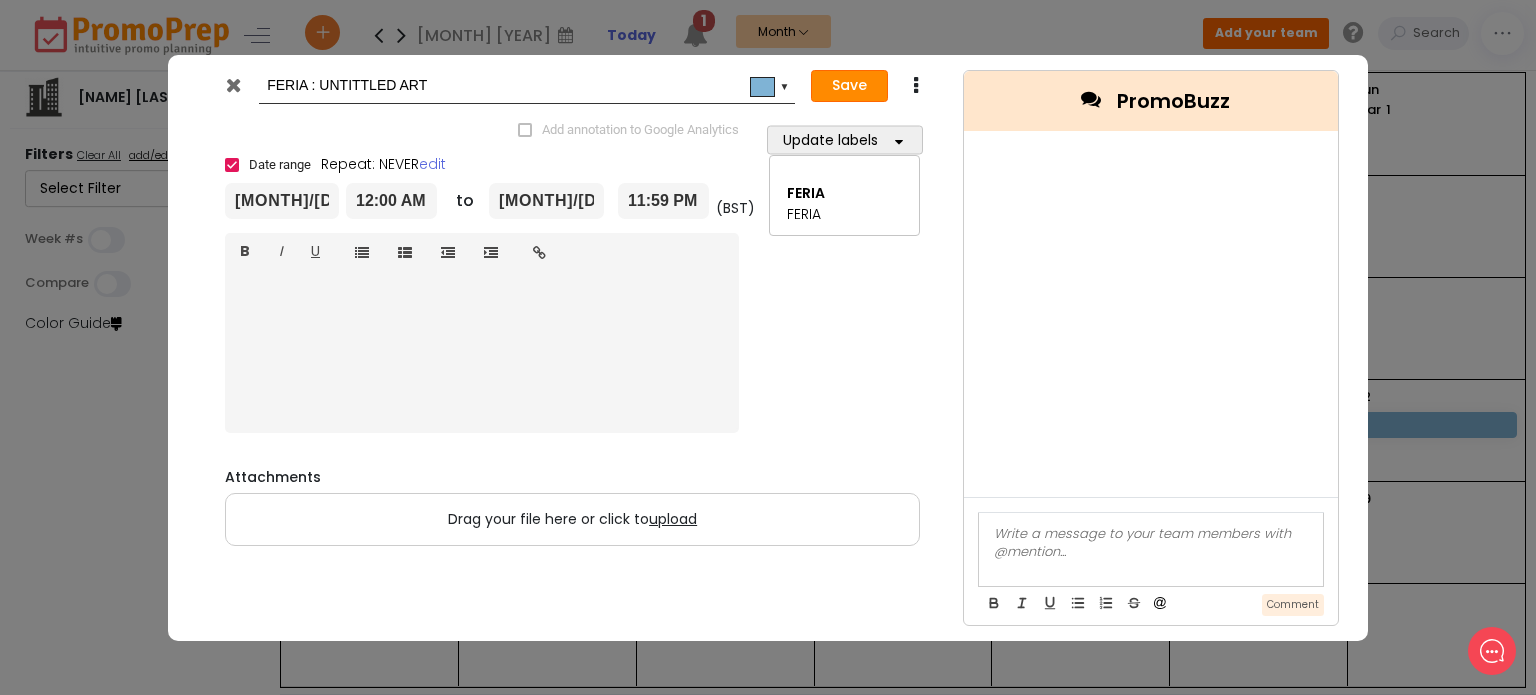 click on "Save" at bounding box center (849, 86) 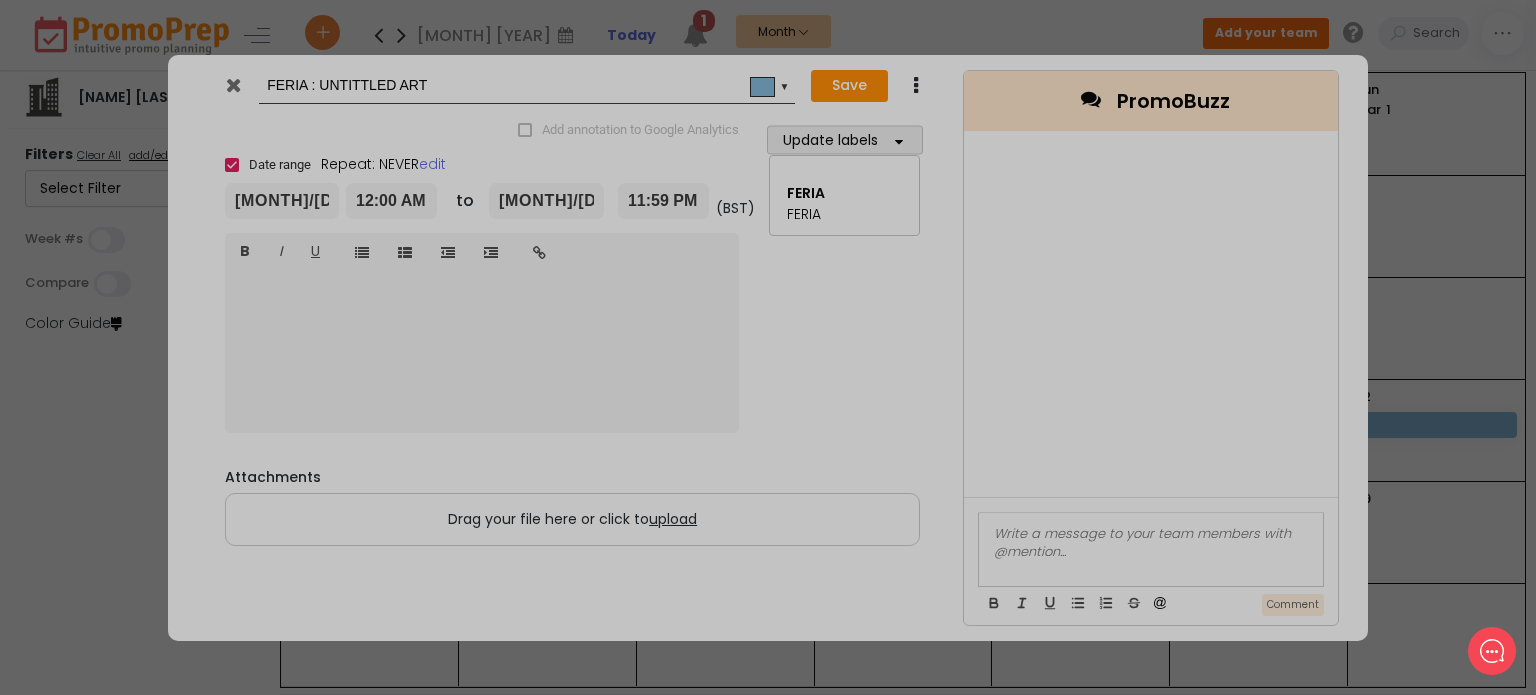 type on "2026-05-29" 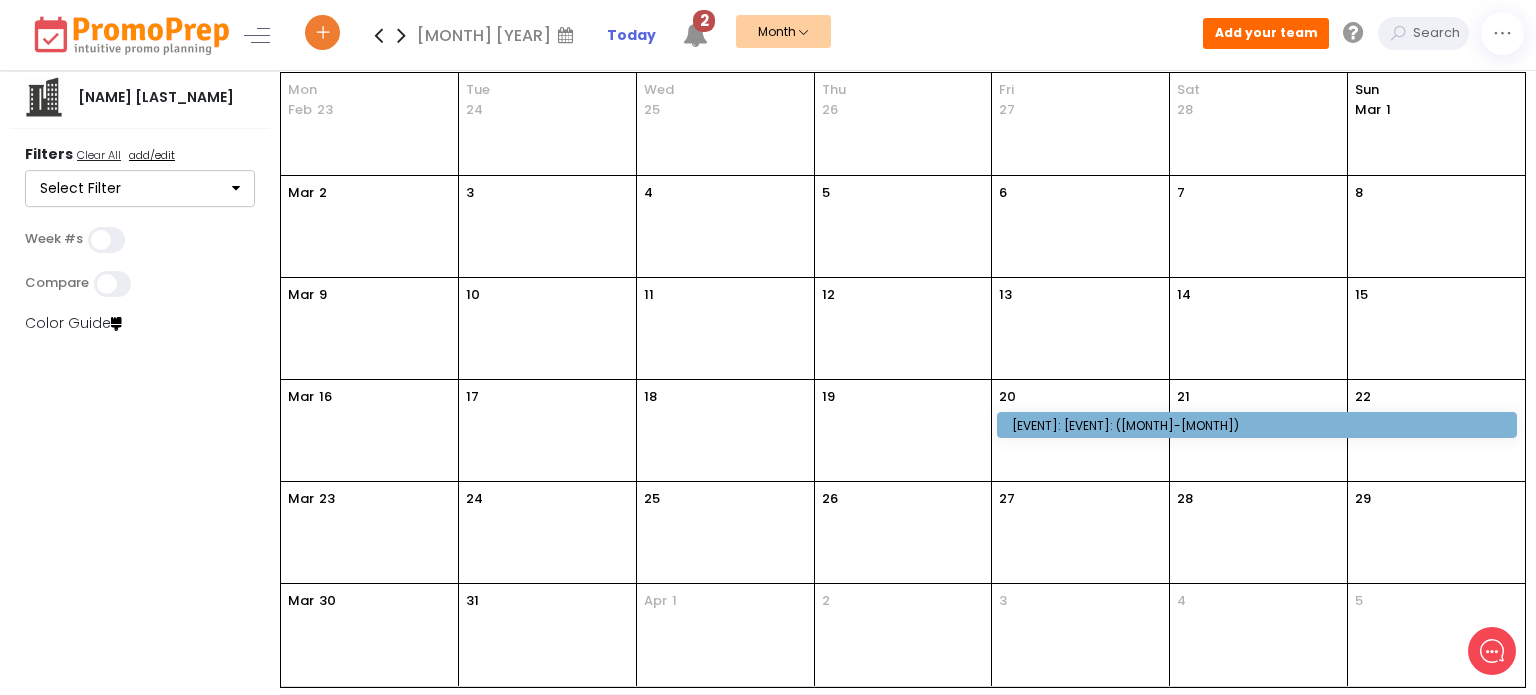 click on "May" at bounding box center (480, 168) 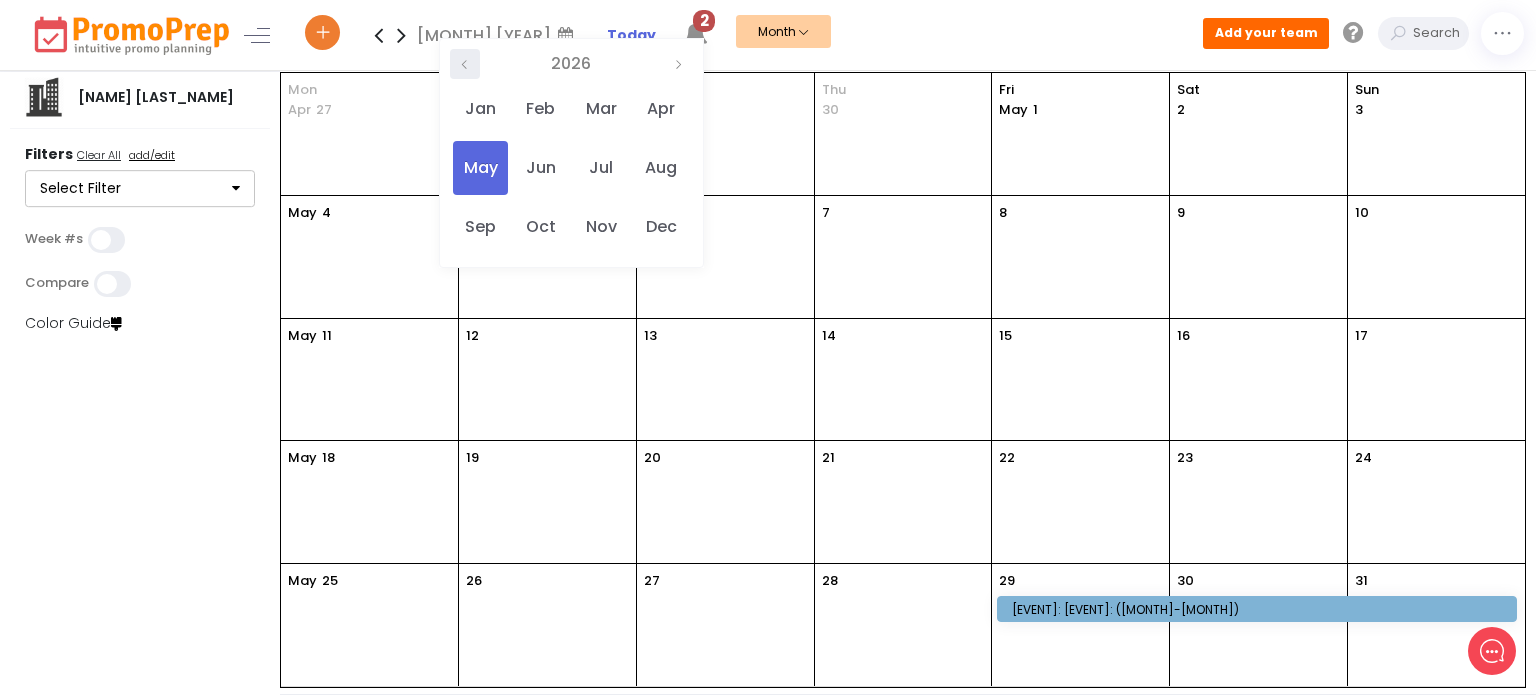 click at bounding box center (465, 65) 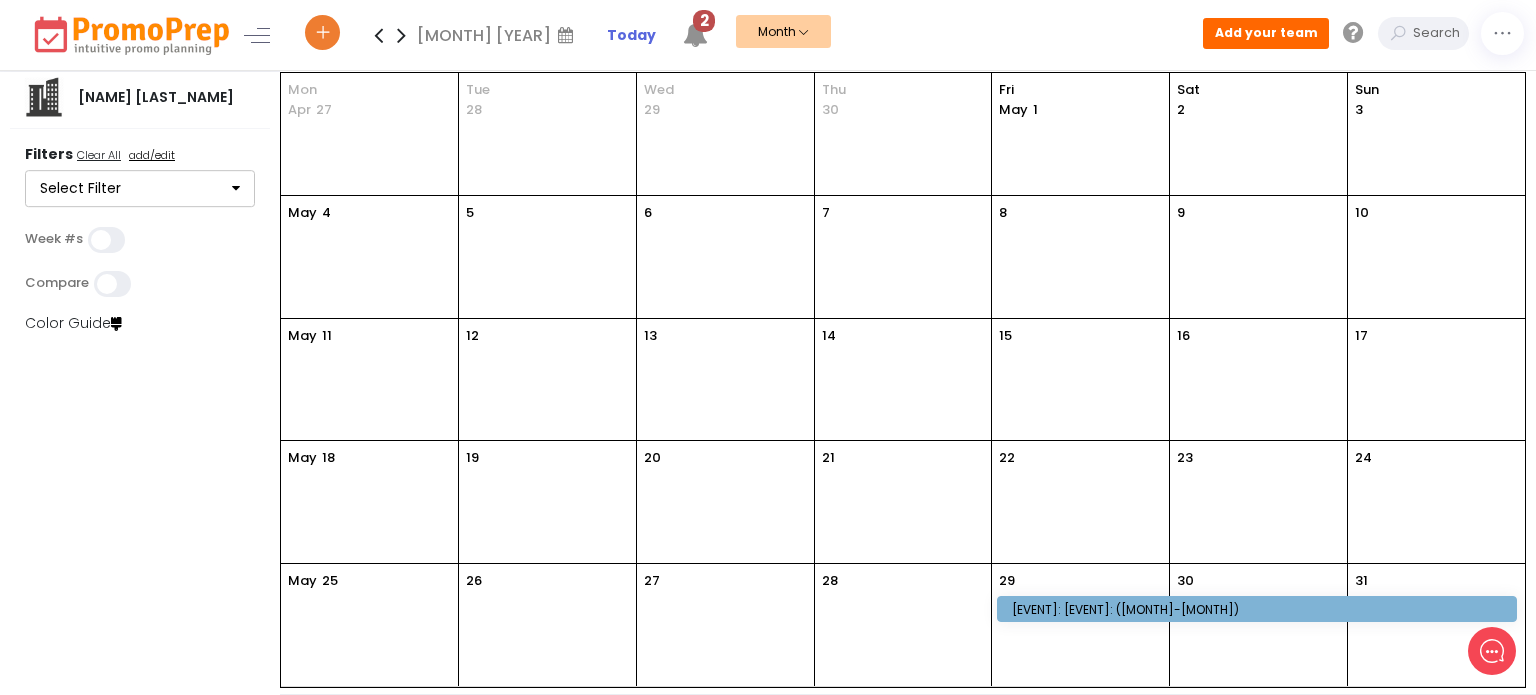 click on "Sep" at bounding box center (480, 227) 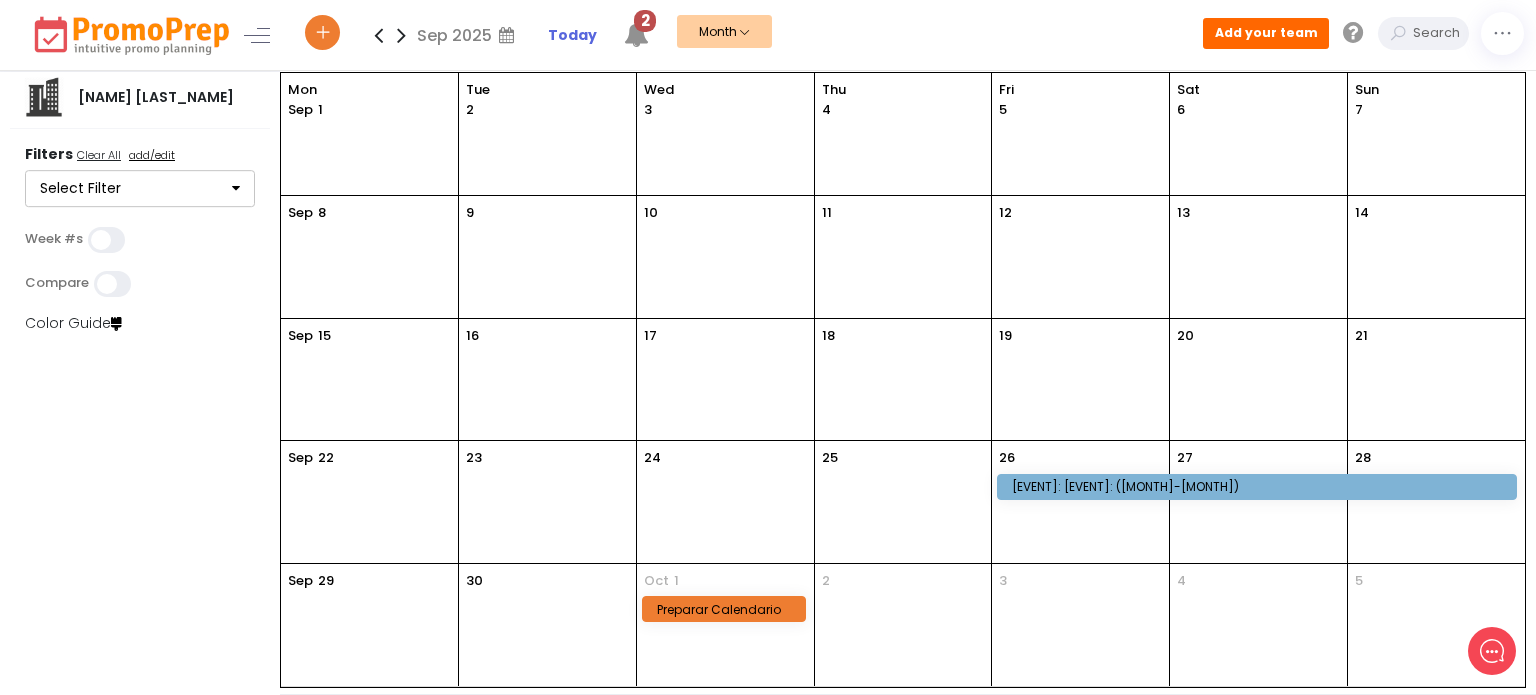 click on "17" at bounding box center (725, 380) 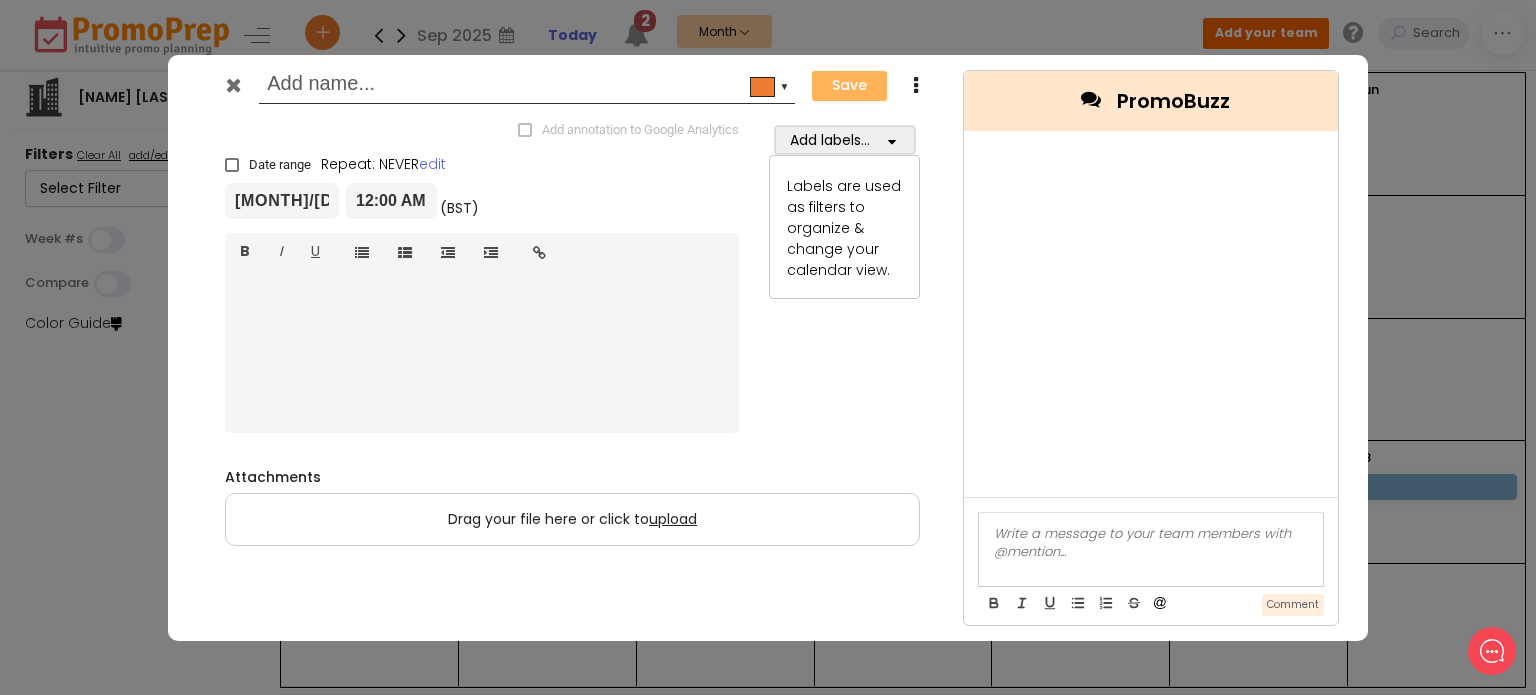 click on "Add labels..." at bounding box center (844, 139) 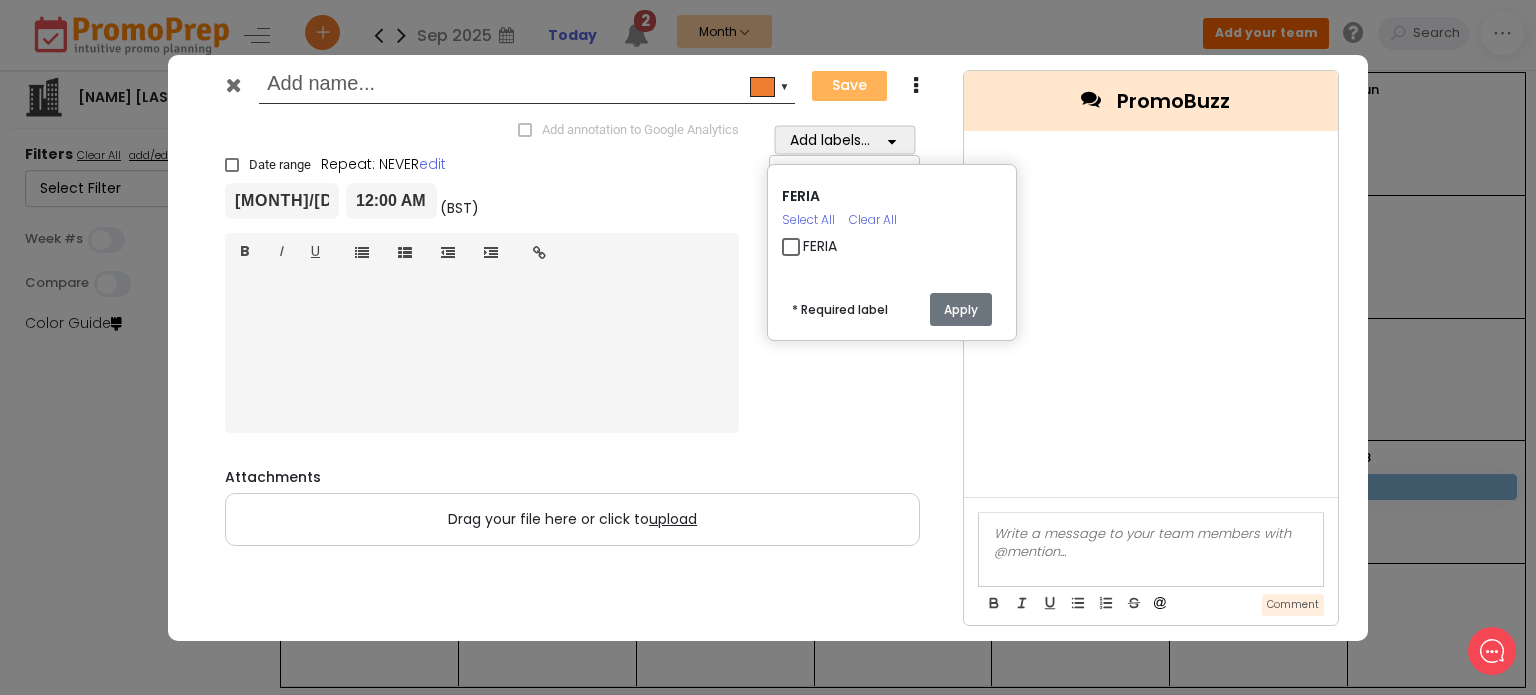 click at bounding box center (233, 85) 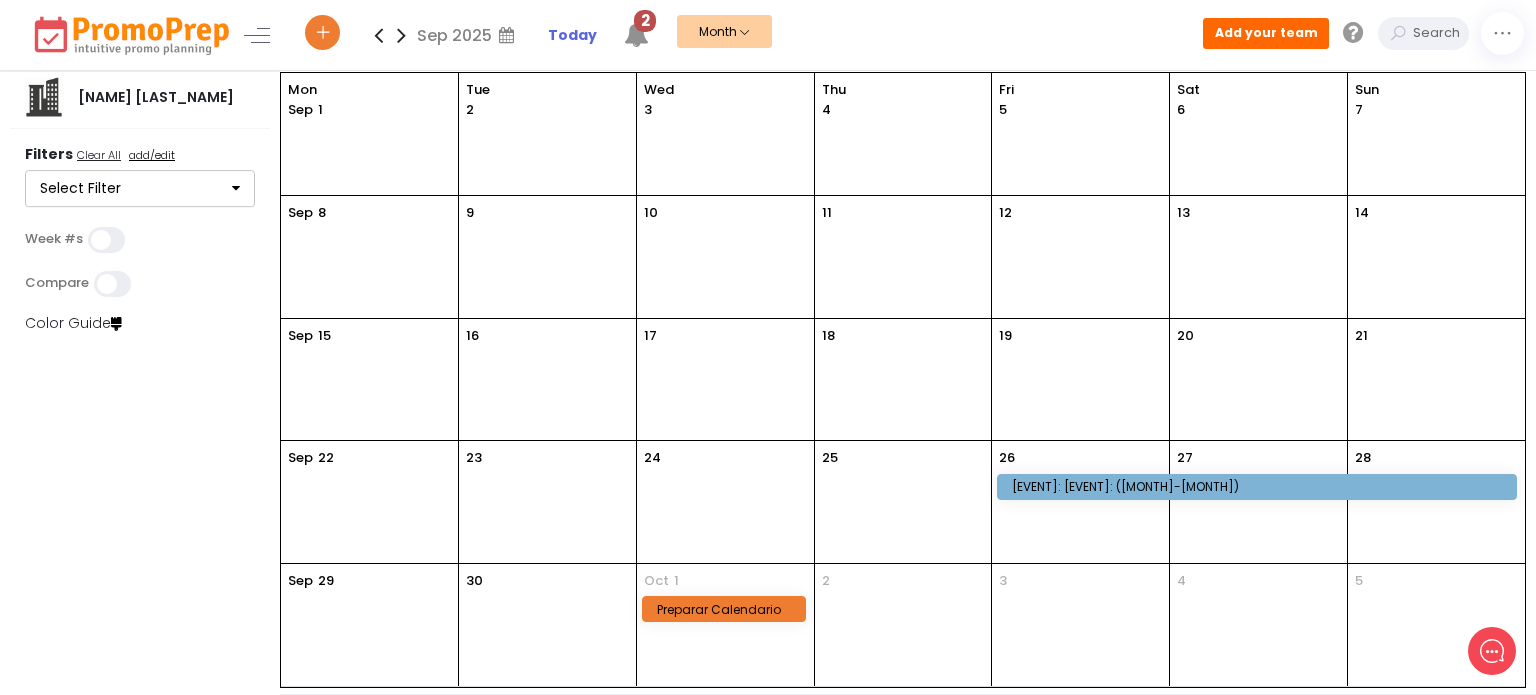 click at bounding box center [323, 35] 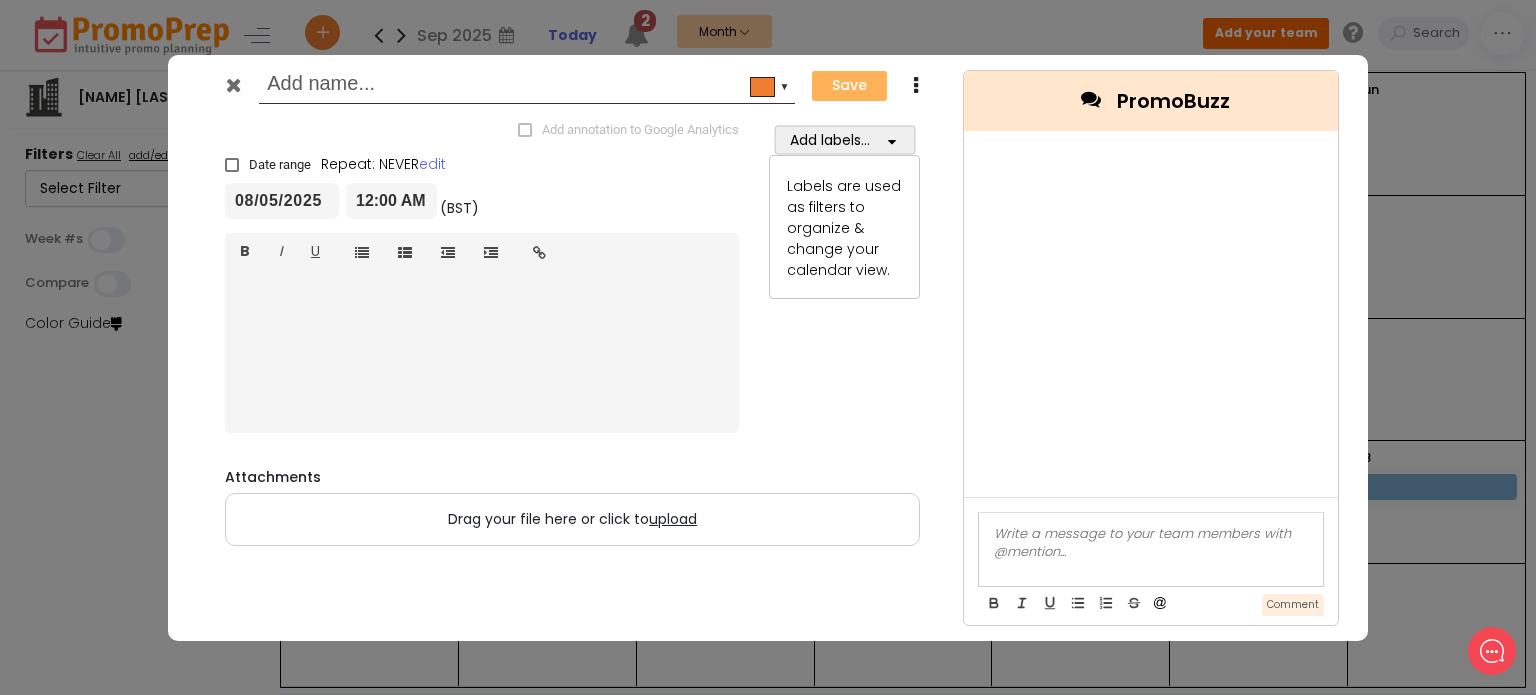 click at bounding box center [233, 85] 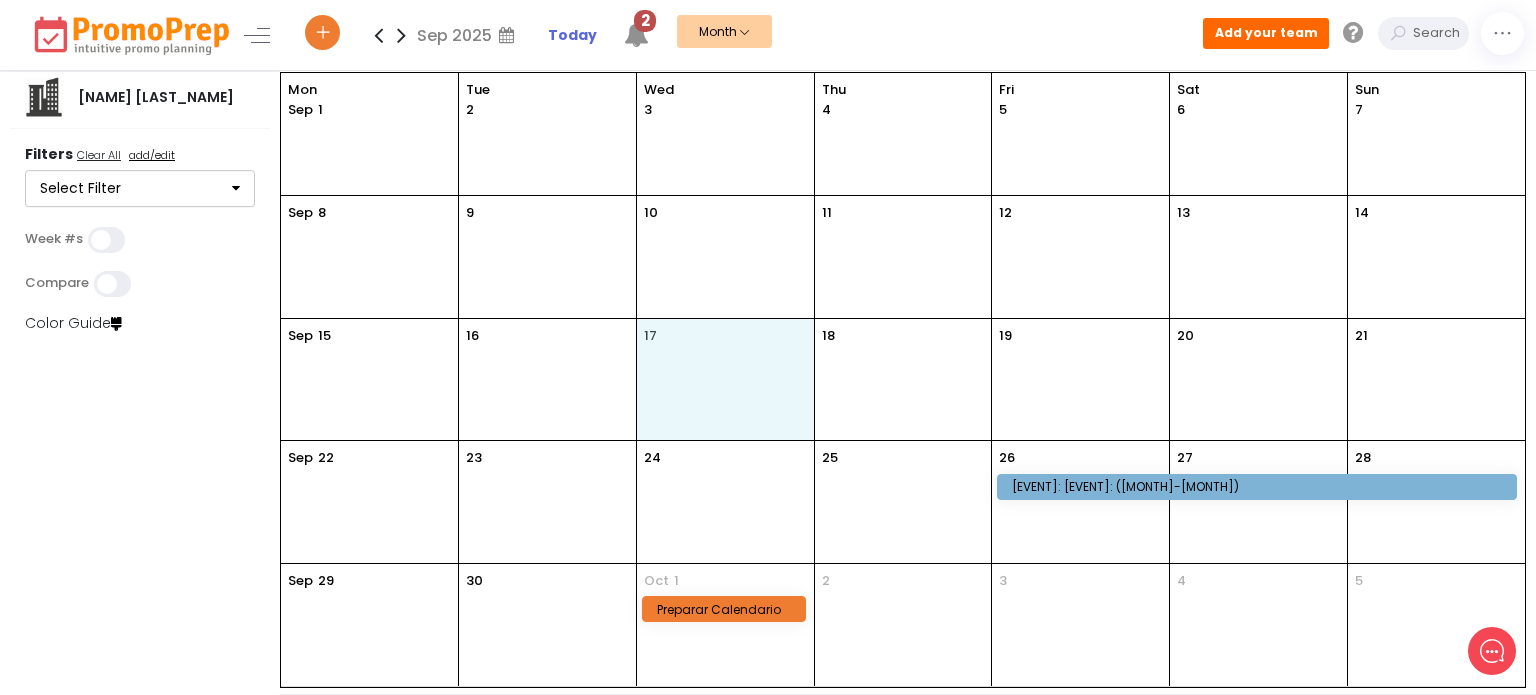 click on "17" at bounding box center (725, 380) 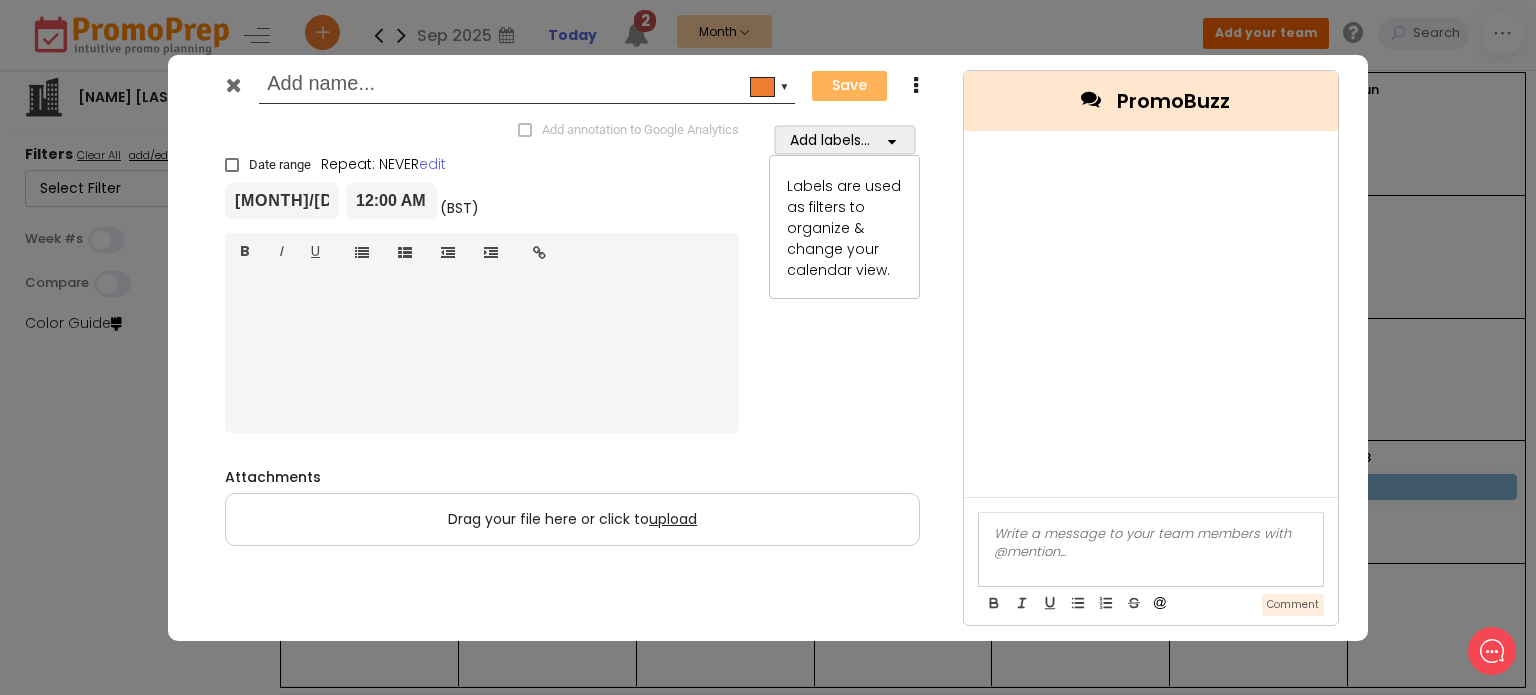 click at bounding box center [915, 86] 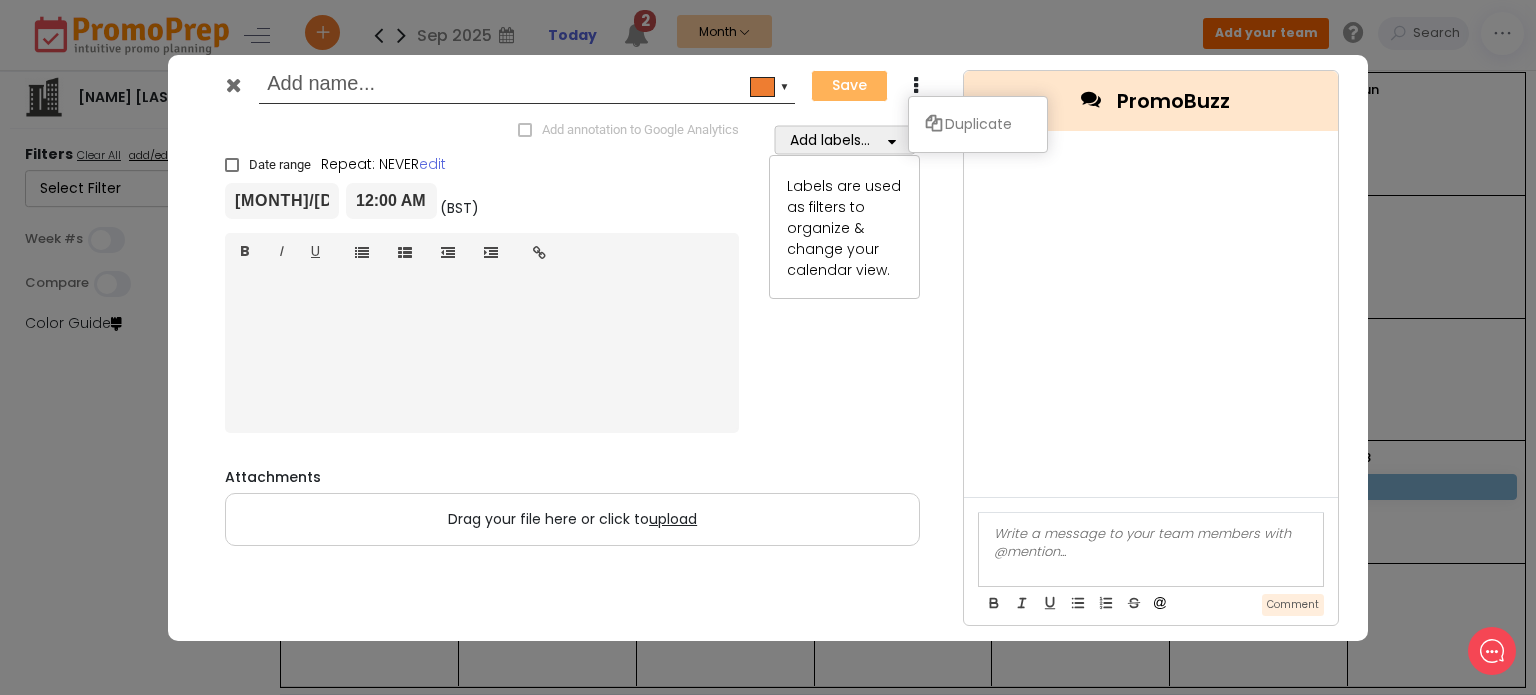click at bounding box center (915, 86) 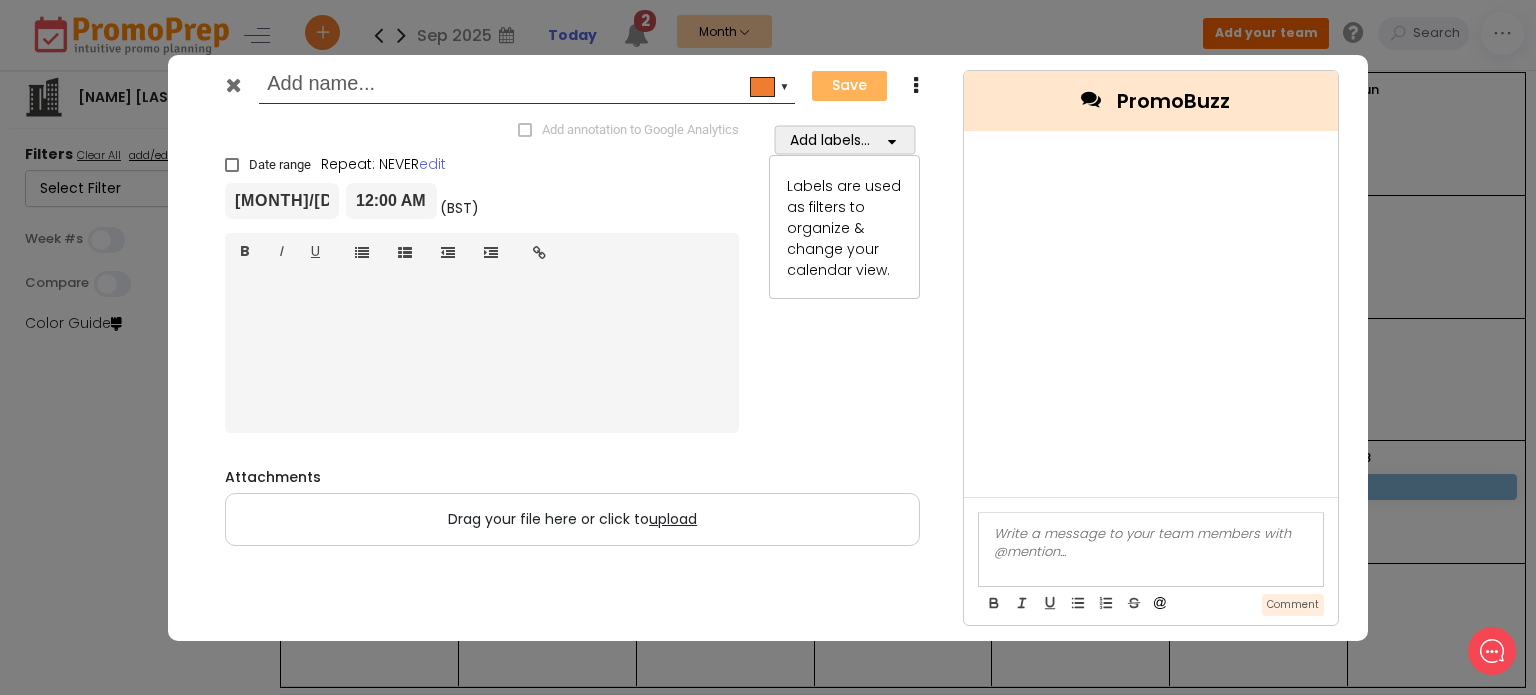 click on "Add labels..." at bounding box center [844, 139] 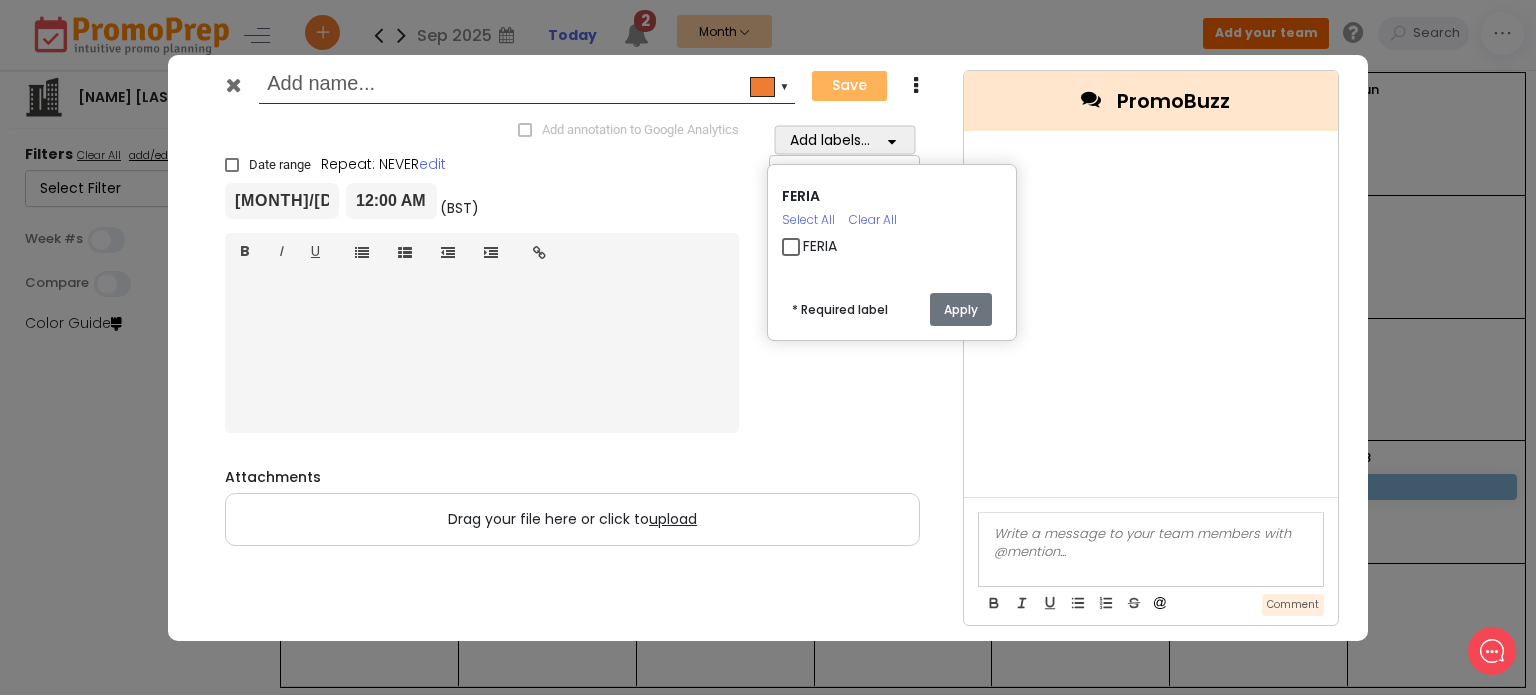 click at bounding box center (233, 85) 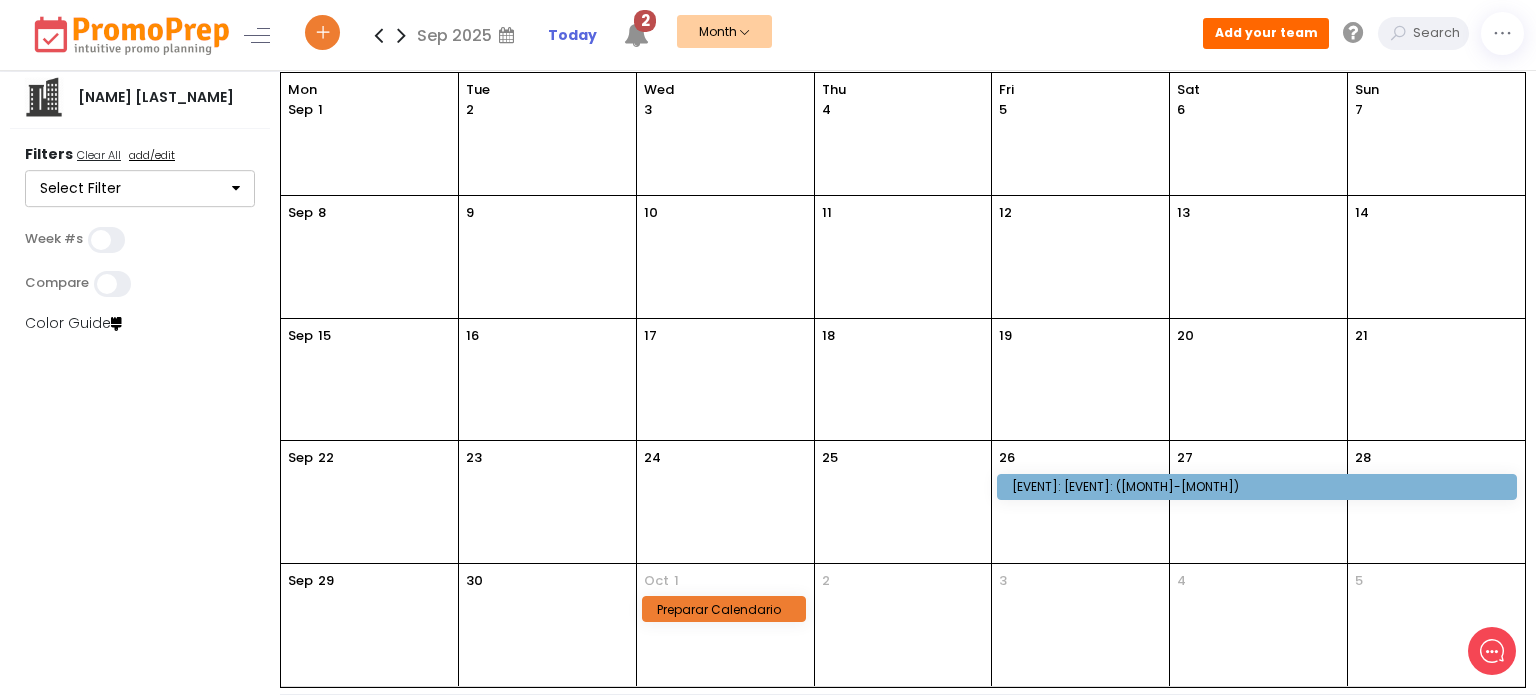 click on "Select Filter" at bounding box center [140, 189] 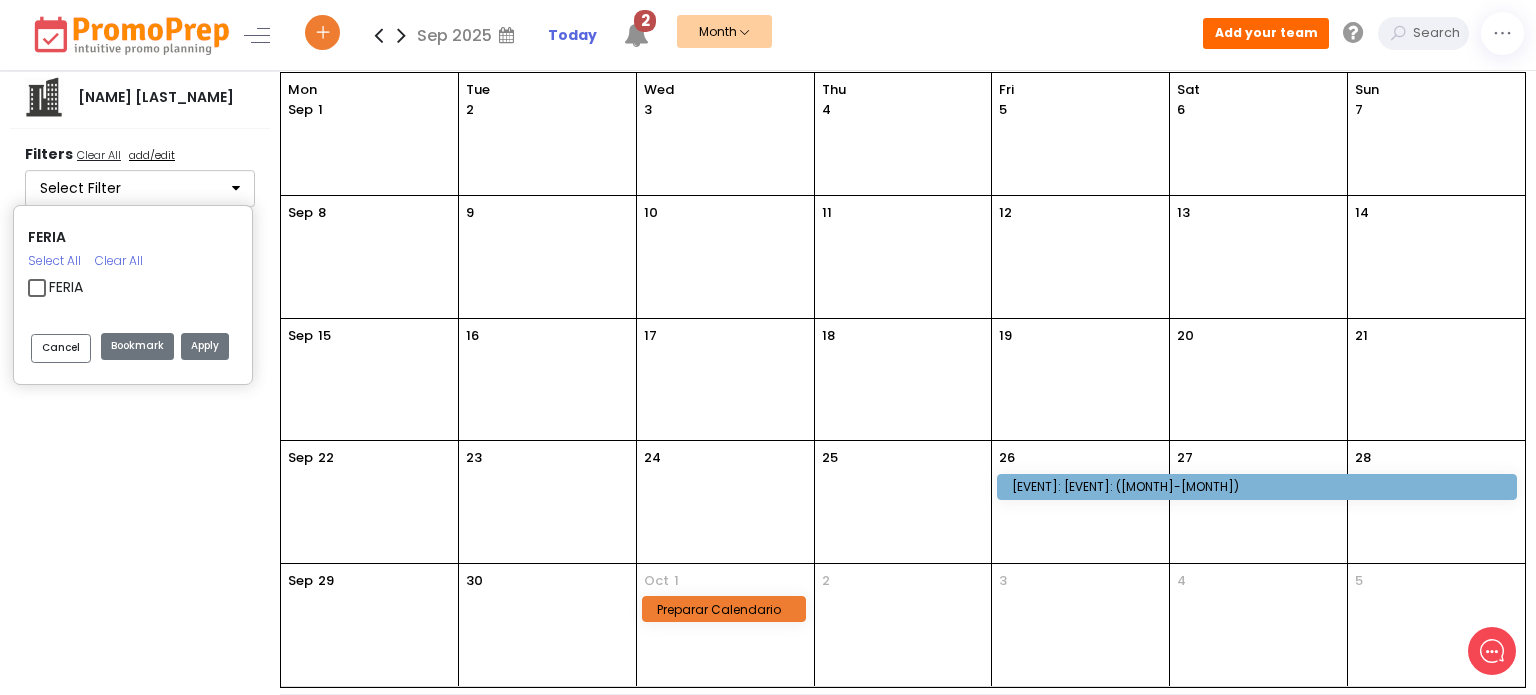 click on "FERIA Select All Clear All FERIA Cancel  Bookmark   Apply" at bounding box center (145, 191) 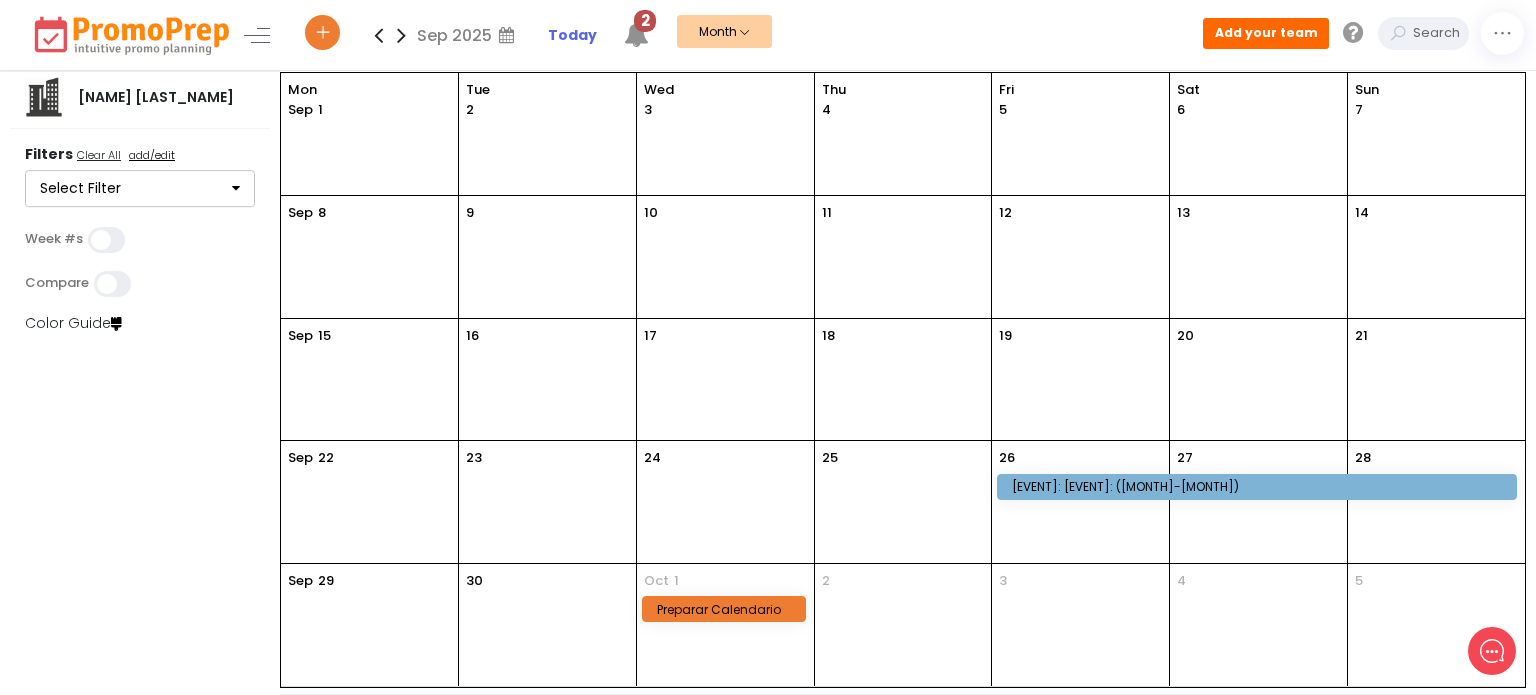 click 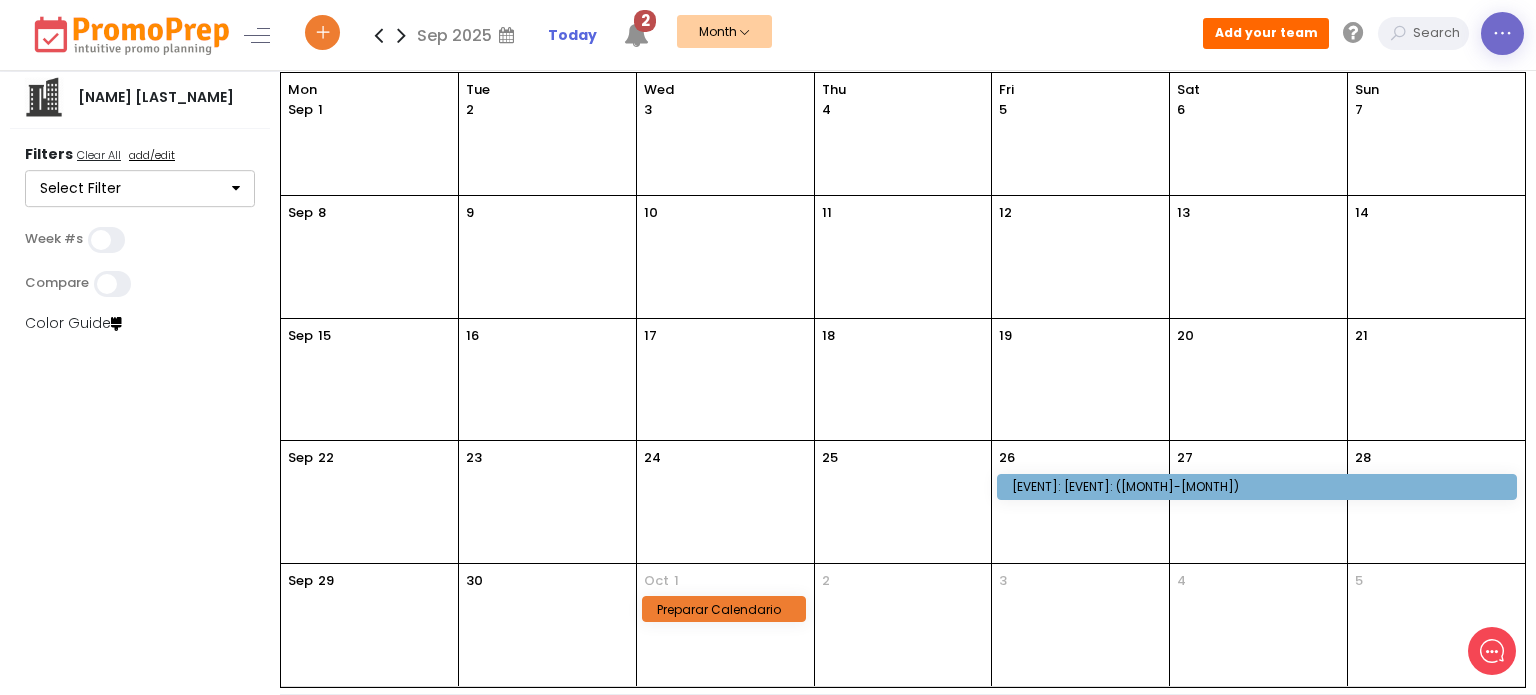 click at bounding box center (1502, 34) 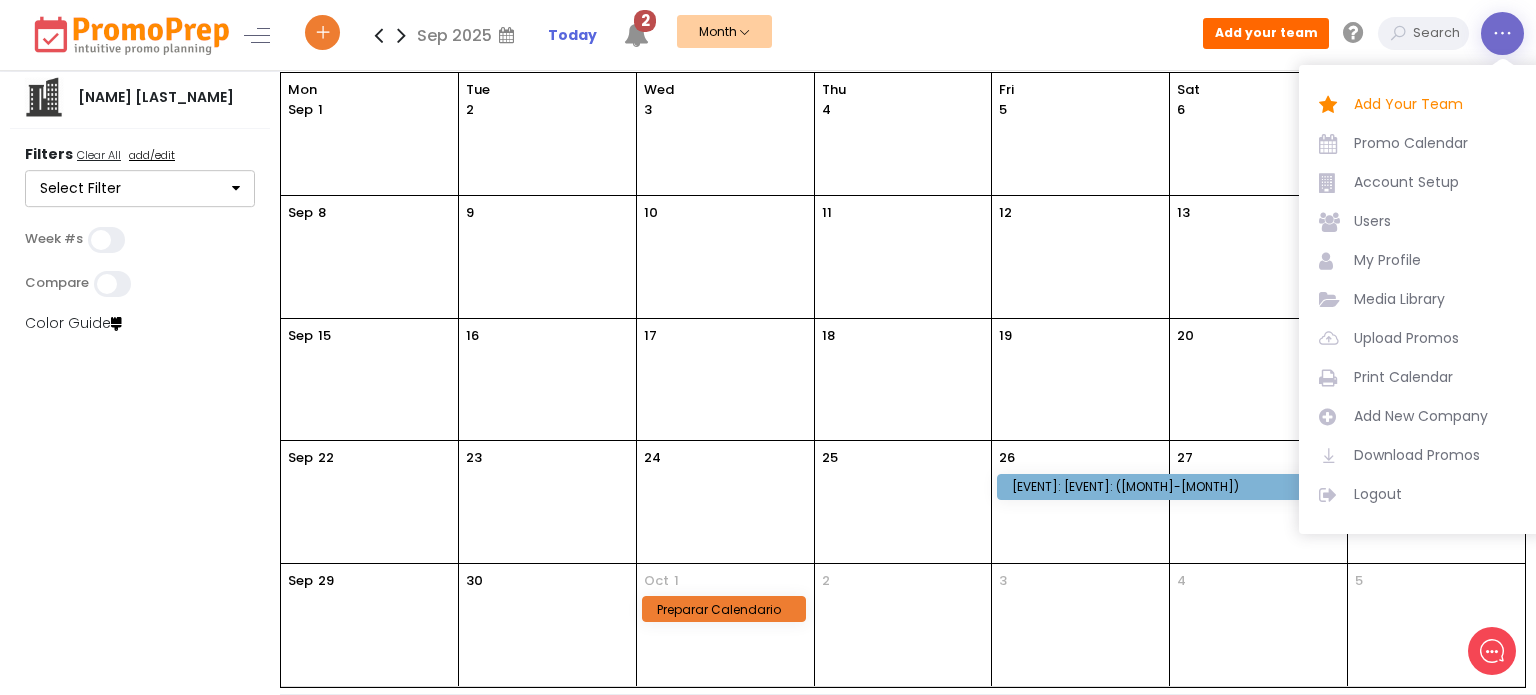click at bounding box center [1502, 34] 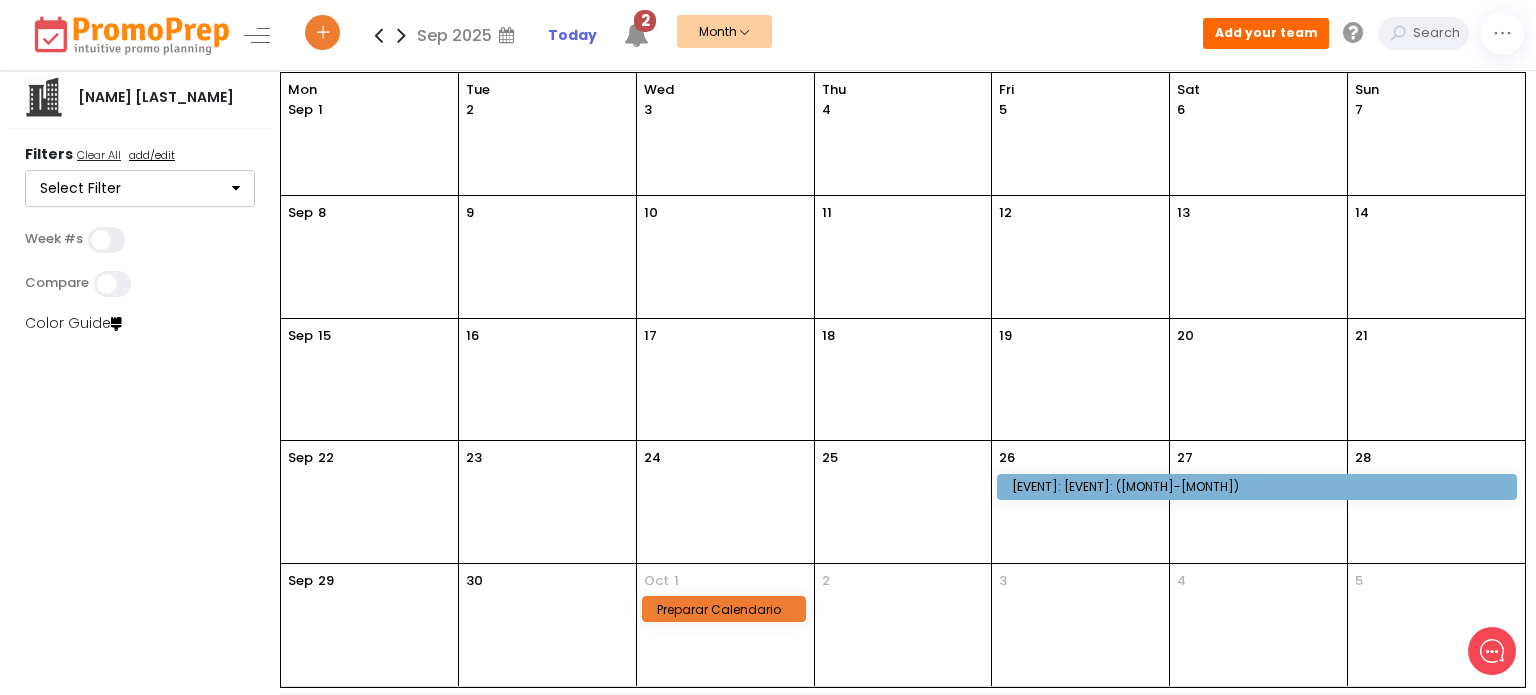click on "Select Filter" at bounding box center (140, 189) 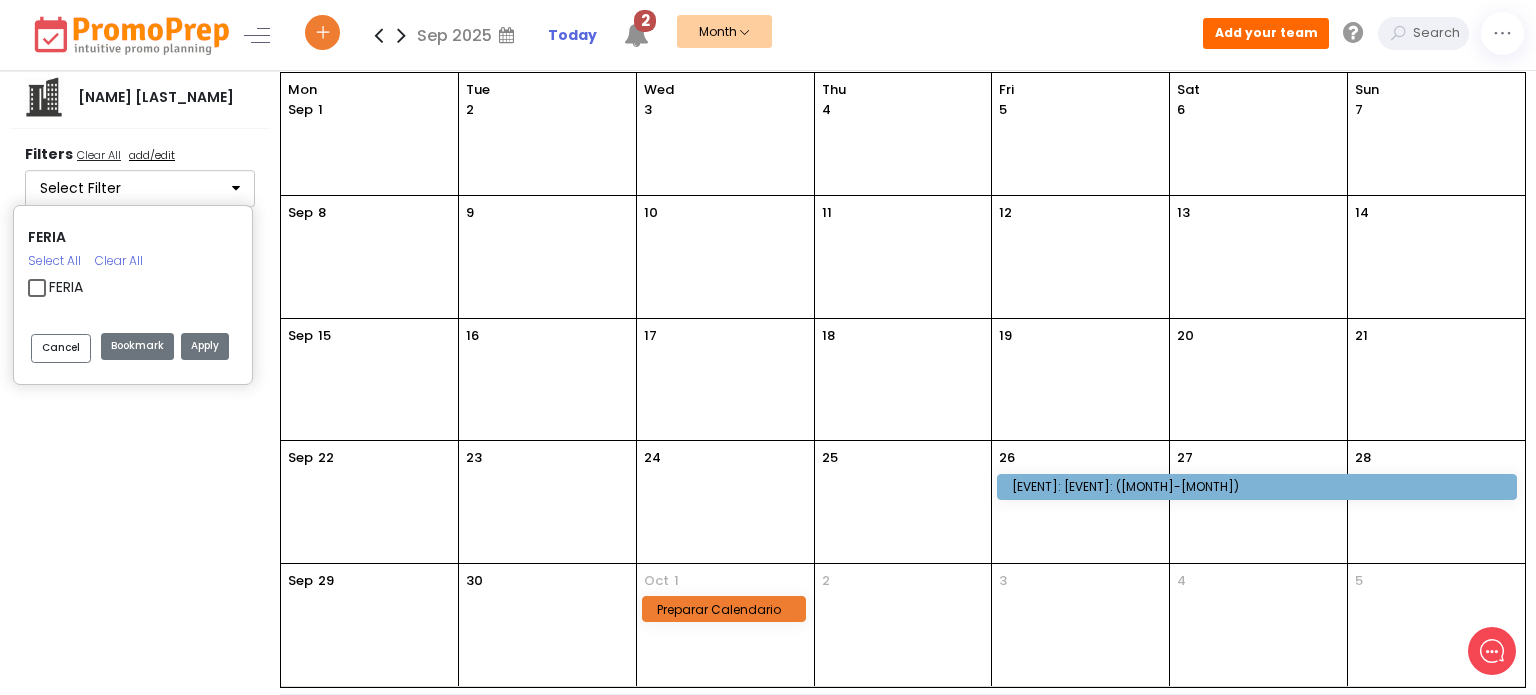 click on "[NAME] [LAST_NAME]" at bounding box center (156, 97) 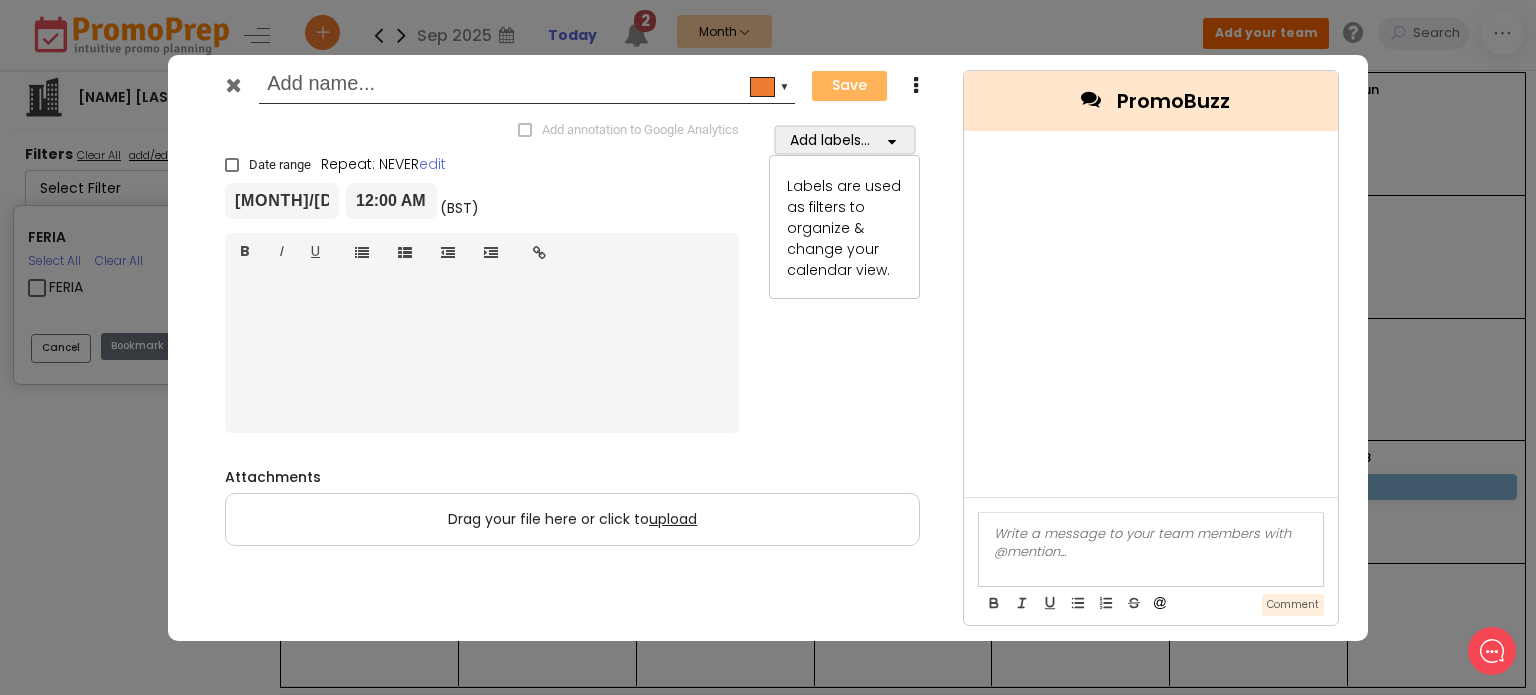 click at bounding box center (523, 86) 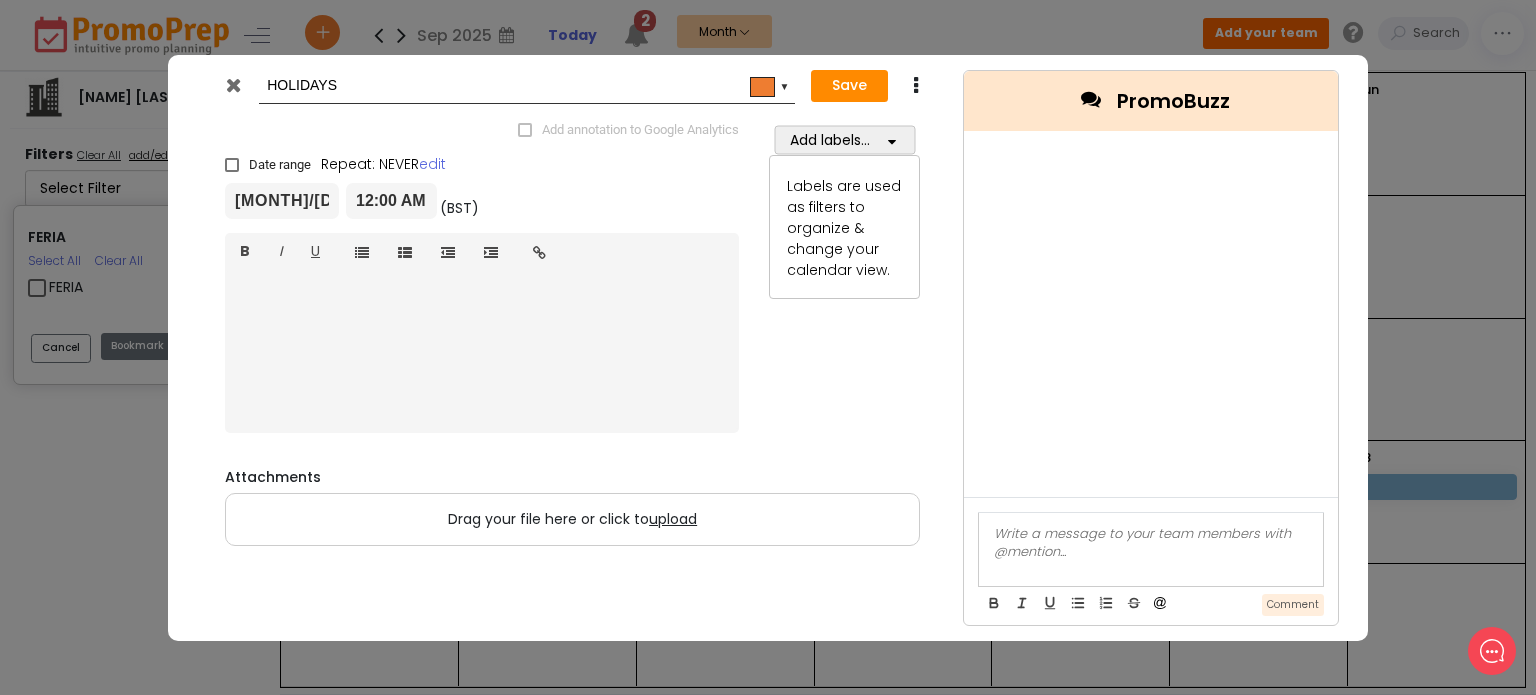 type on "HOLIDAYS" 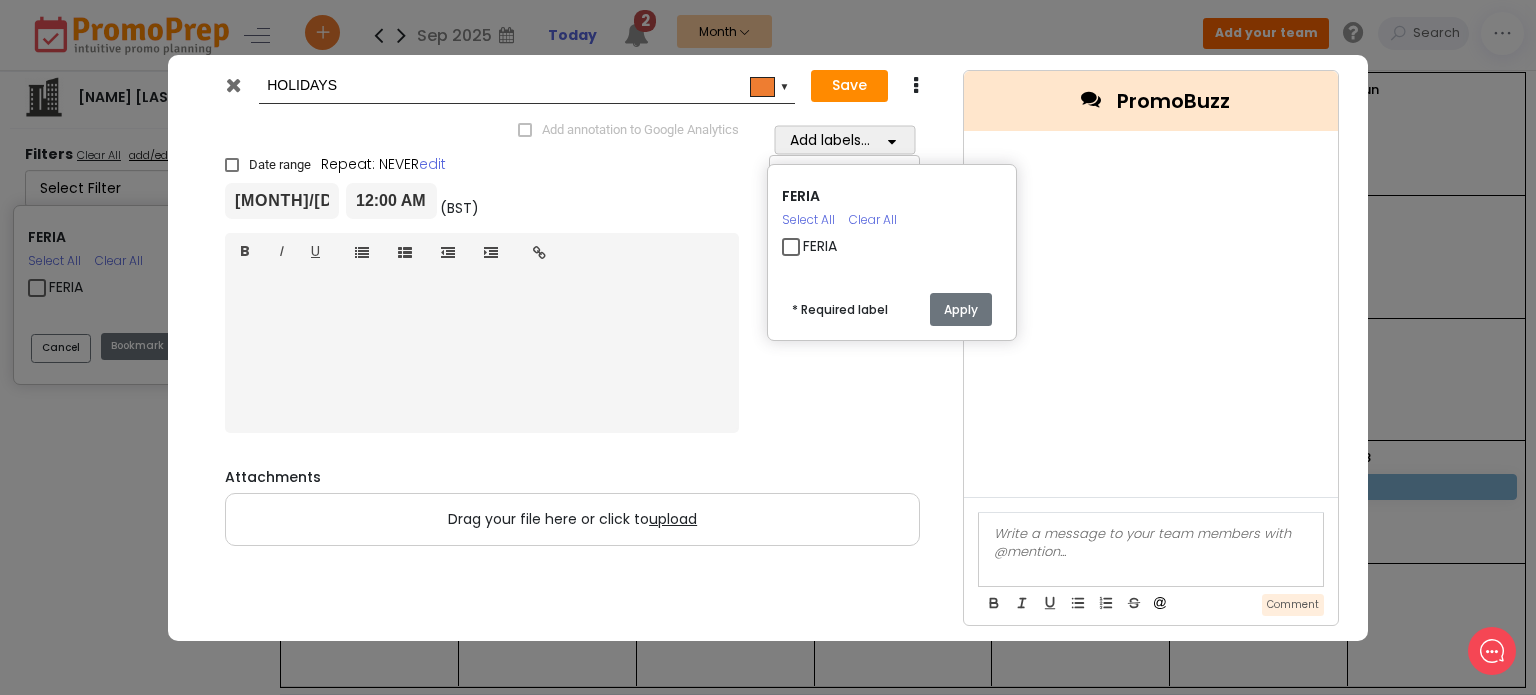click on "* Required label" at bounding box center (840, 310) 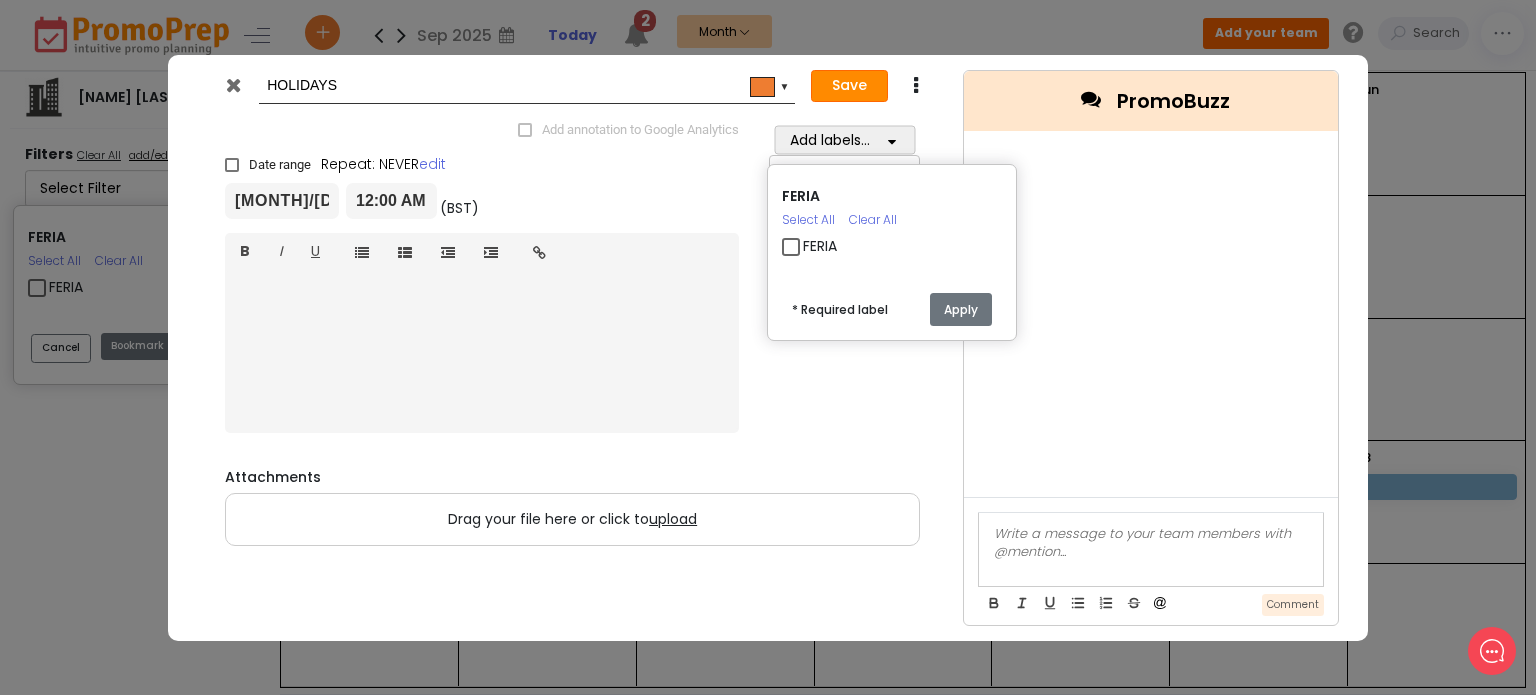 click on "Save" at bounding box center [849, 86] 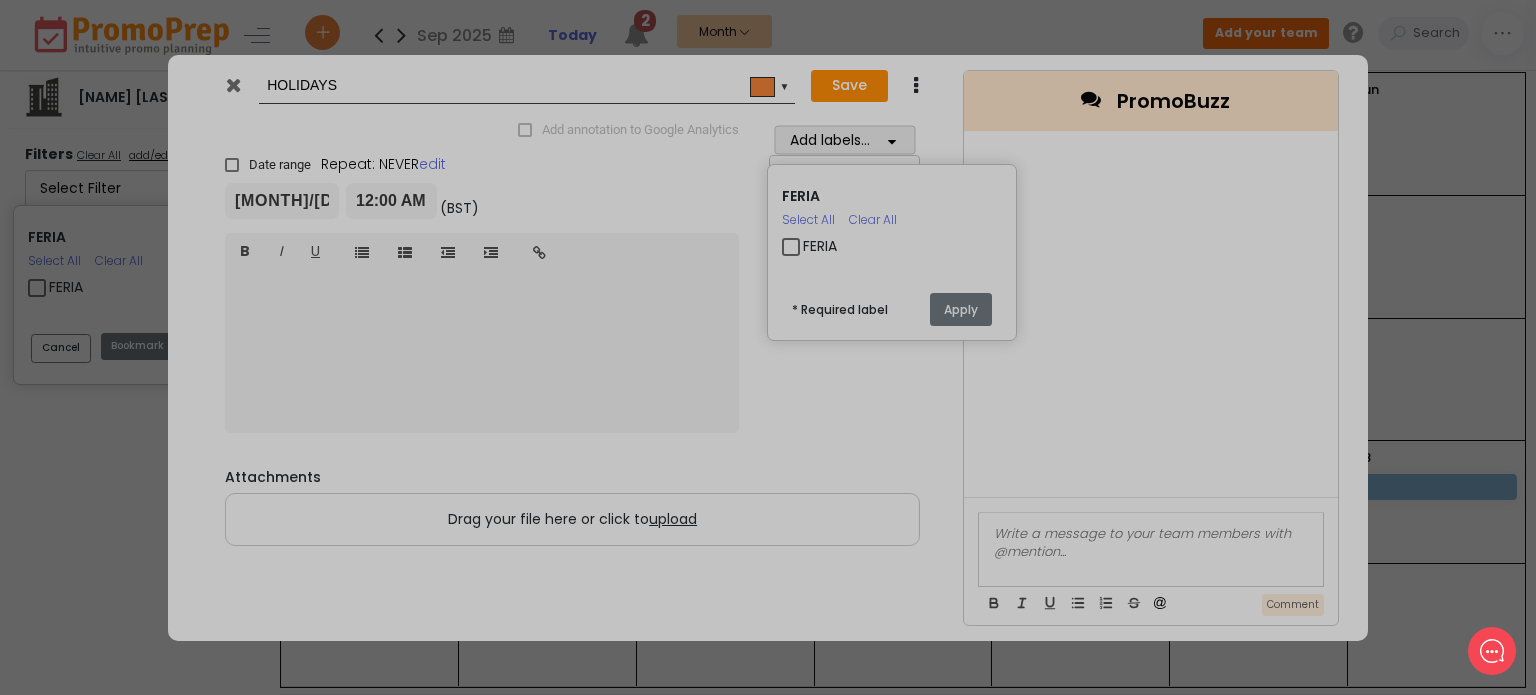 checkbox on "true" 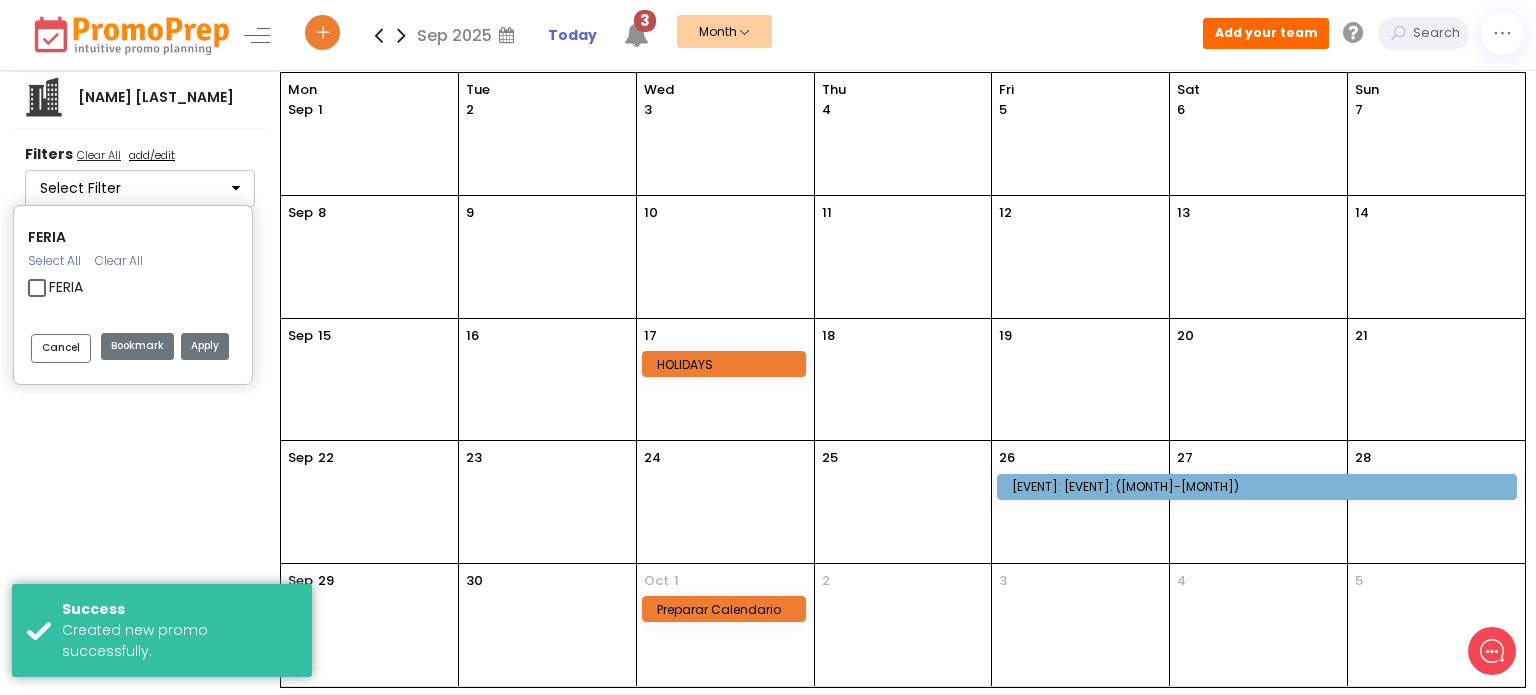 click on "HOLIDAYS" at bounding box center [727, 364] 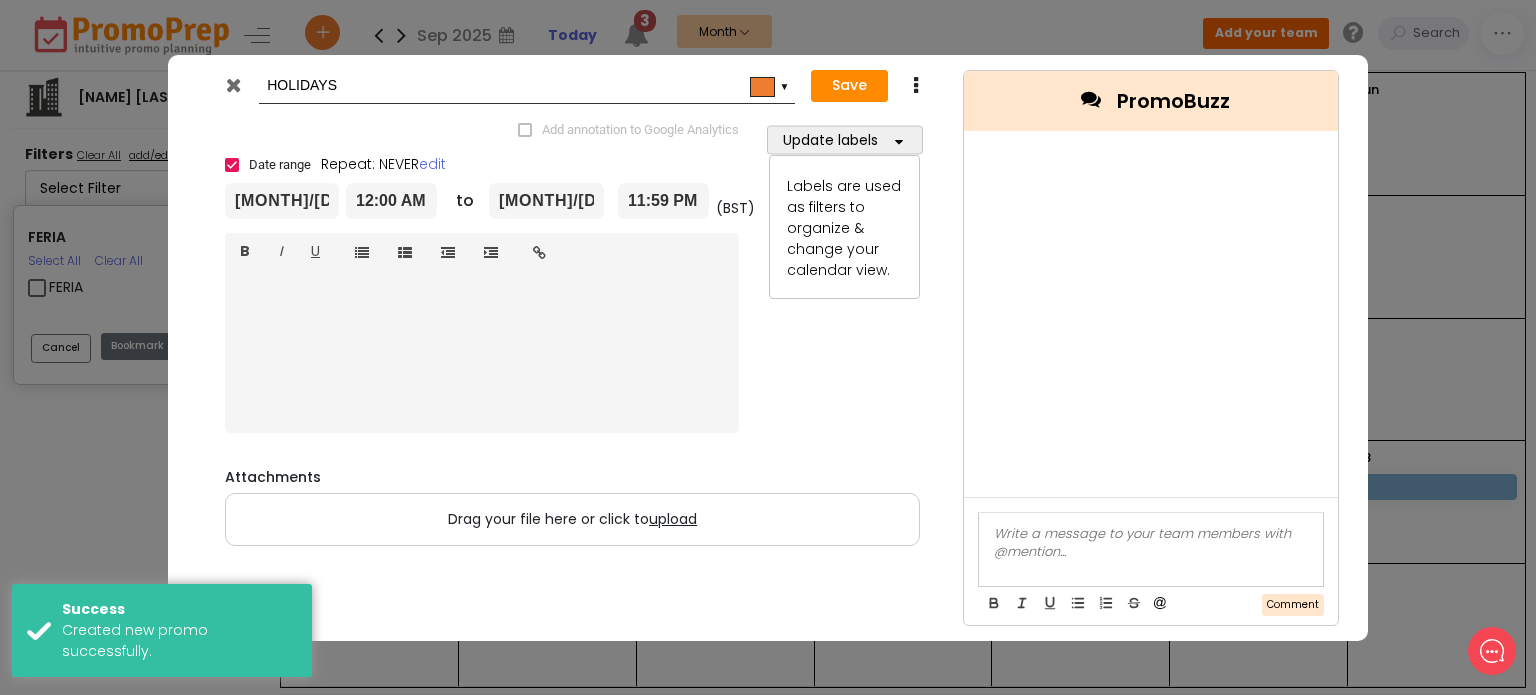click on "▼" at bounding box center [785, 85] 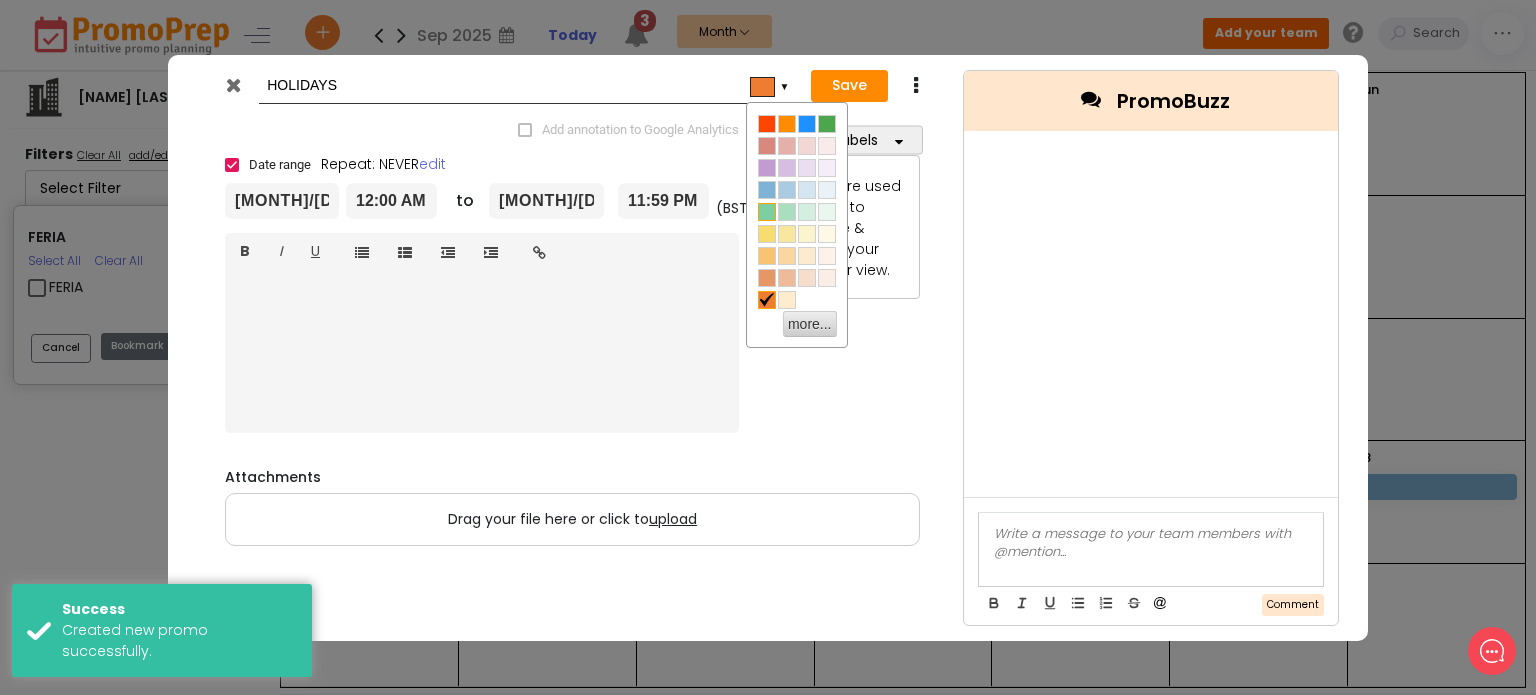 click at bounding box center [767, 212] 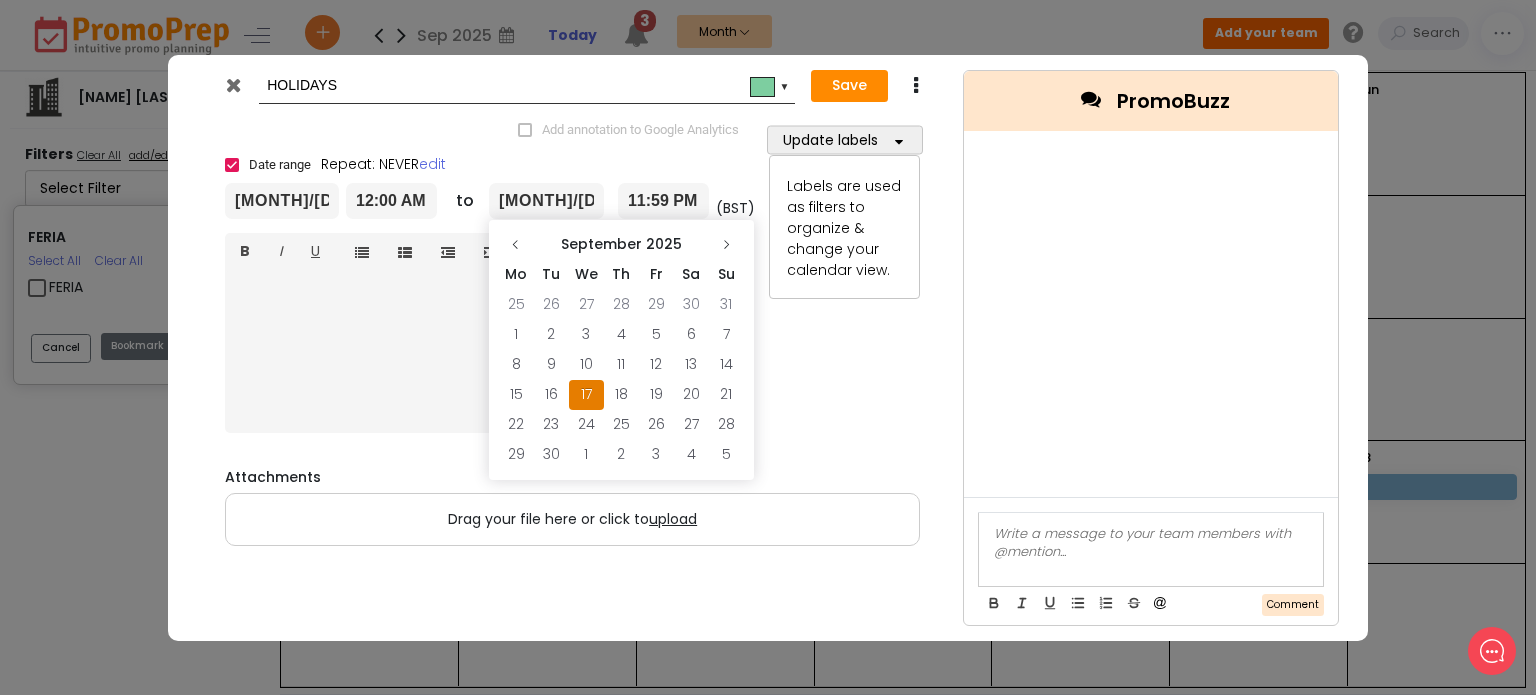 click on "[MONTH]/[DAY]/[YEAR]" at bounding box center (546, 201) 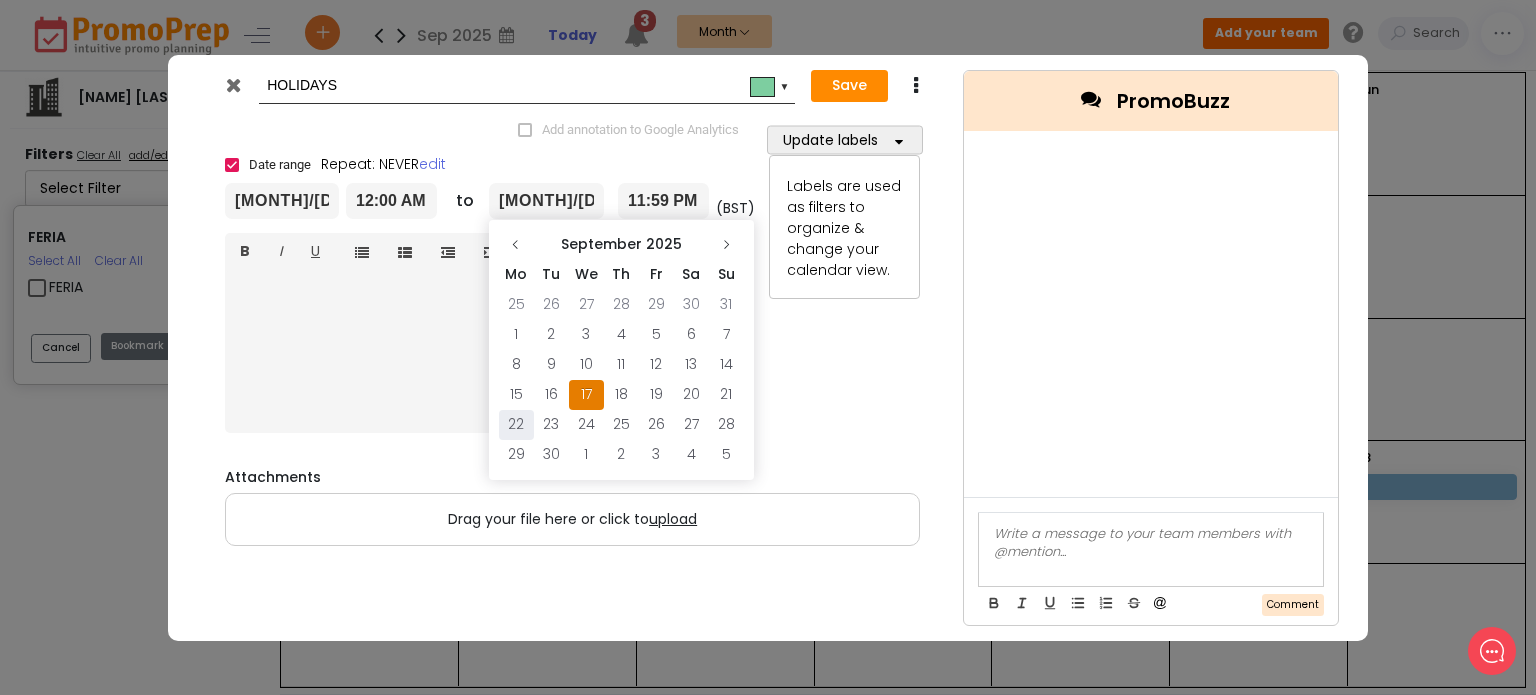 click on "22" at bounding box center (516, 425) 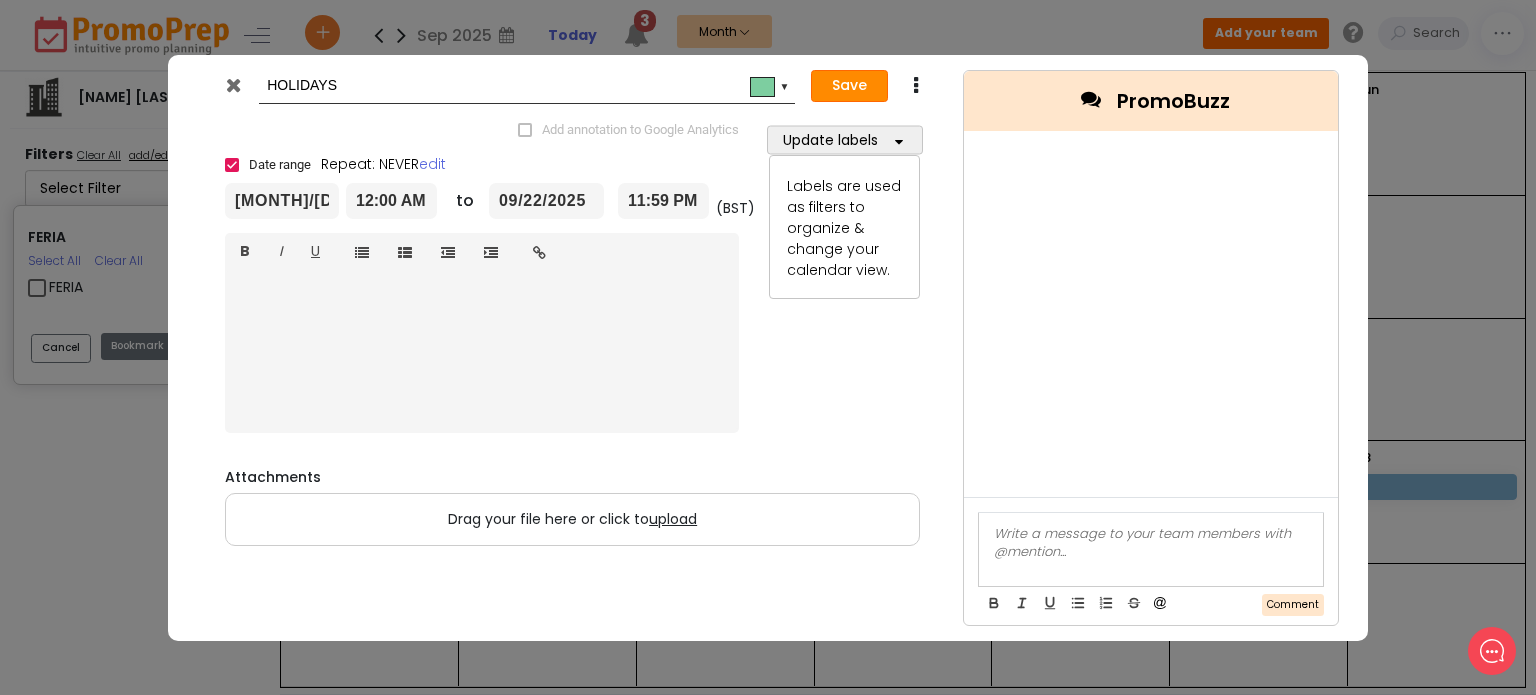 click on "Save" at bounding box center (849, 86) 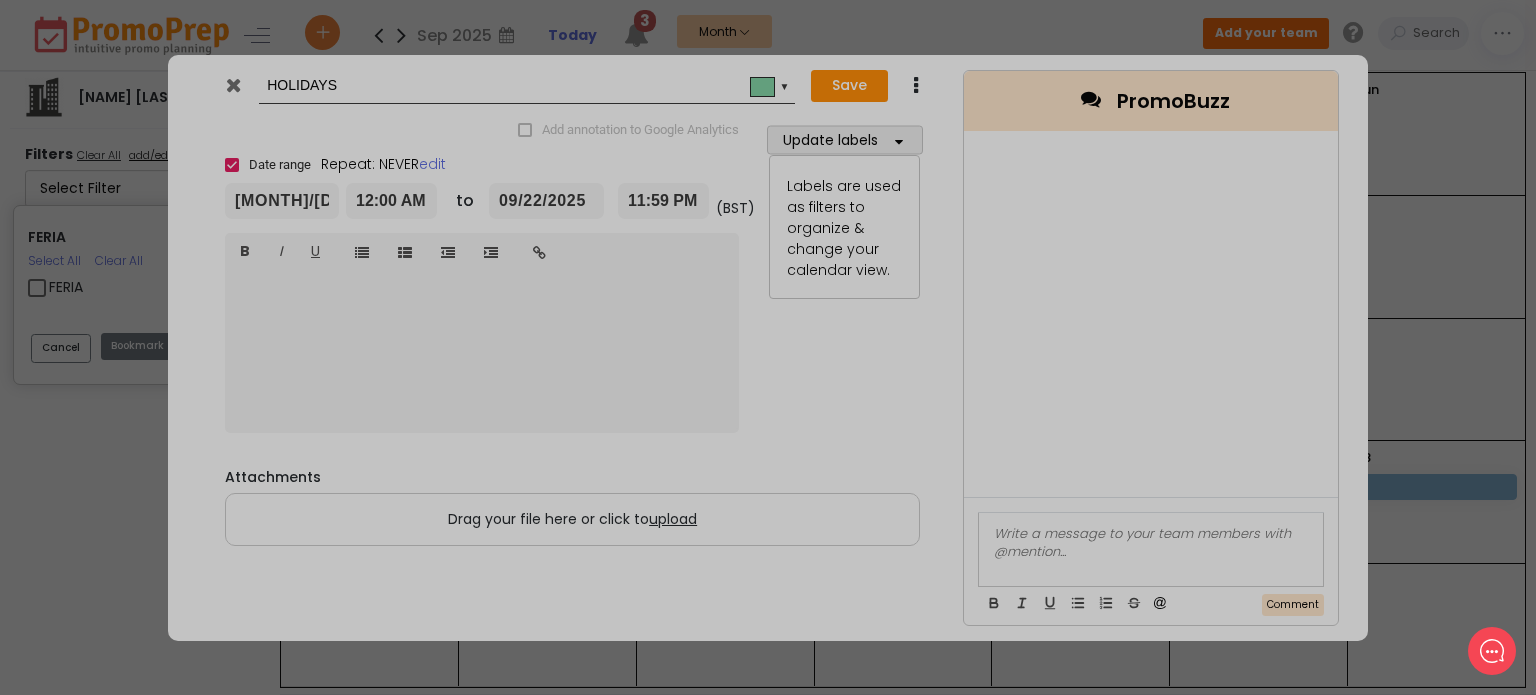 type on "[YEAR]-[MONTH]-[DAY]" 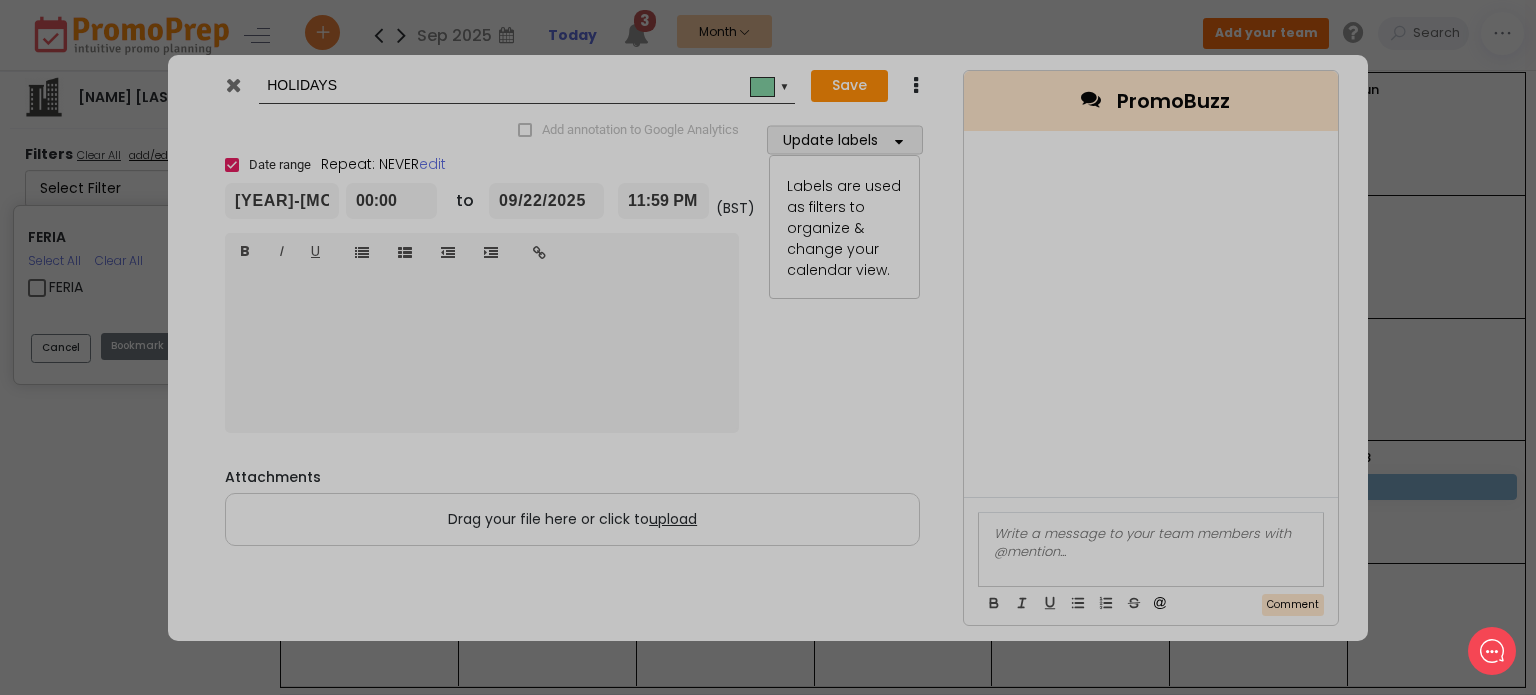 type on "[YEAR]-[MONTH]-[DAY]" 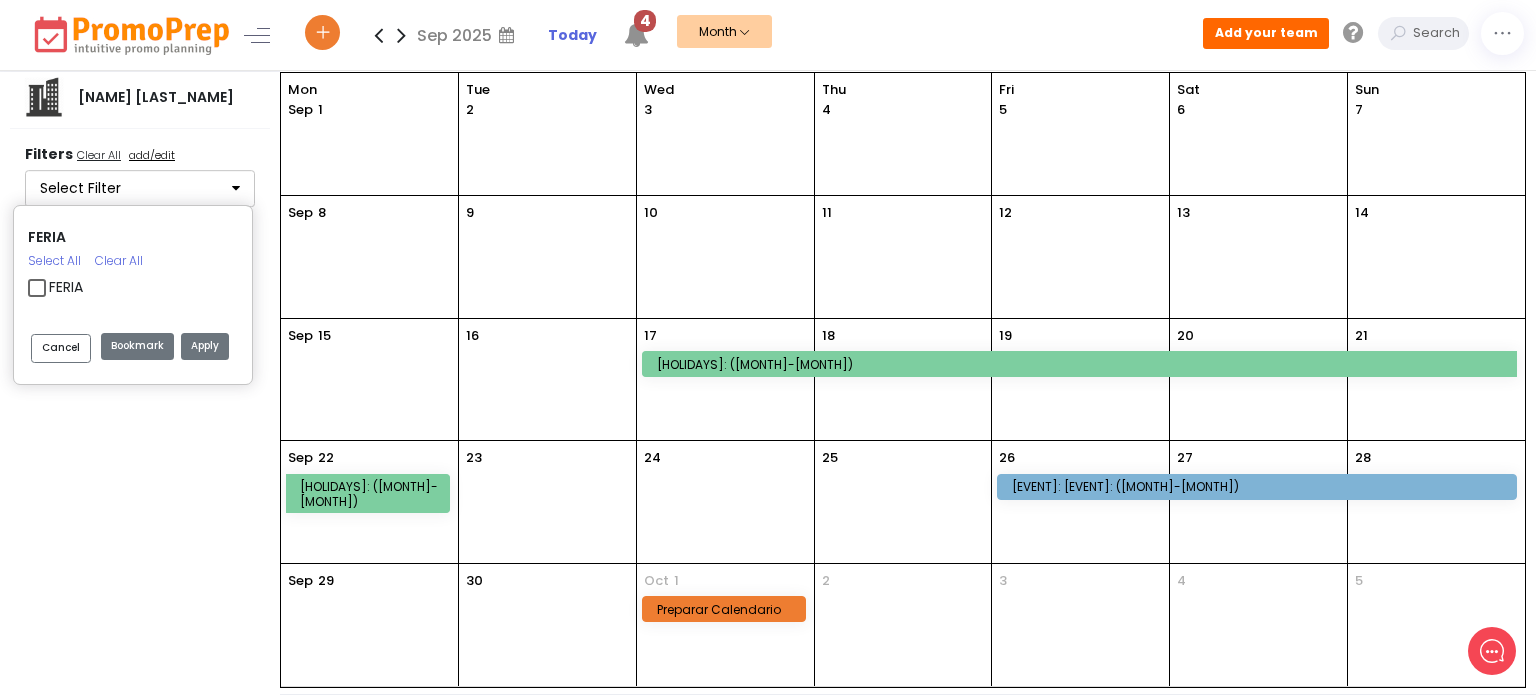click on "Preparar Calendario" at bounding box center (727, 609) 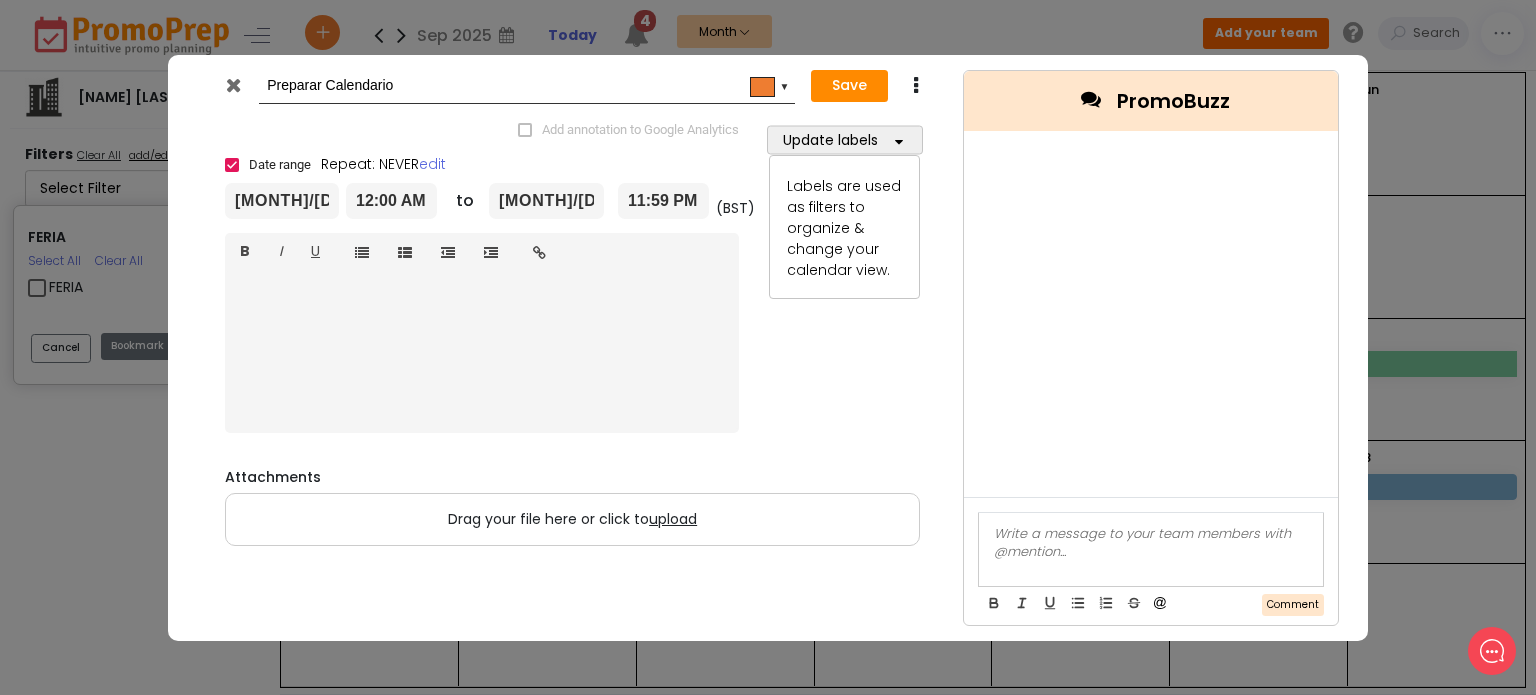 click at bounding box center (915, 86) 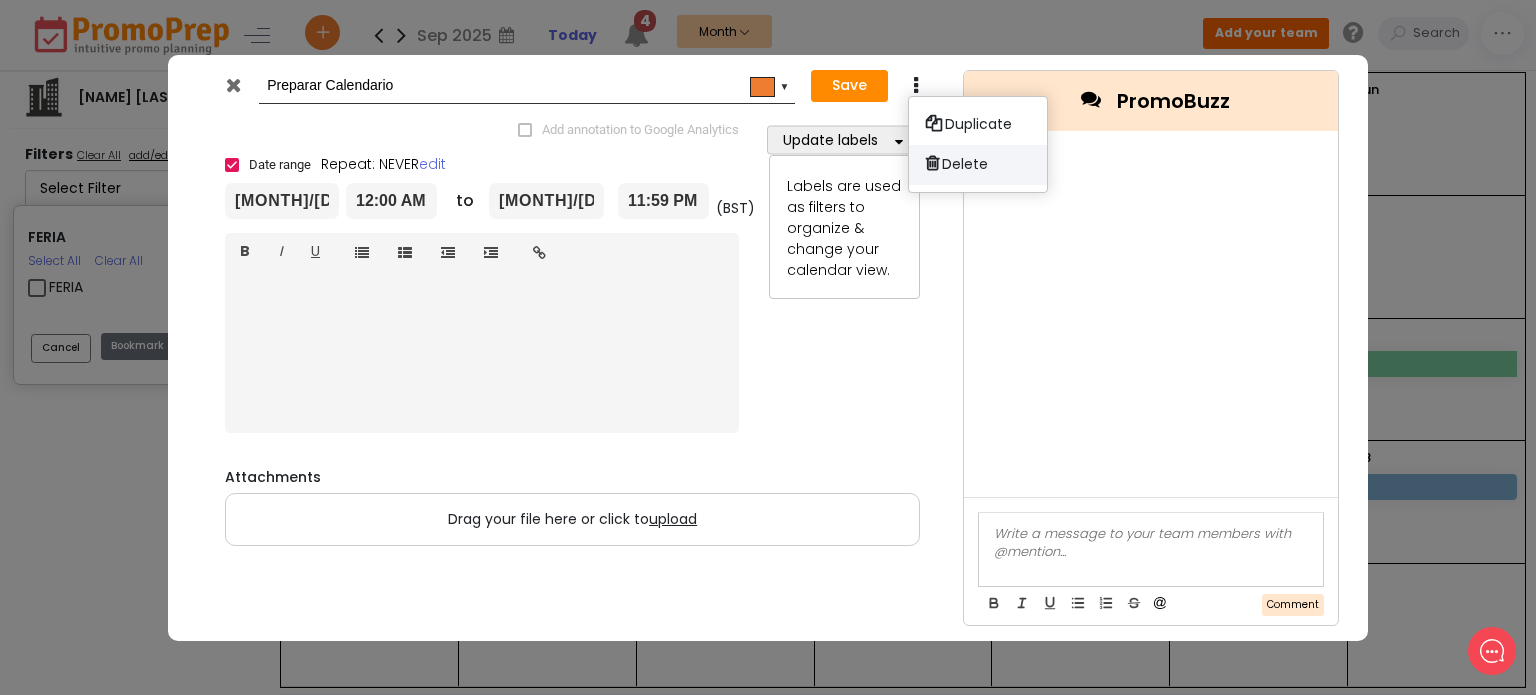 click on "Delete" at bounding box center [978, 164] 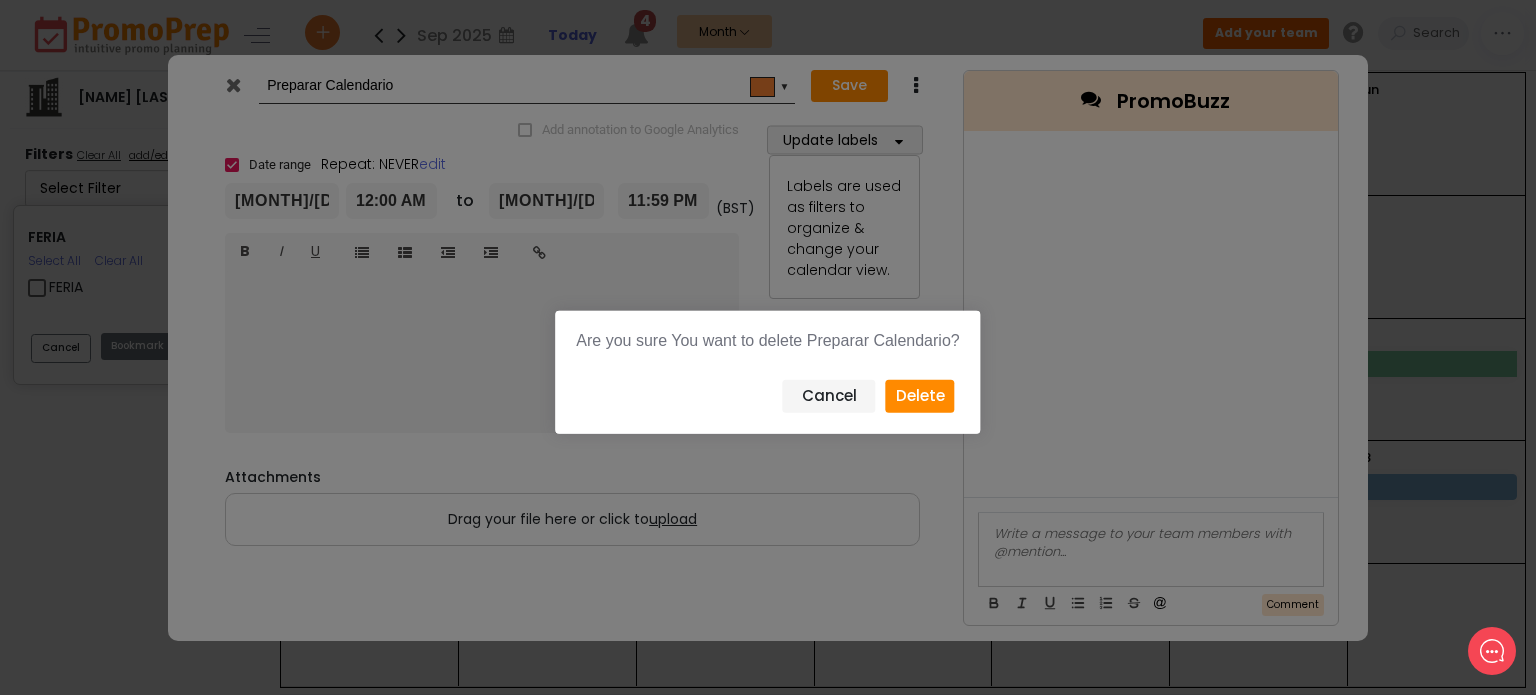 click on "Delete" at bounding box center [920, 396] 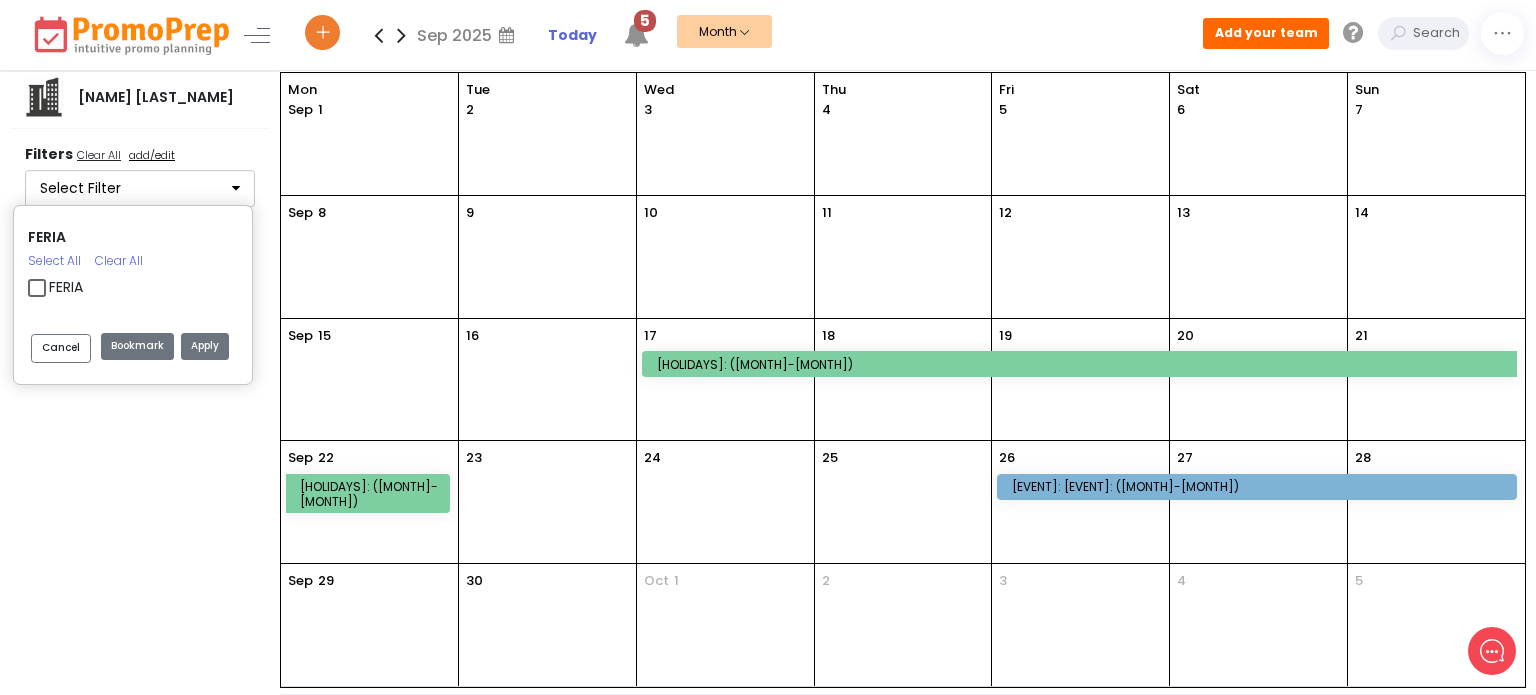 click on "[HOLIDAYS]: ([MONTH]-[MONTH])" at bounding box center [1083, 364] 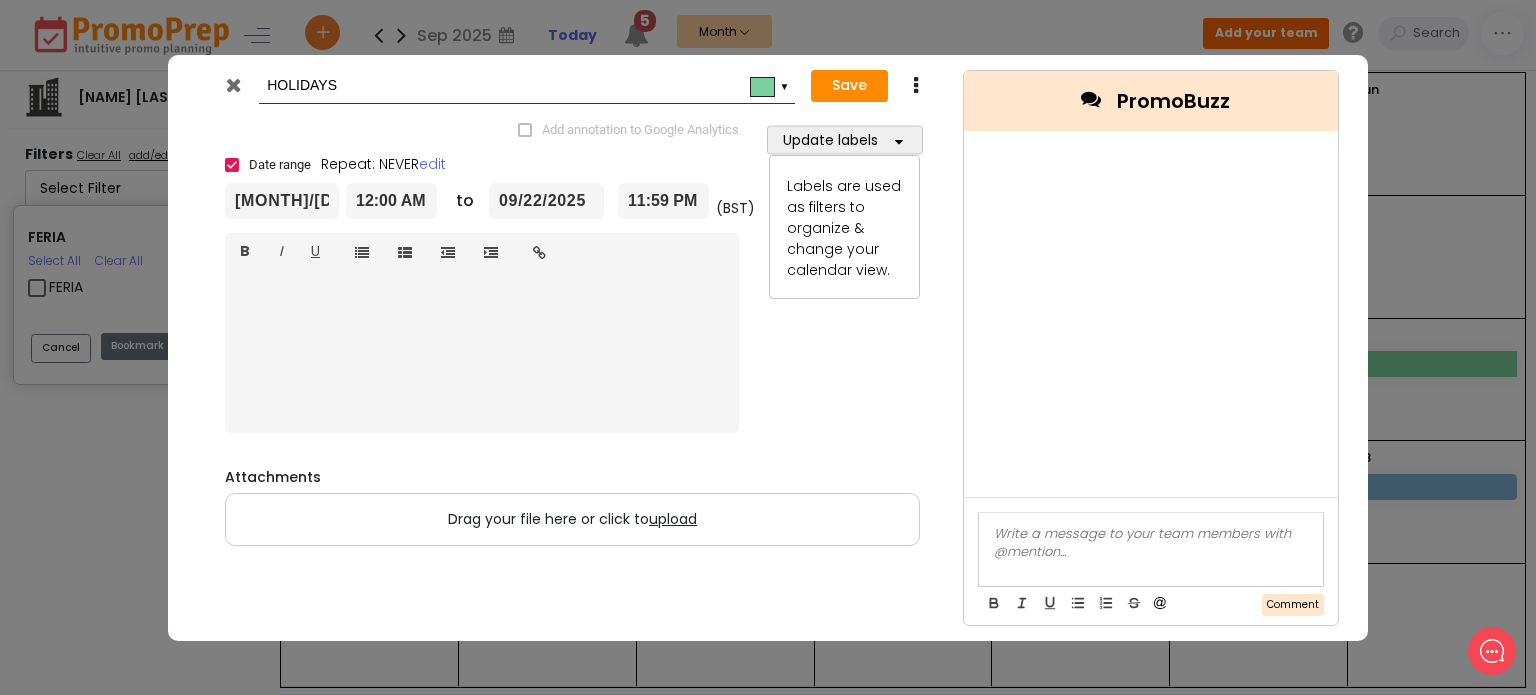 click on "▼" at bounding box center (785, 85) 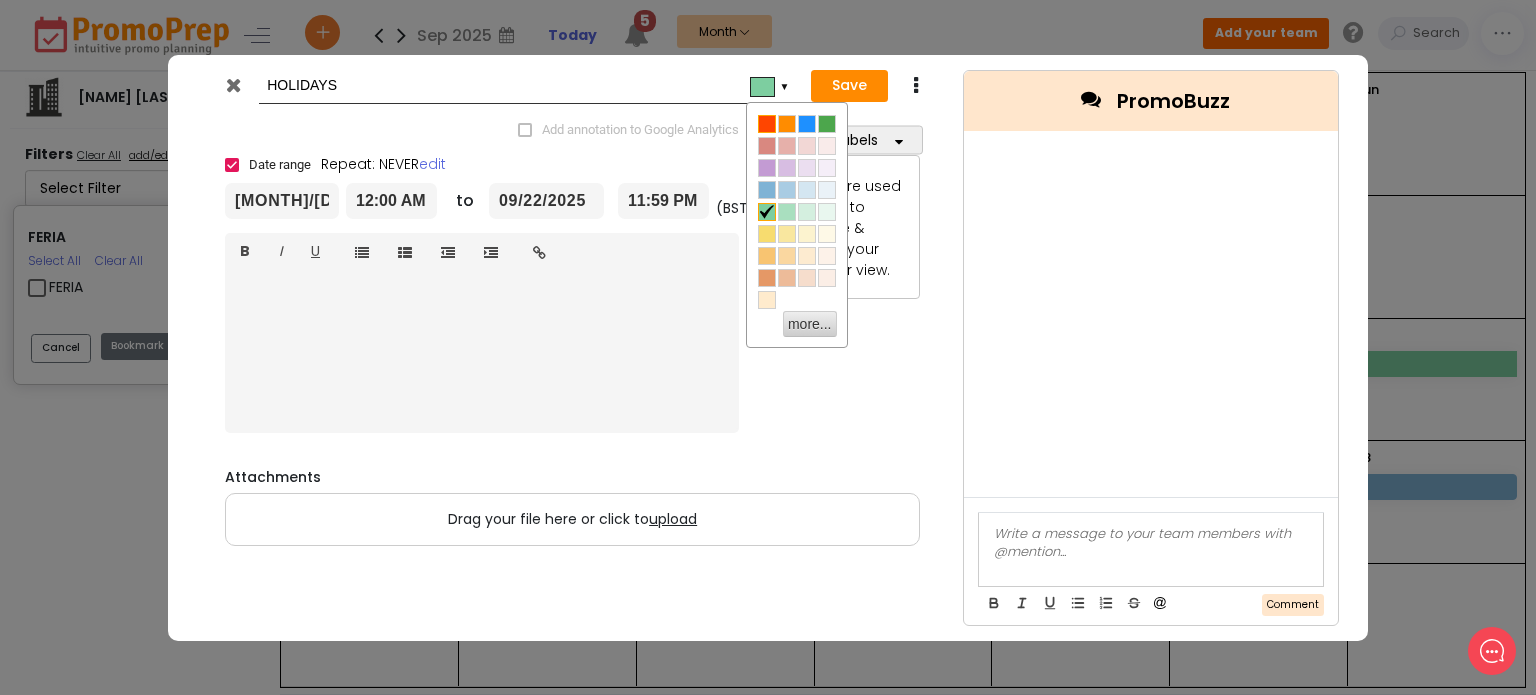 click at bounding box center [767, 124] 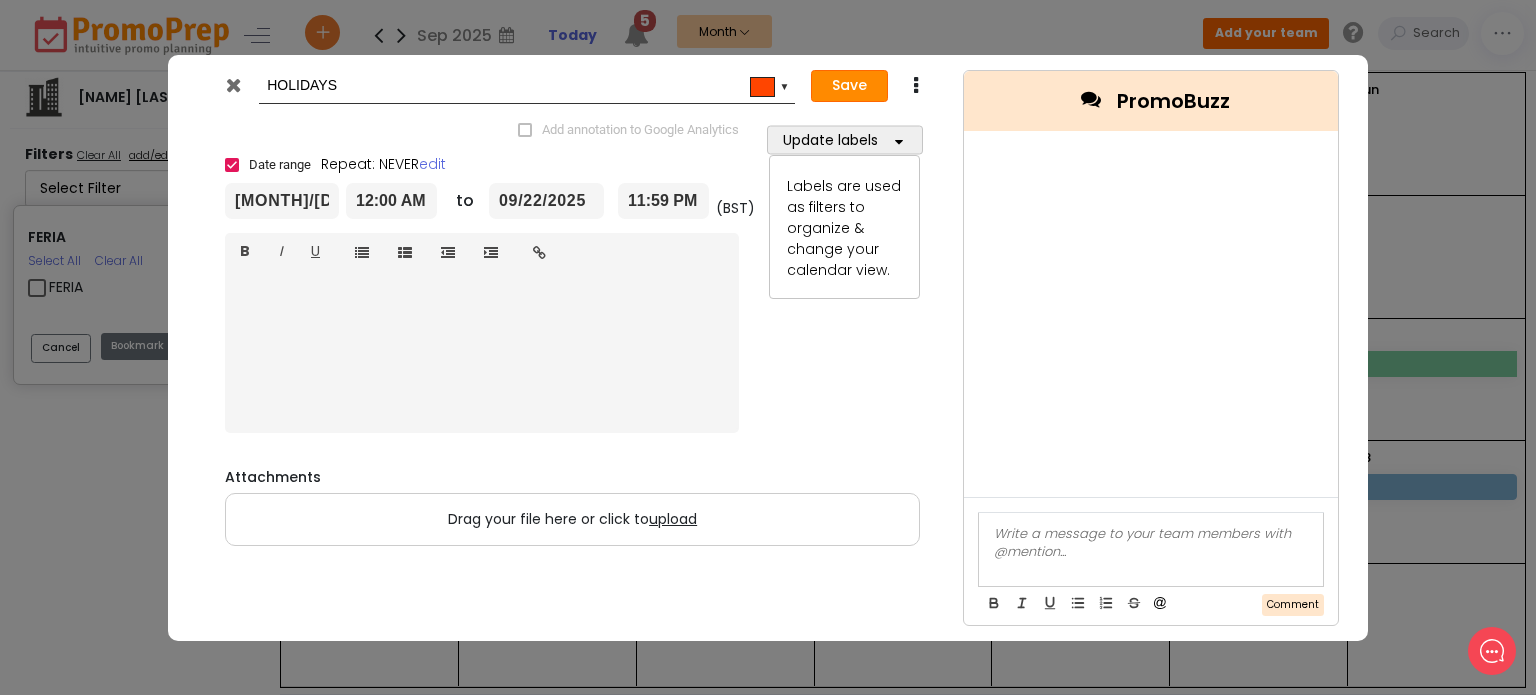 click on "Save" at bounding box center (849, 86) 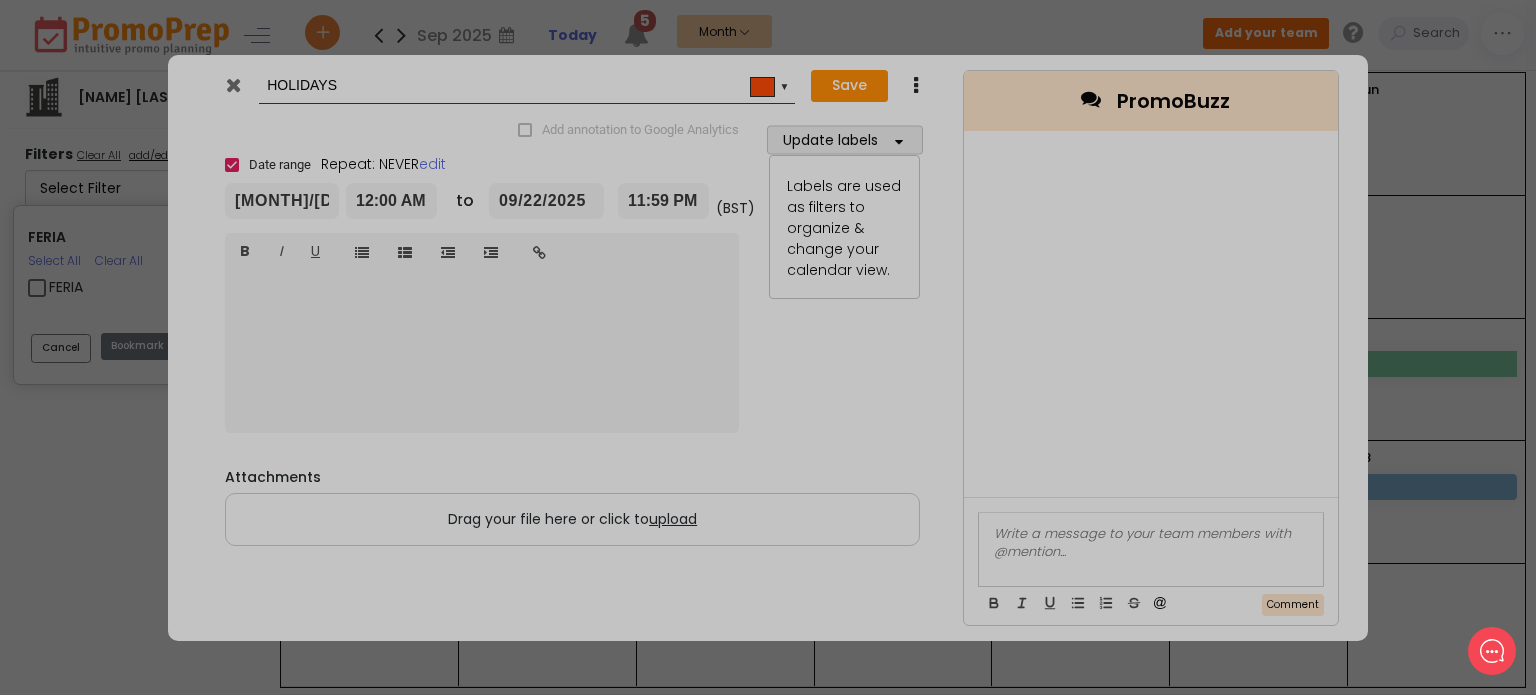 type on "[YEAR]-[MONTH]-[DAY]" 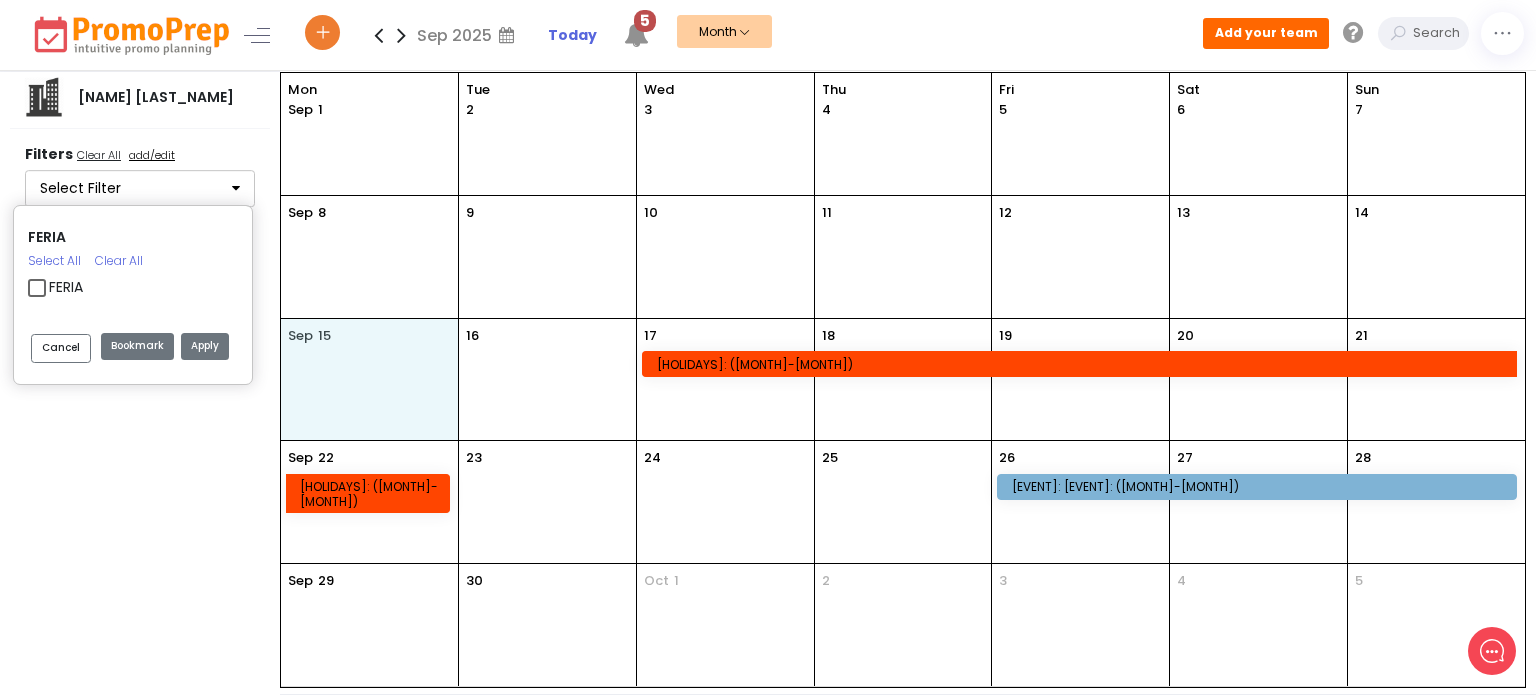 click on "[DAY] [MONTH]" at bounding box center [369, 380] 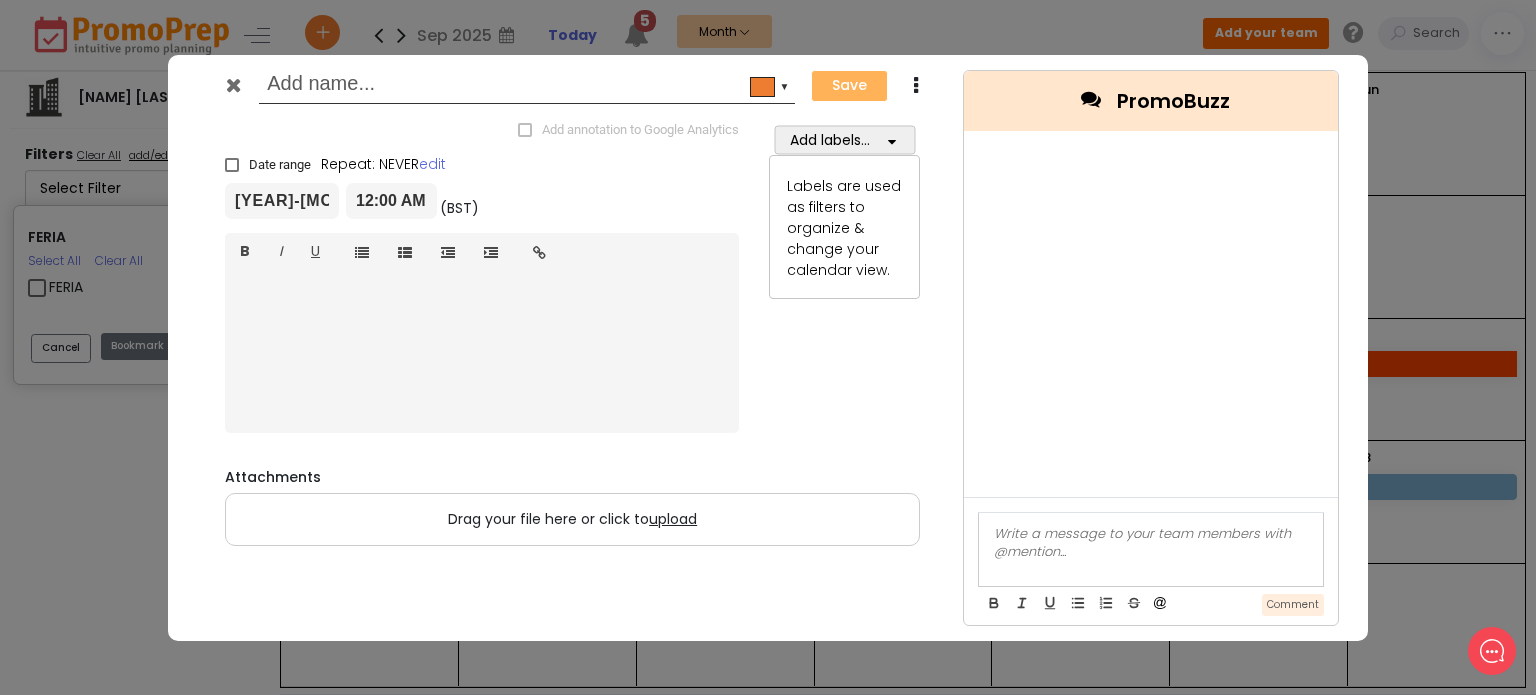click at bounding box center [523, 86] 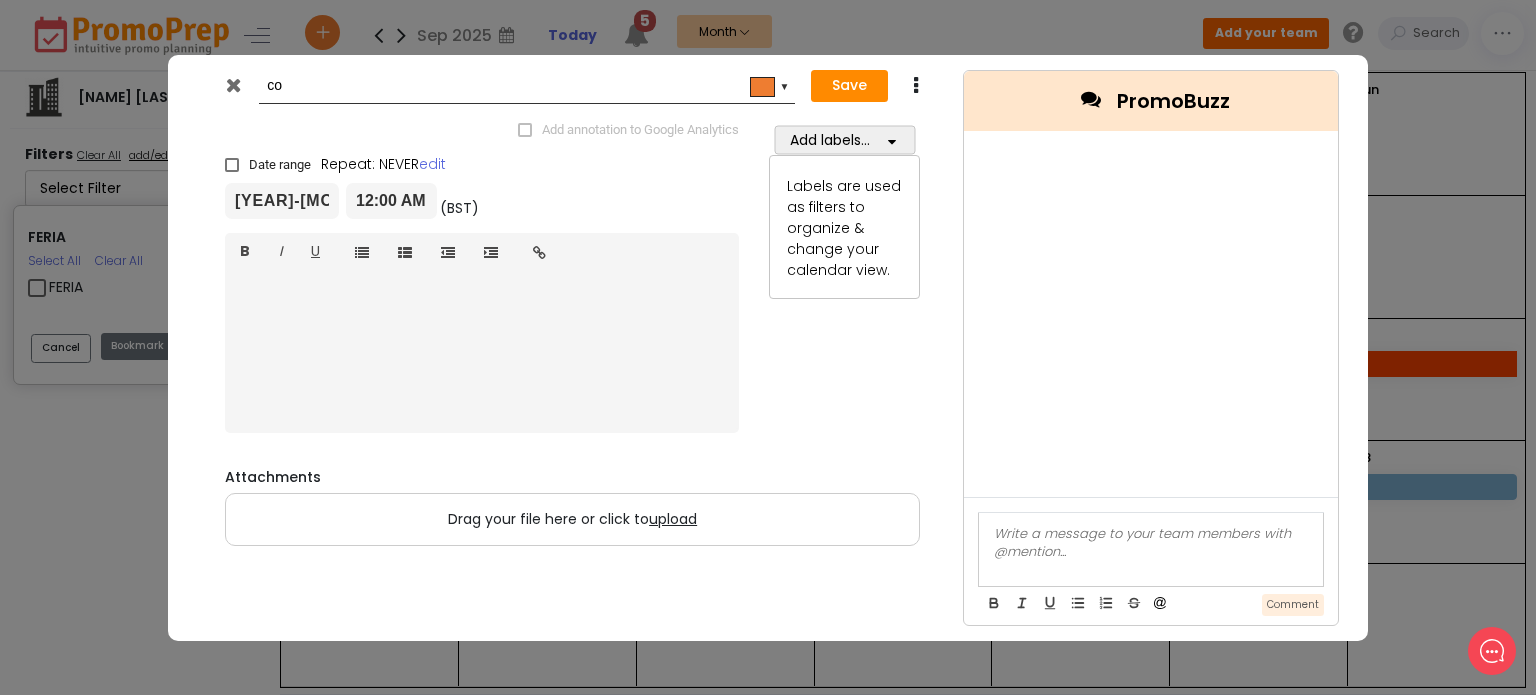 type on "c" 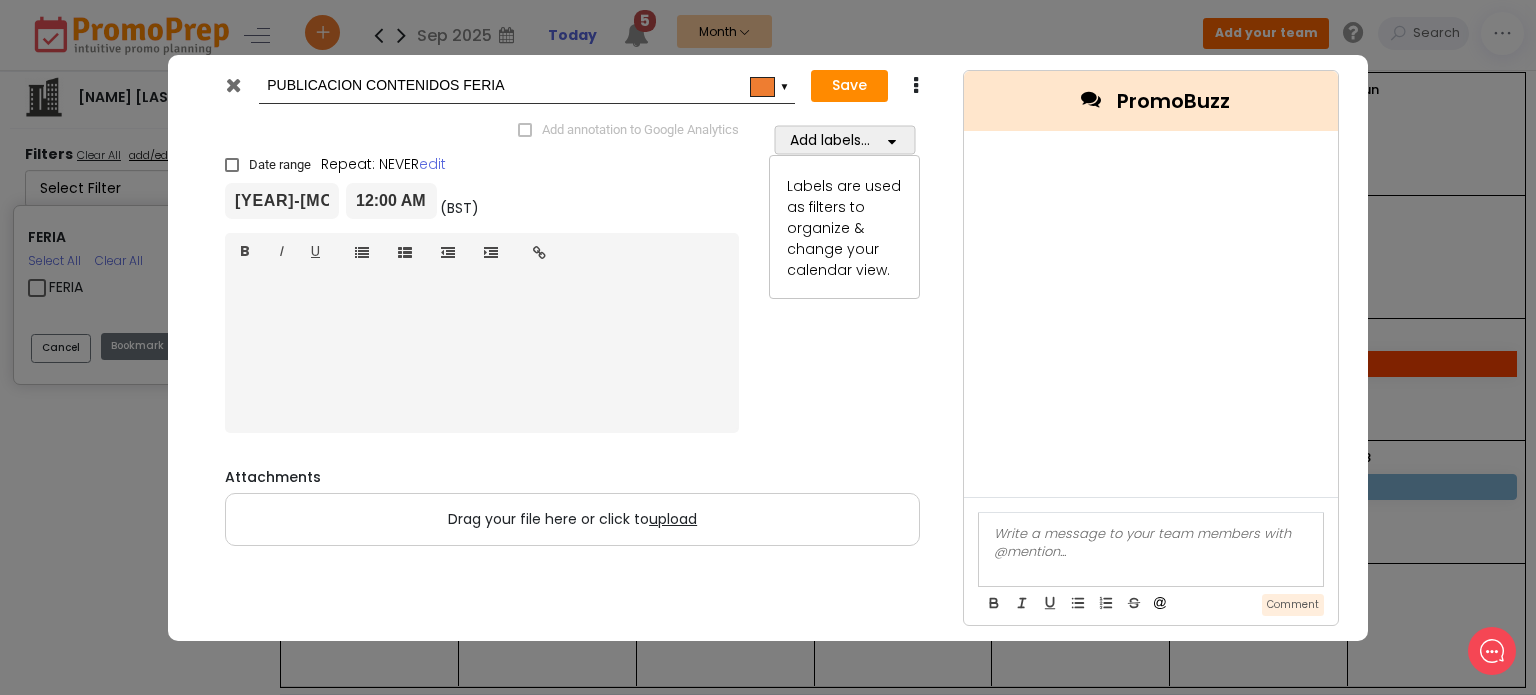 type on "PUBLICACION CONTENIDOS FERIA" 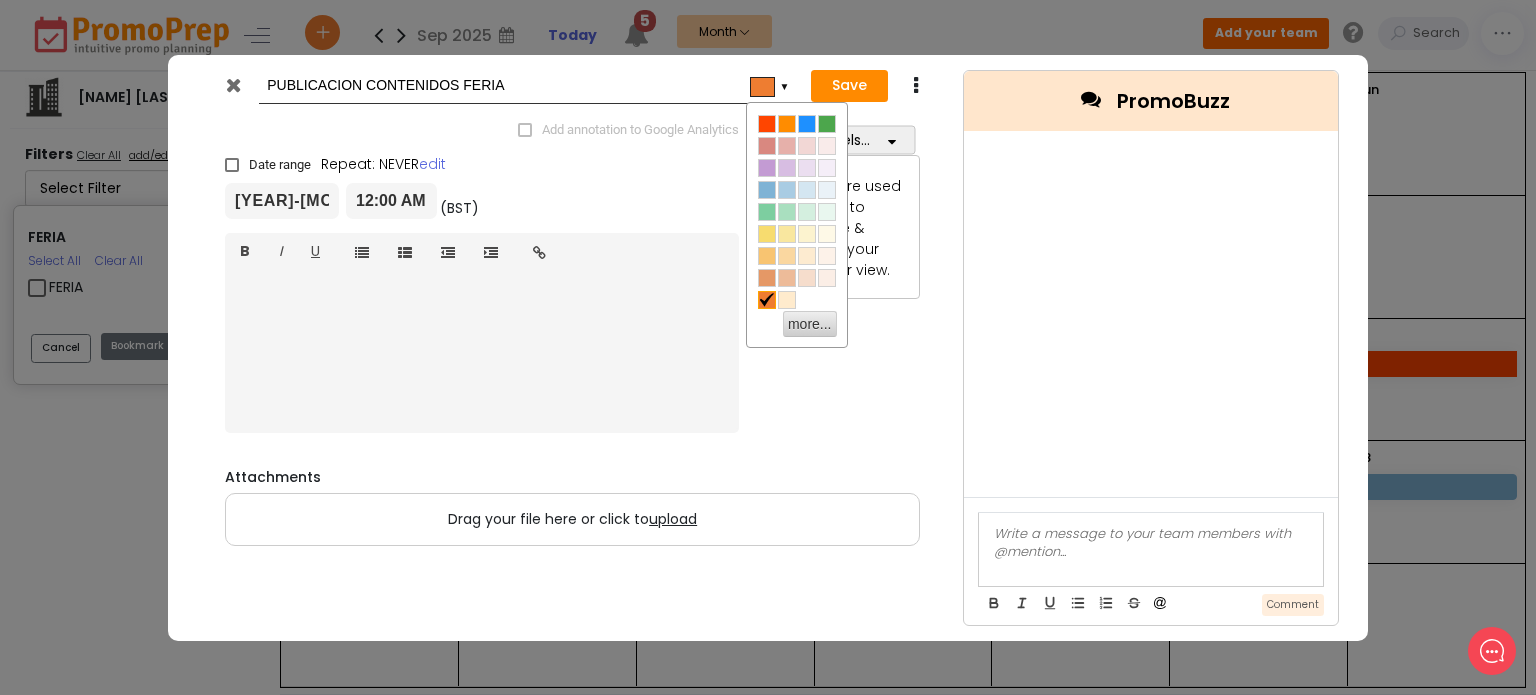 click at bounding box center [767, 234] 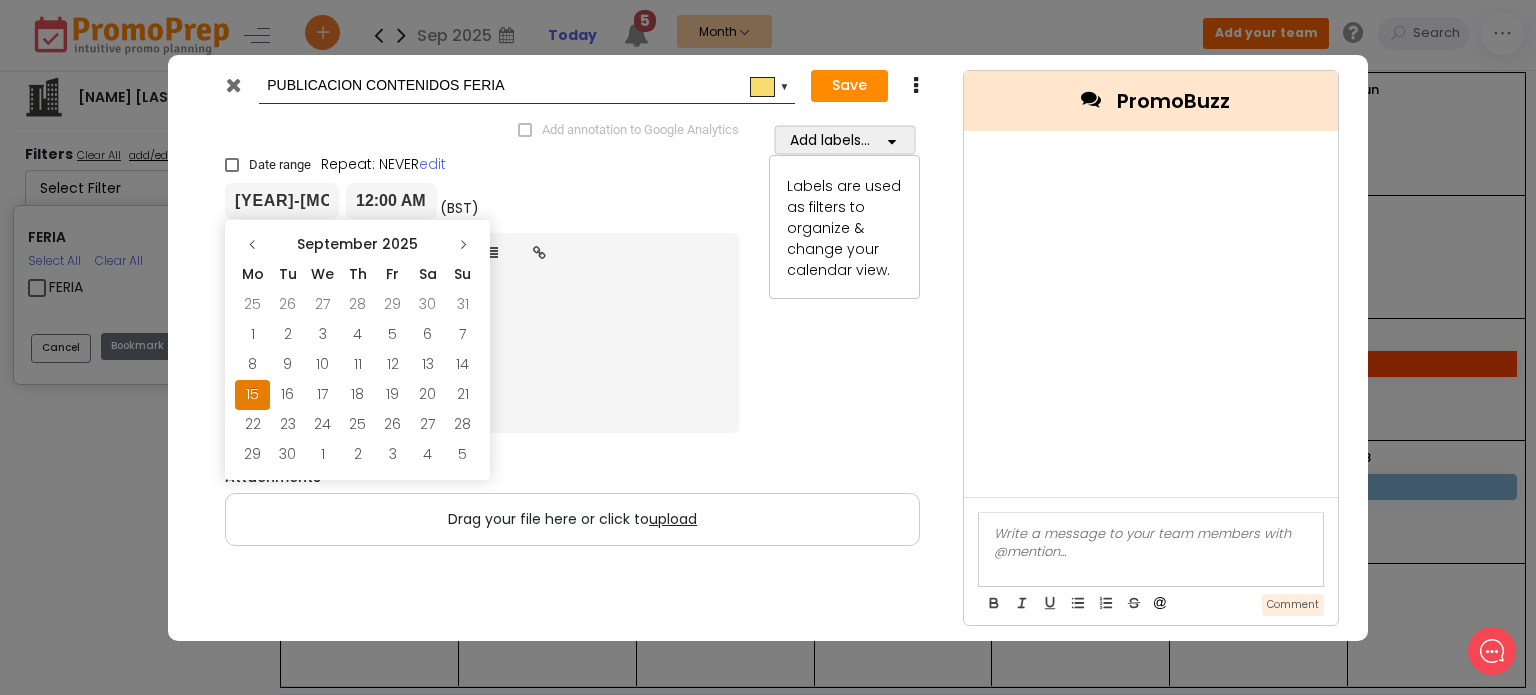 click on "[YEAR]-[MONTH]-[DAY]" at bounding box center [282, 201] 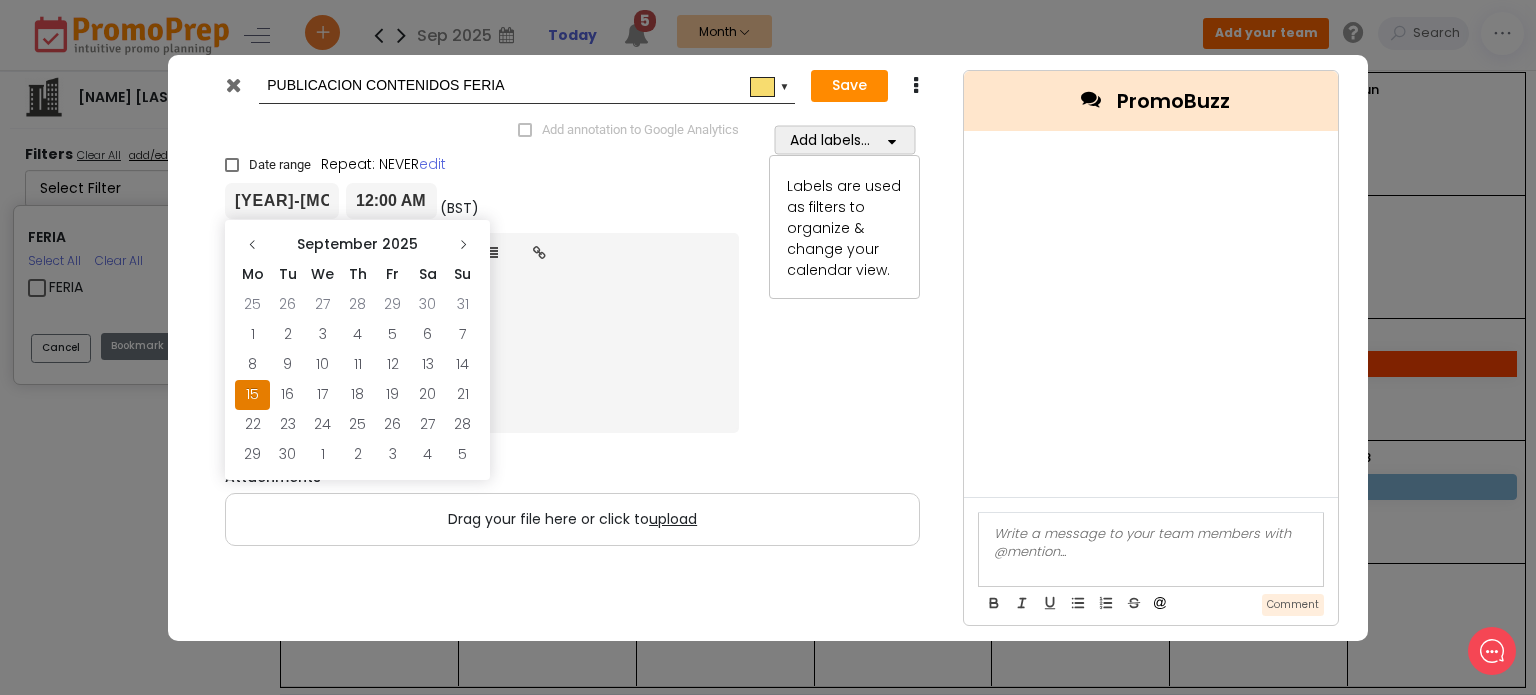 click on "12:00 AM" at bounding box center (391, 201) 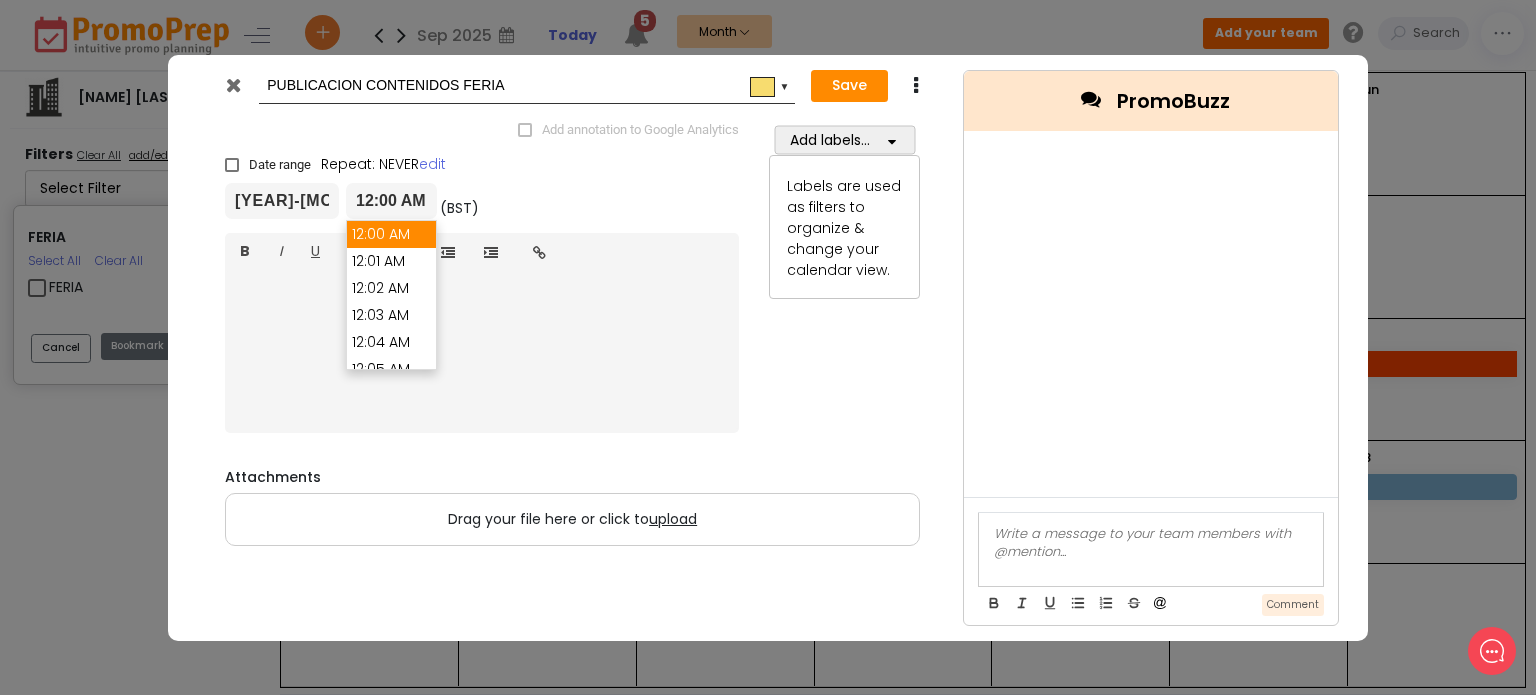 drag, startPoint x: 606, startPoint y: 179, endPoint x: 588, endPoint y: 180, distance: 18.027756 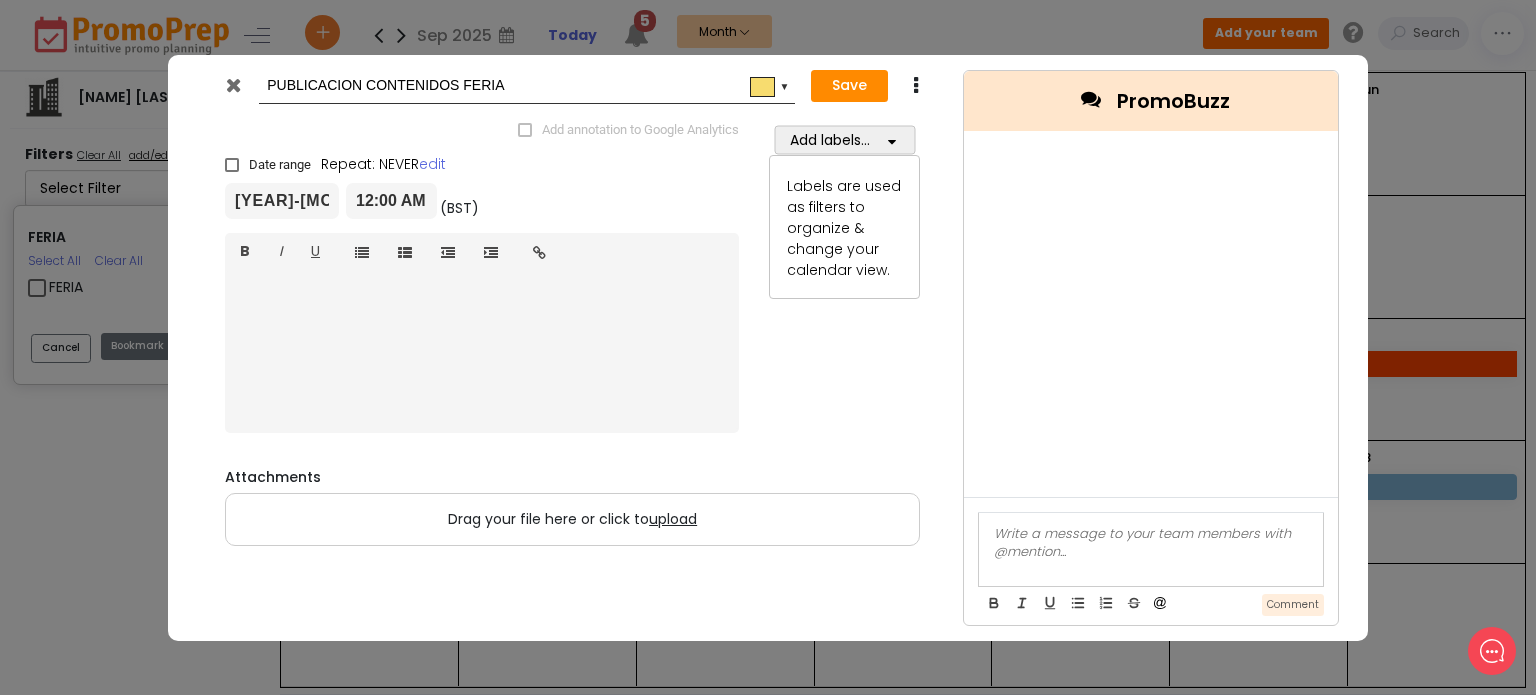 click at bounding box center [232, 165] 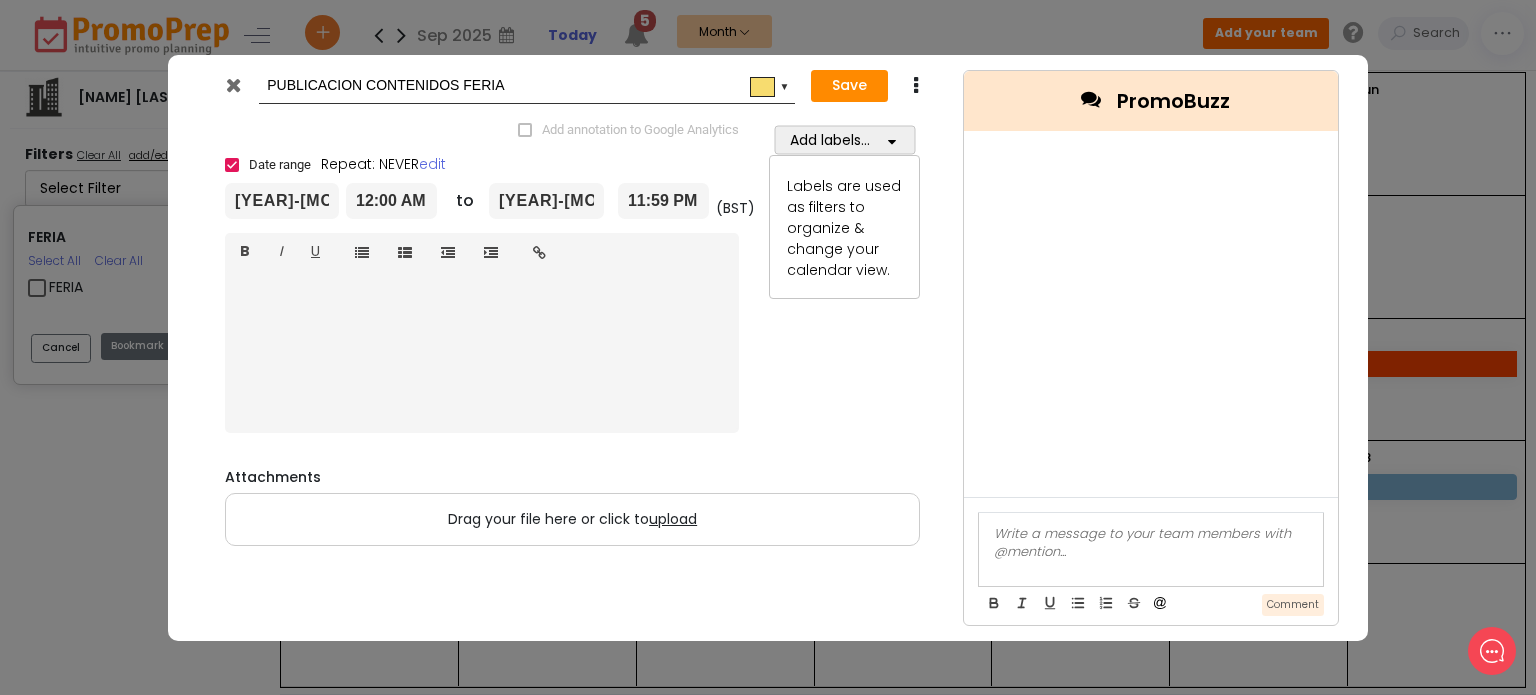 click on "[YEAR]-[MONTH]-[DAY]" at bounding box center (546, 201) 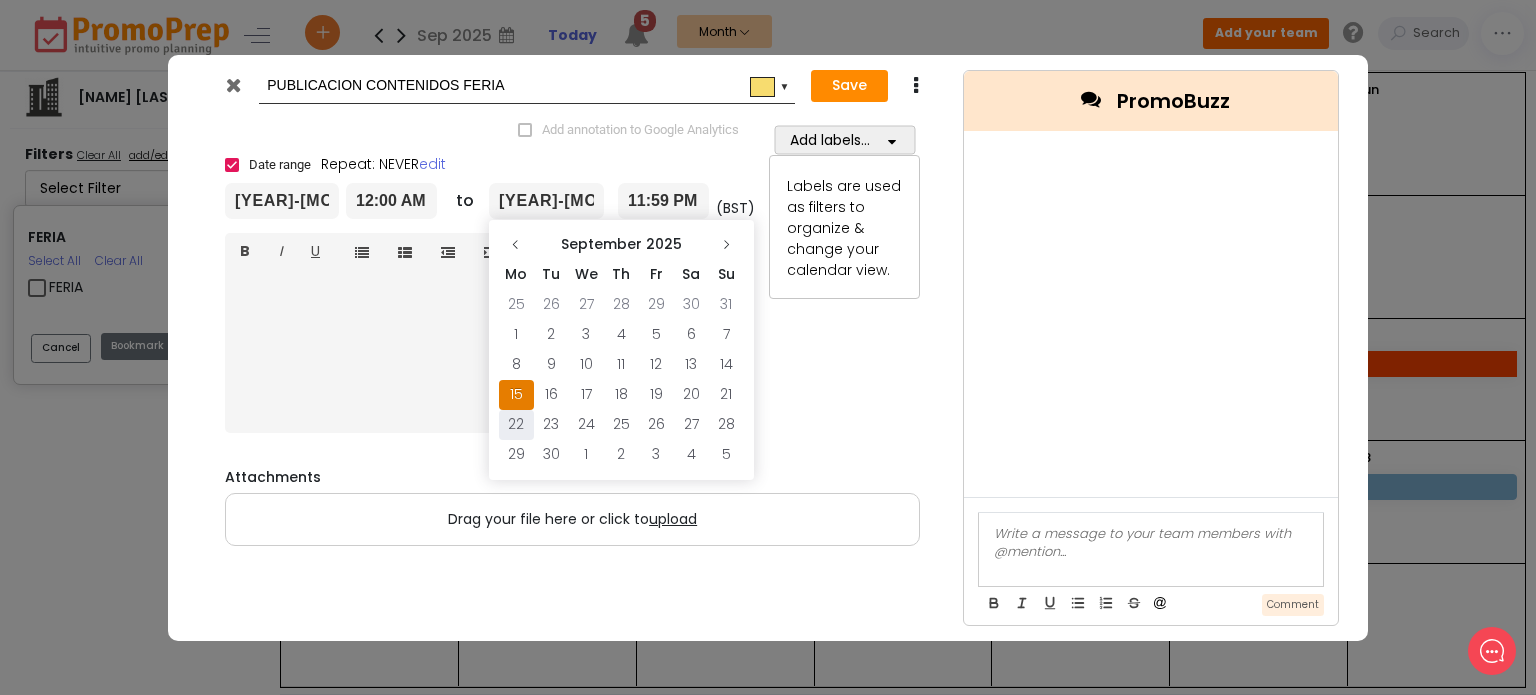 click on "22" at bounding box center (516, 425) 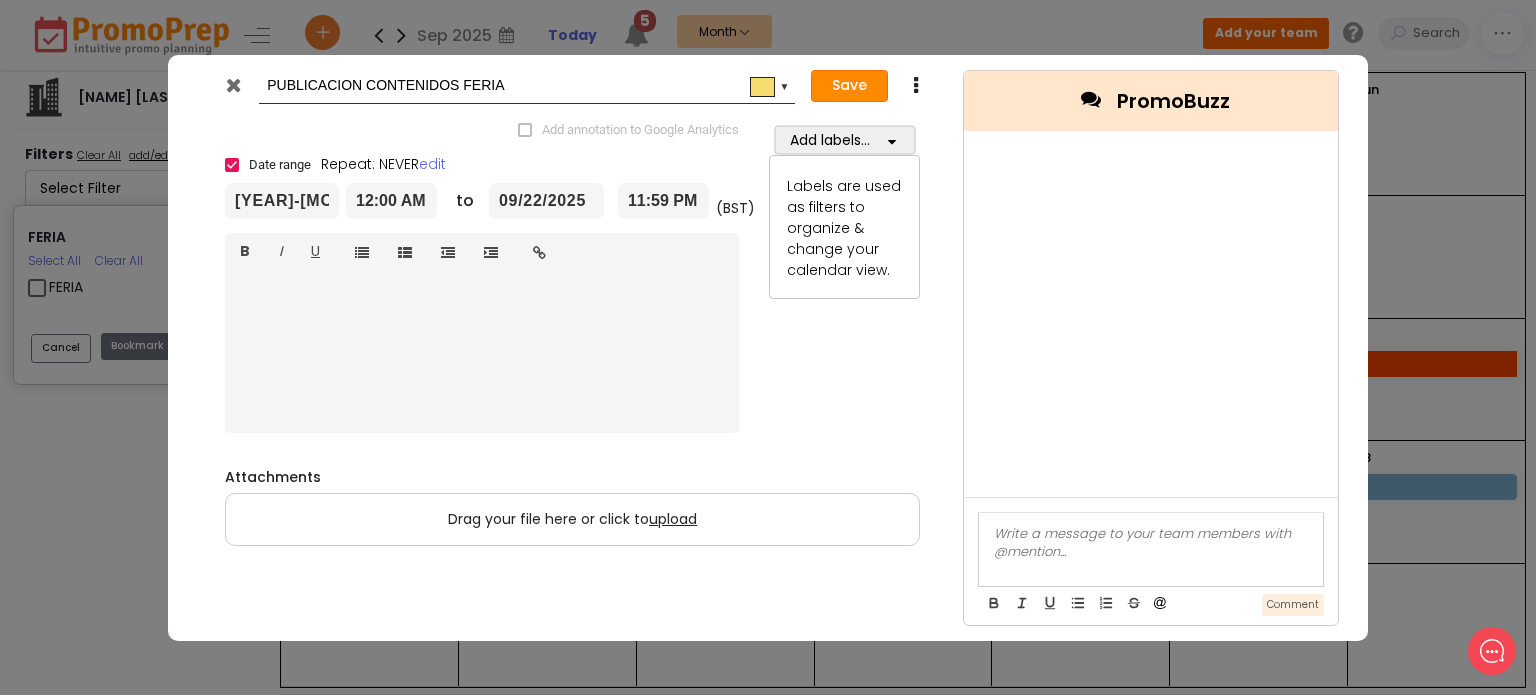 click on "Save" at bounding box center (849, 86) 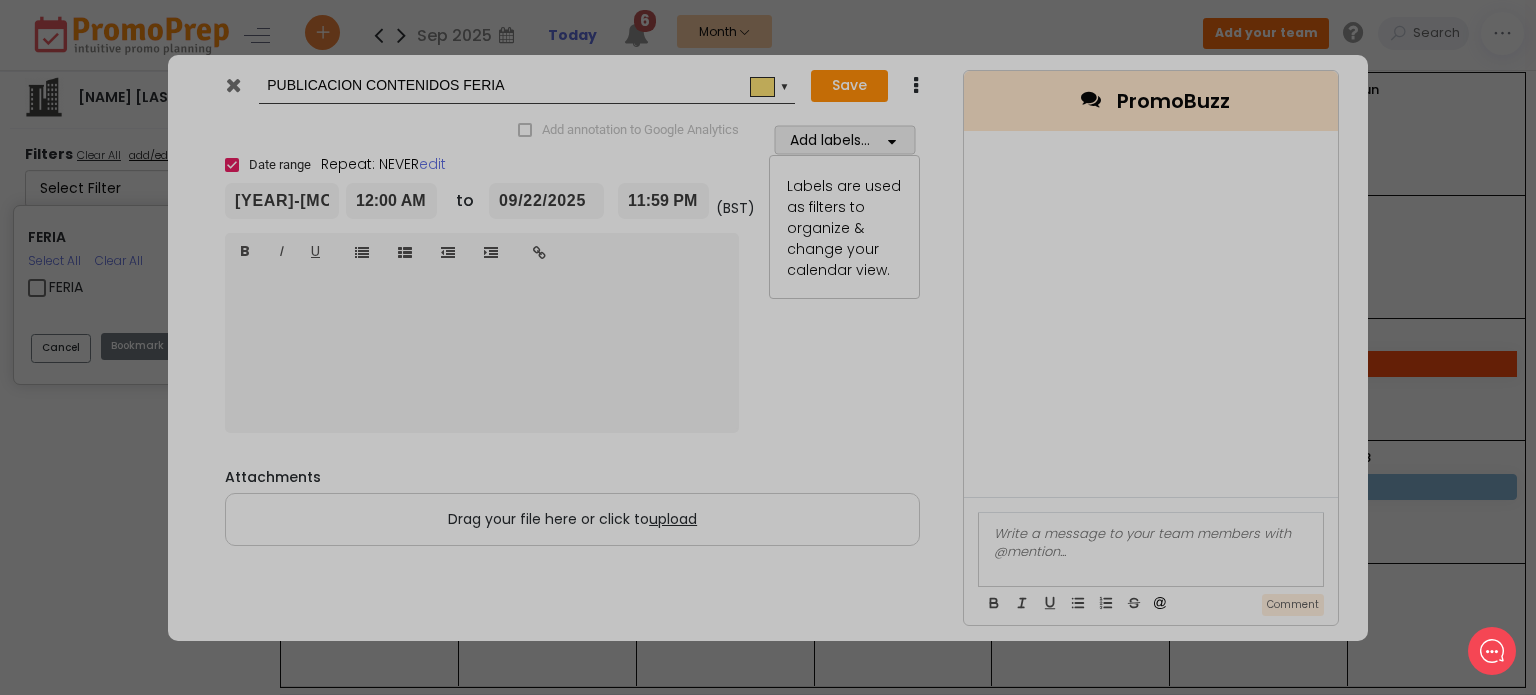 type on "[YEAR]-[MONTH]-[DAY]" 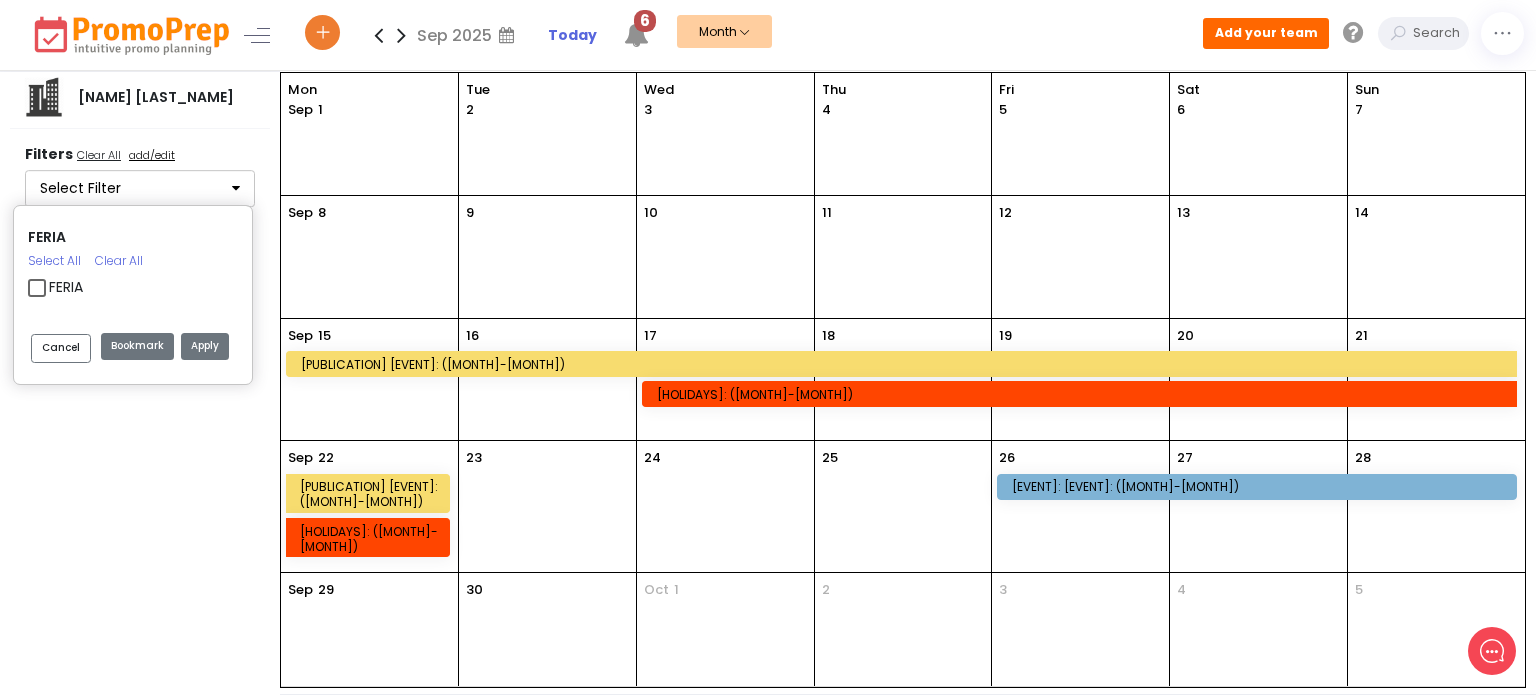click on "[PUBLICATION] [EVENT]: ([MONTH]-[MONTH])" at bounding box center (371, 494) 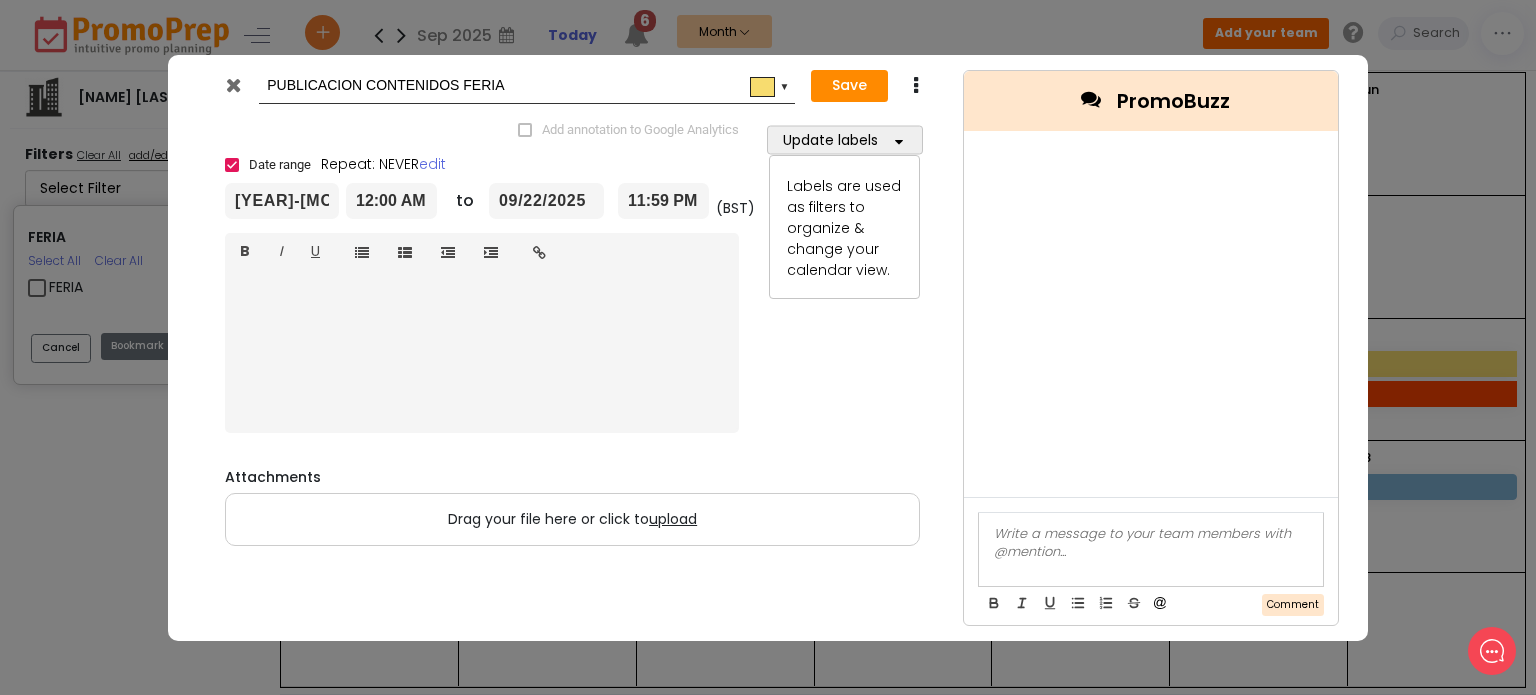 click on "09/22/2025" at bounding box center (546, 201) 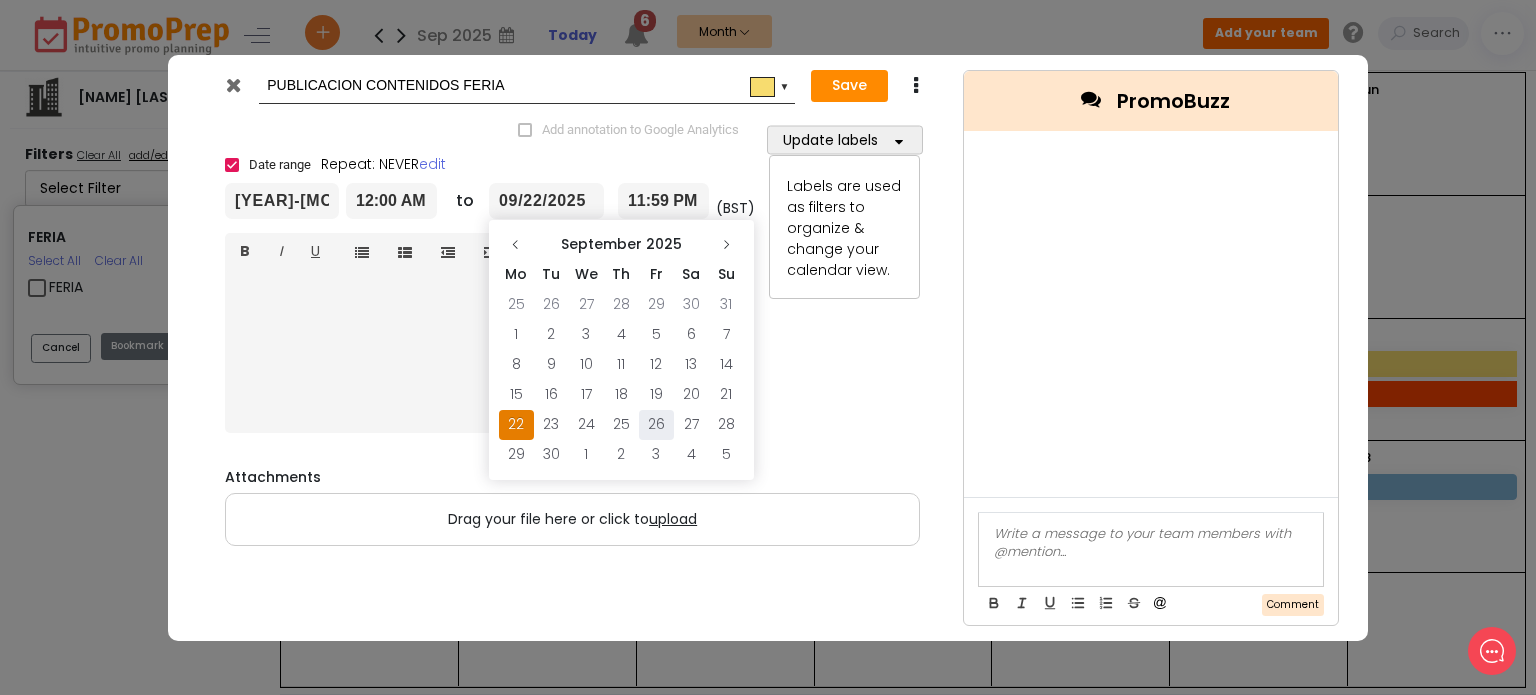 click on "26" at bounding box center (656, 425) 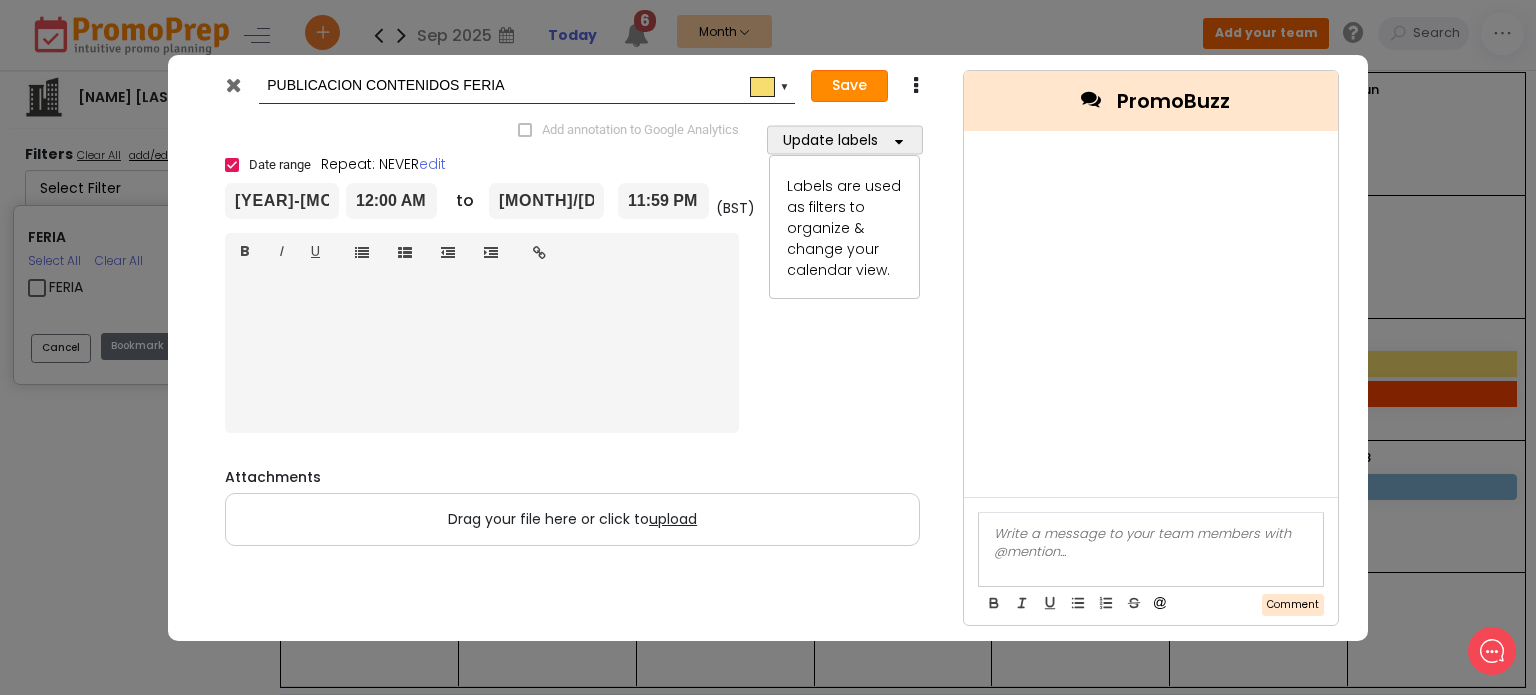 click on "Save" at bounding box center [849, 86] 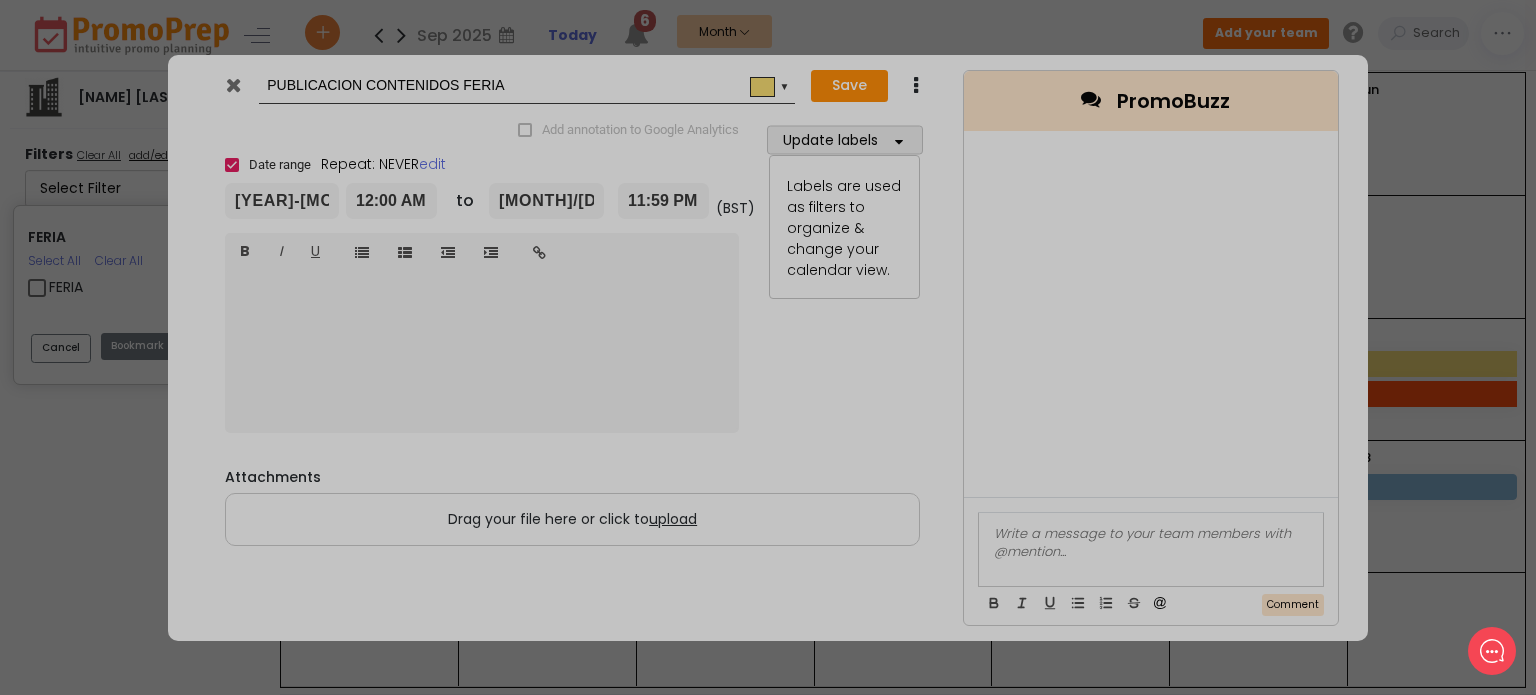 type on "[YEAR]-[MONTH]-[DAY]" 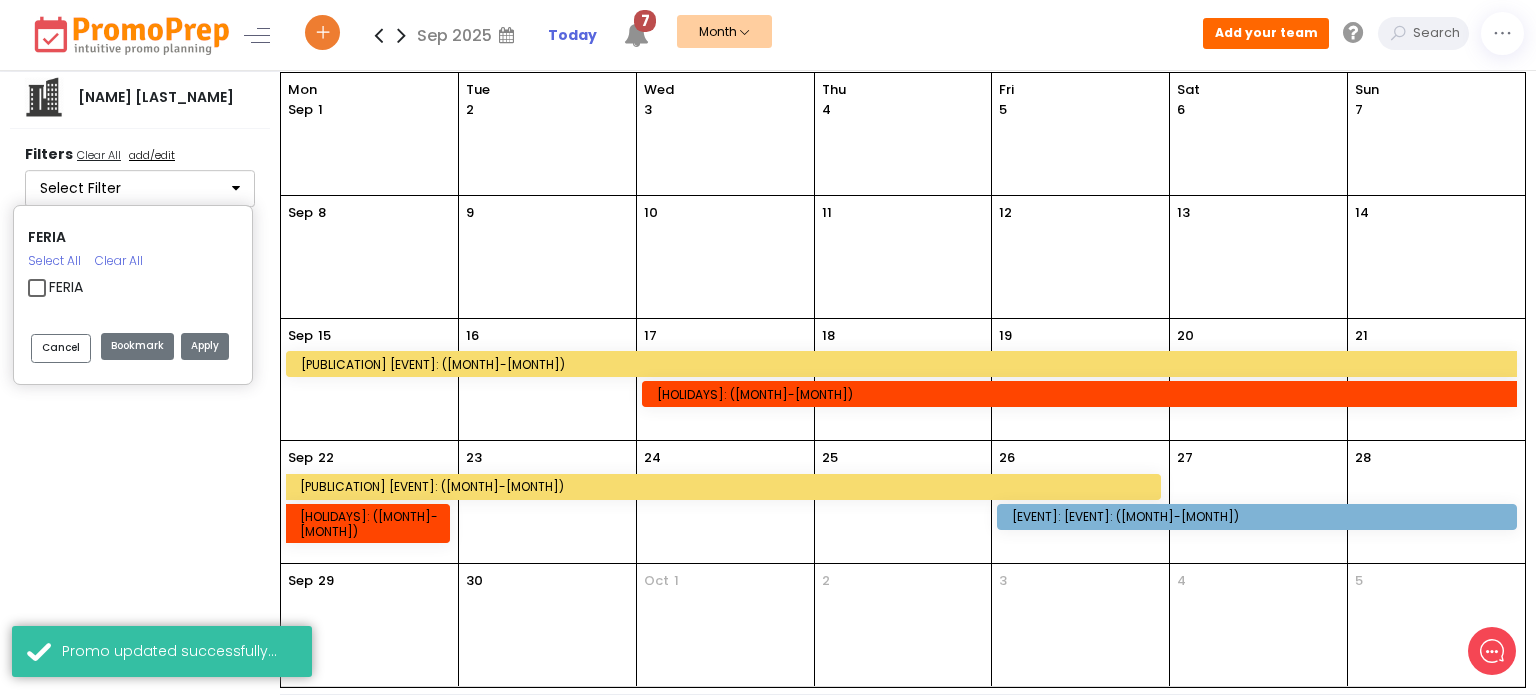 click on "[PUBLICATION] [EVENT]: ([MONTH]-[MONTH])" at bounding box center [726, 486] 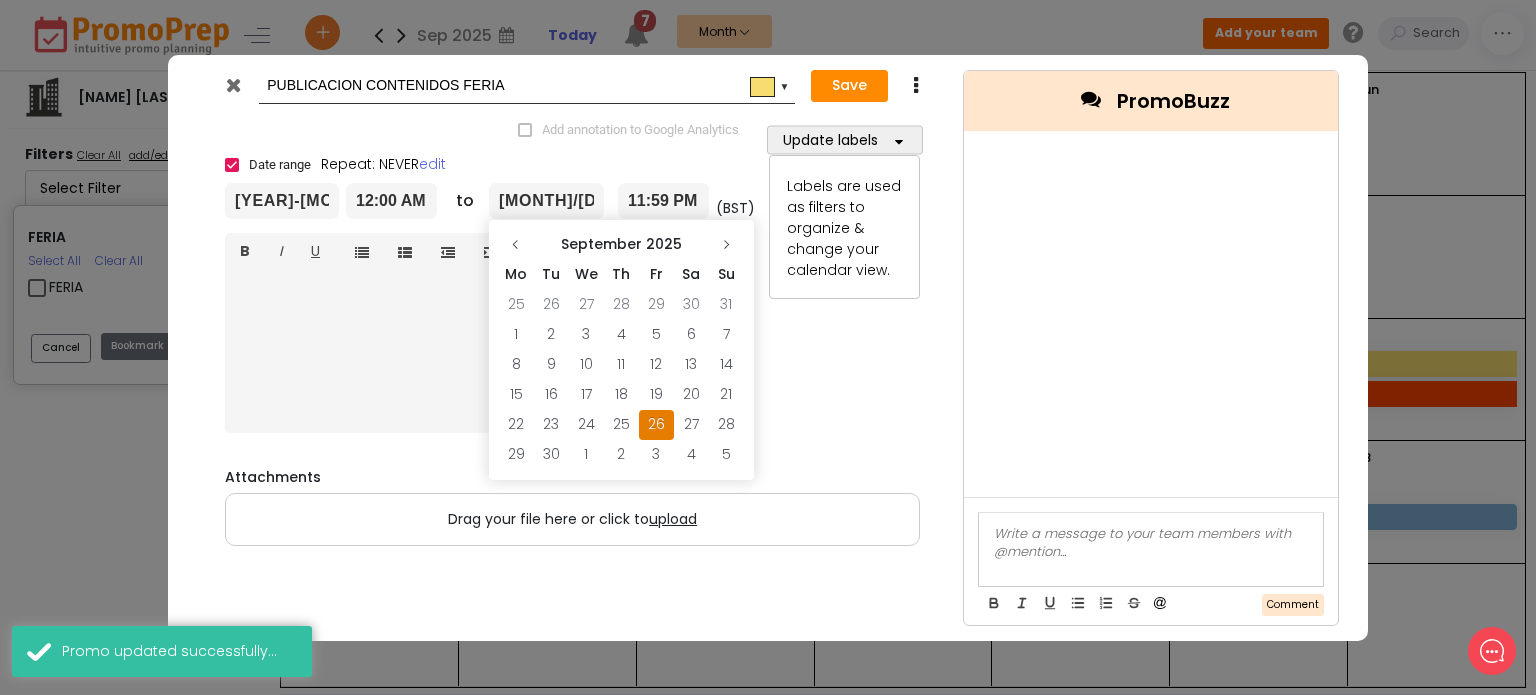 click on "[MONTH]/[DAY]/[YEAR]" at bounding box center (546, 201) 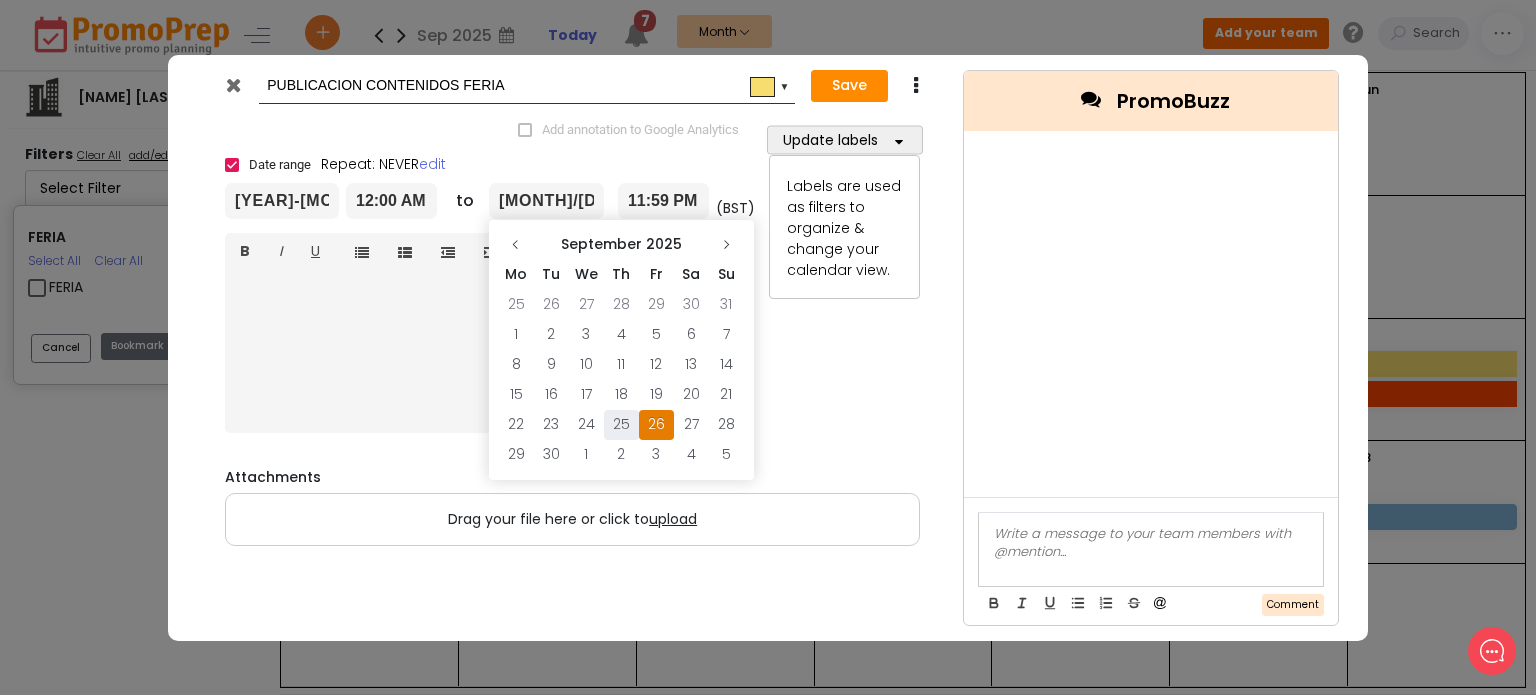 click on "25" at bounding box center (621, 425) 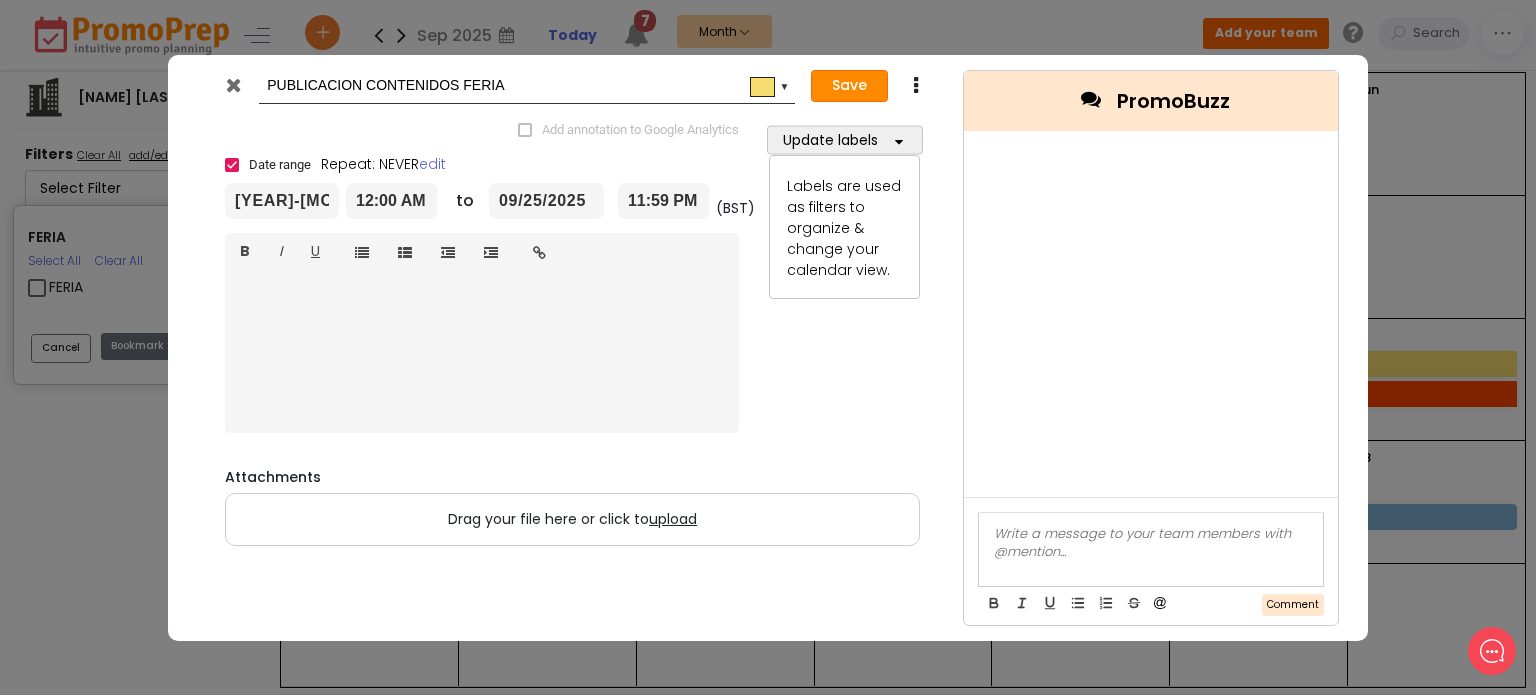 click on "Save" at bounding box center [849, 86] 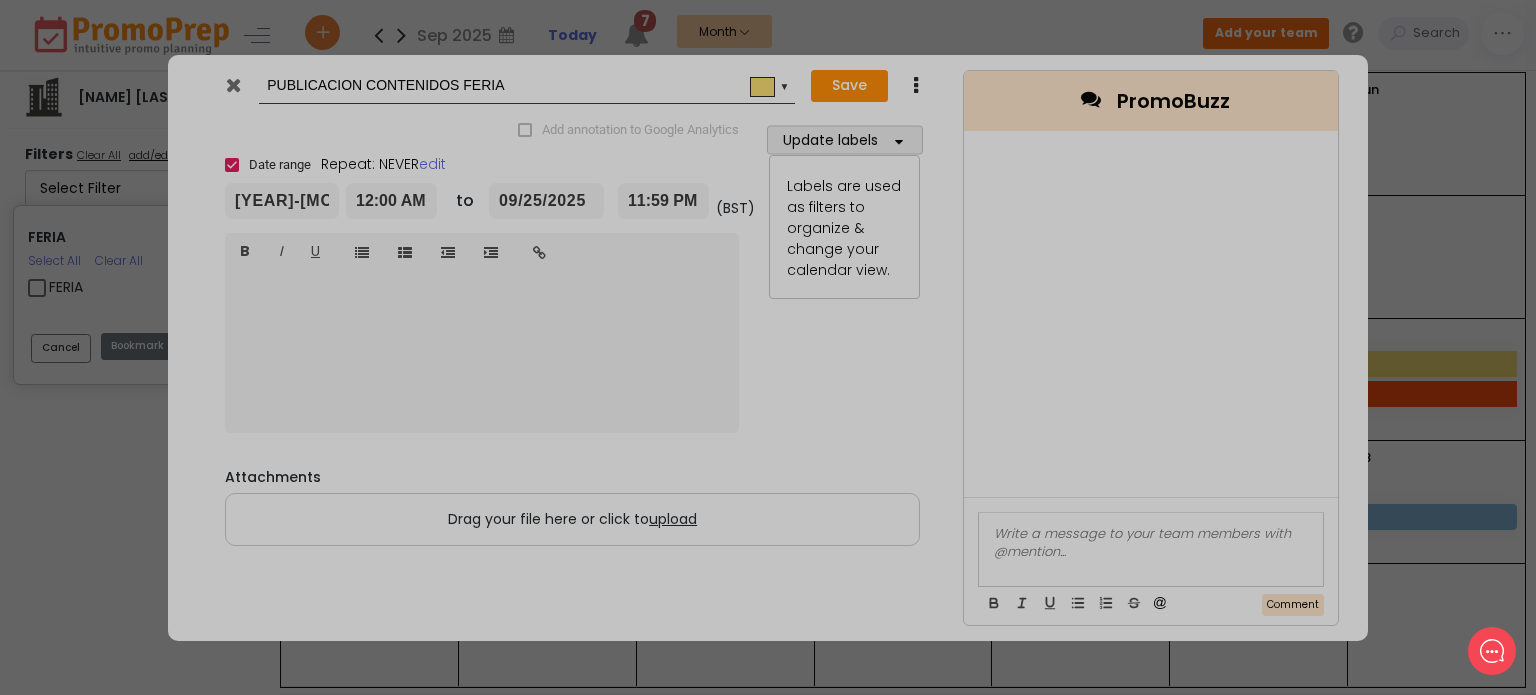 type on "[YEAR]-[MONTH]-[DAY]" 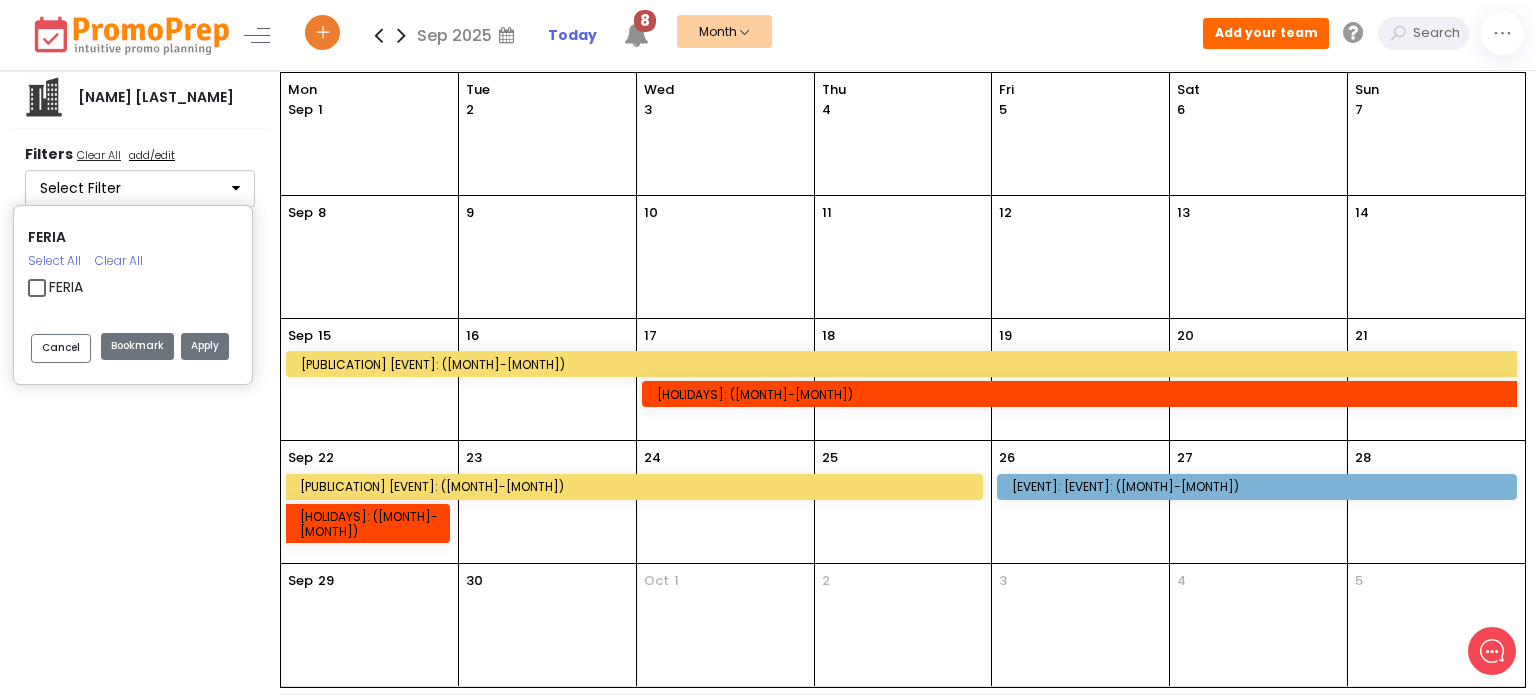 click on "[PUBLICATION] [EVENT]: ([MONTH]-[MONTH])" at bounding box center (905, 364) 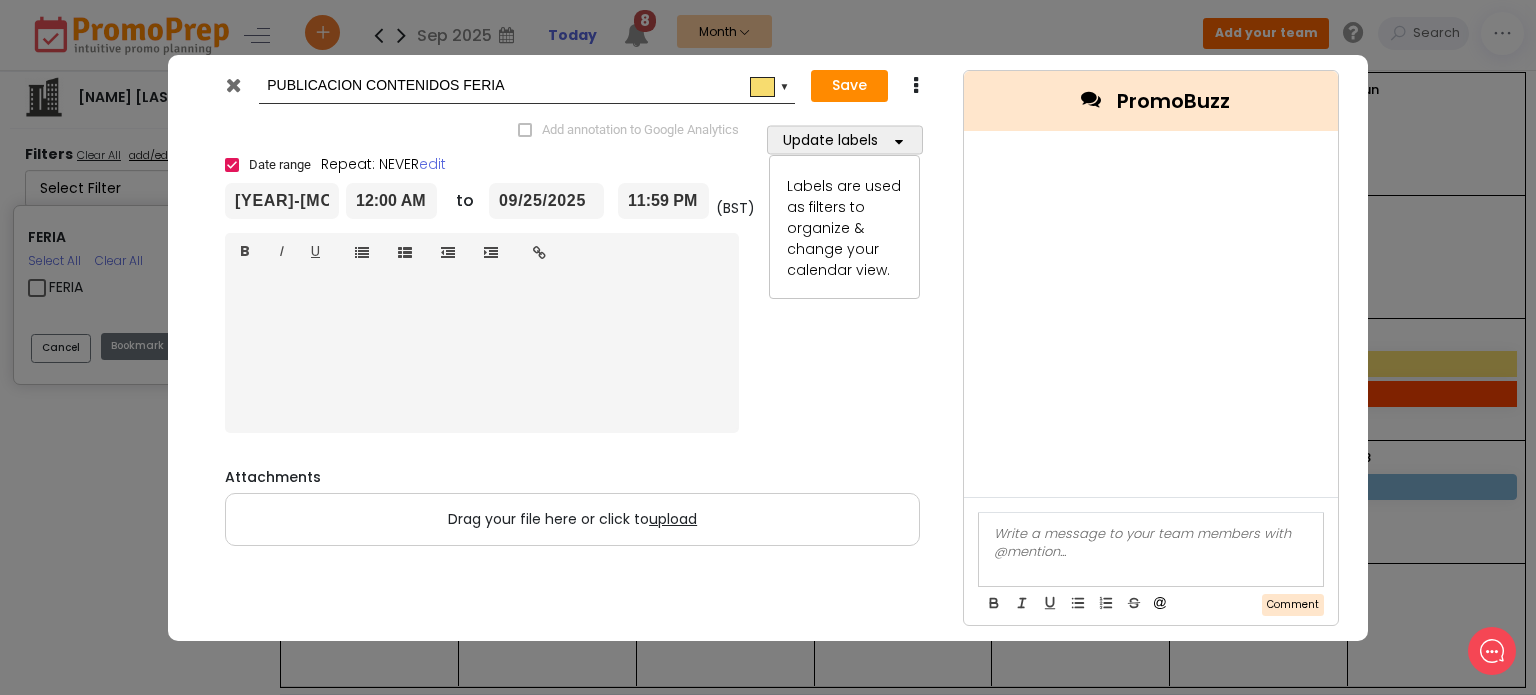 click on "PUBLICACION CONTENIDOS FERIA" at bounding box center [523, 86] 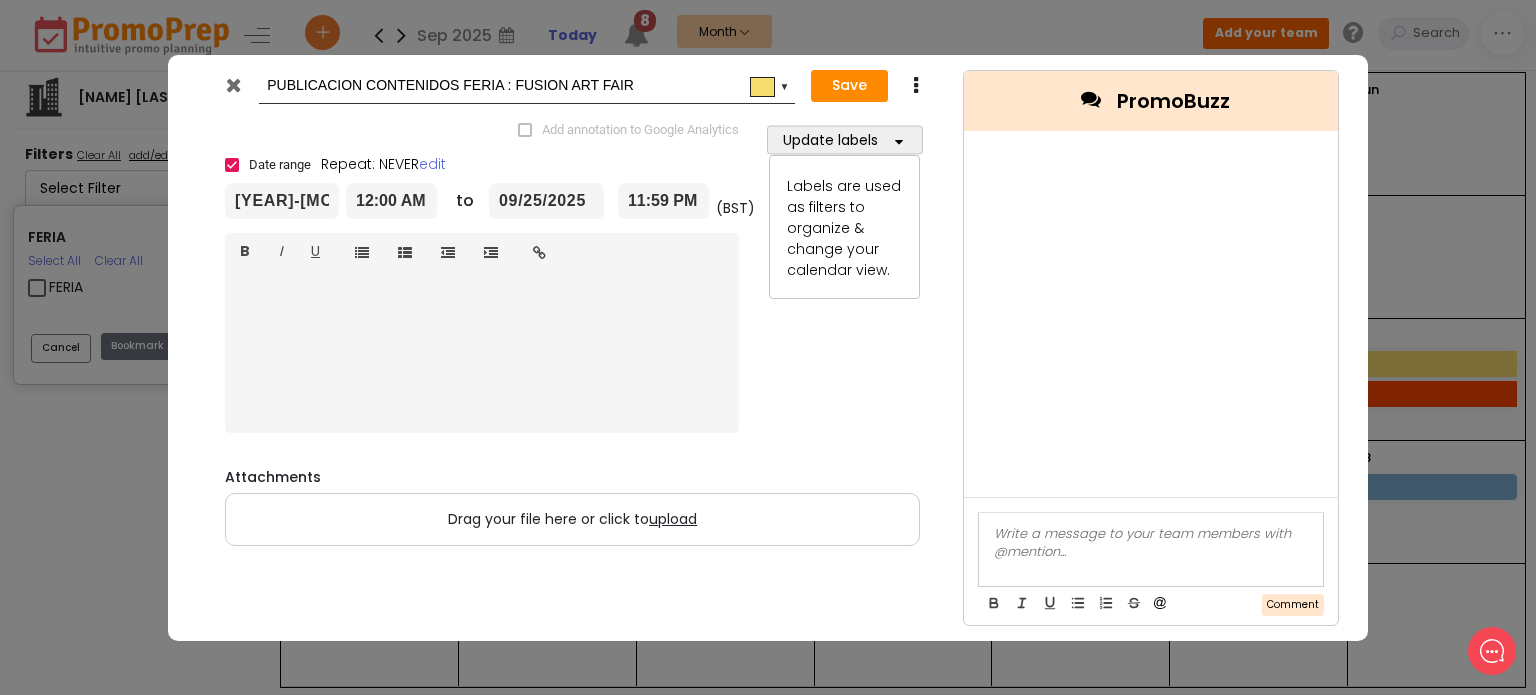 type on "PUBLICACION CONTENIDOS FERIA : FUSION ART FAIR" 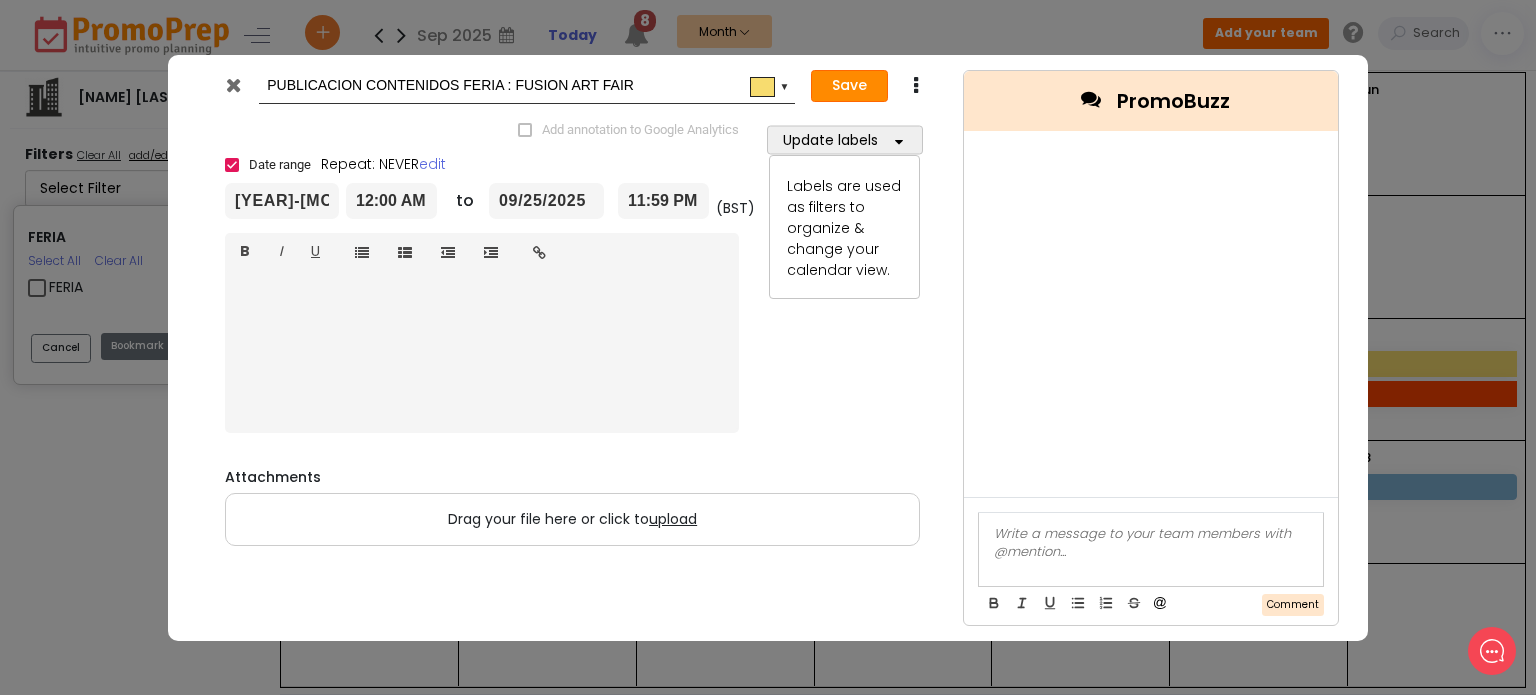 click on "Save" at bounding box center (849, 86) 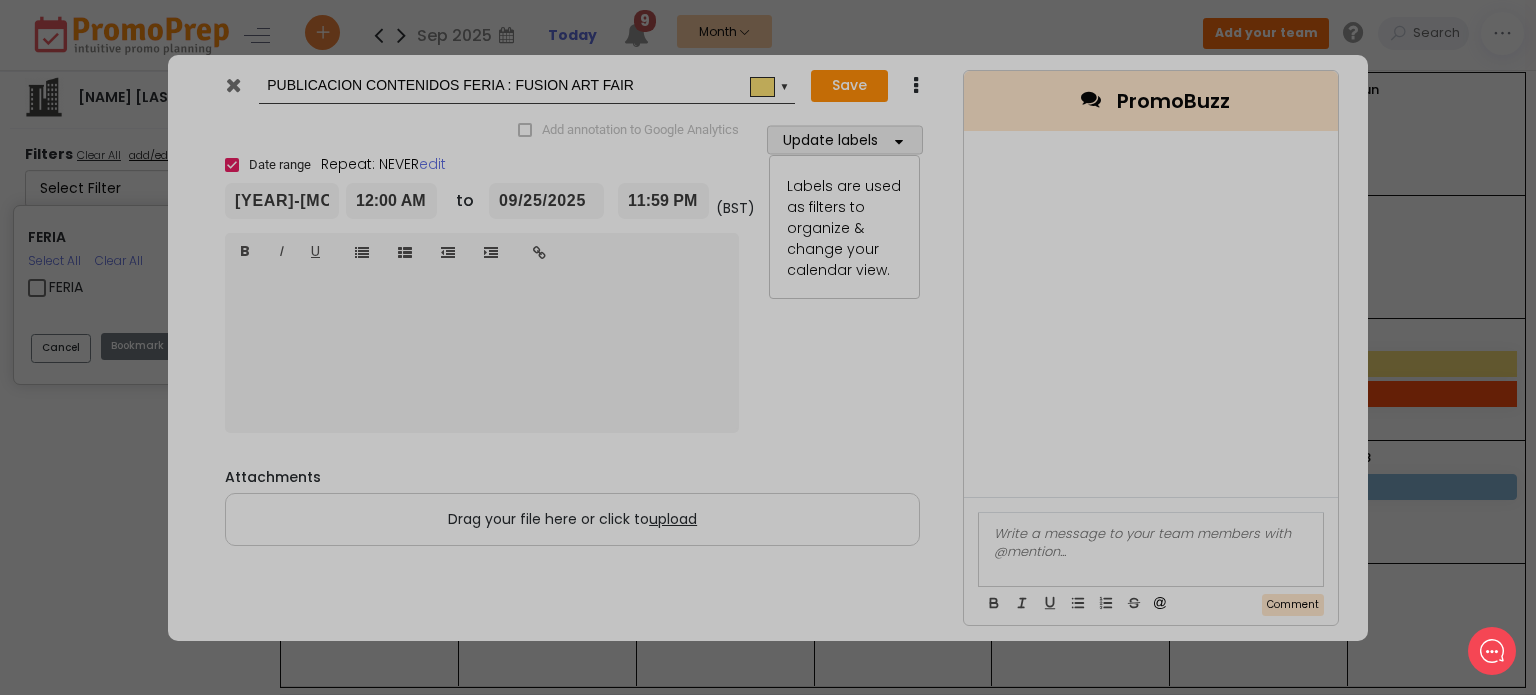type on "[YEAR]-[MONTH]-[DAY]" 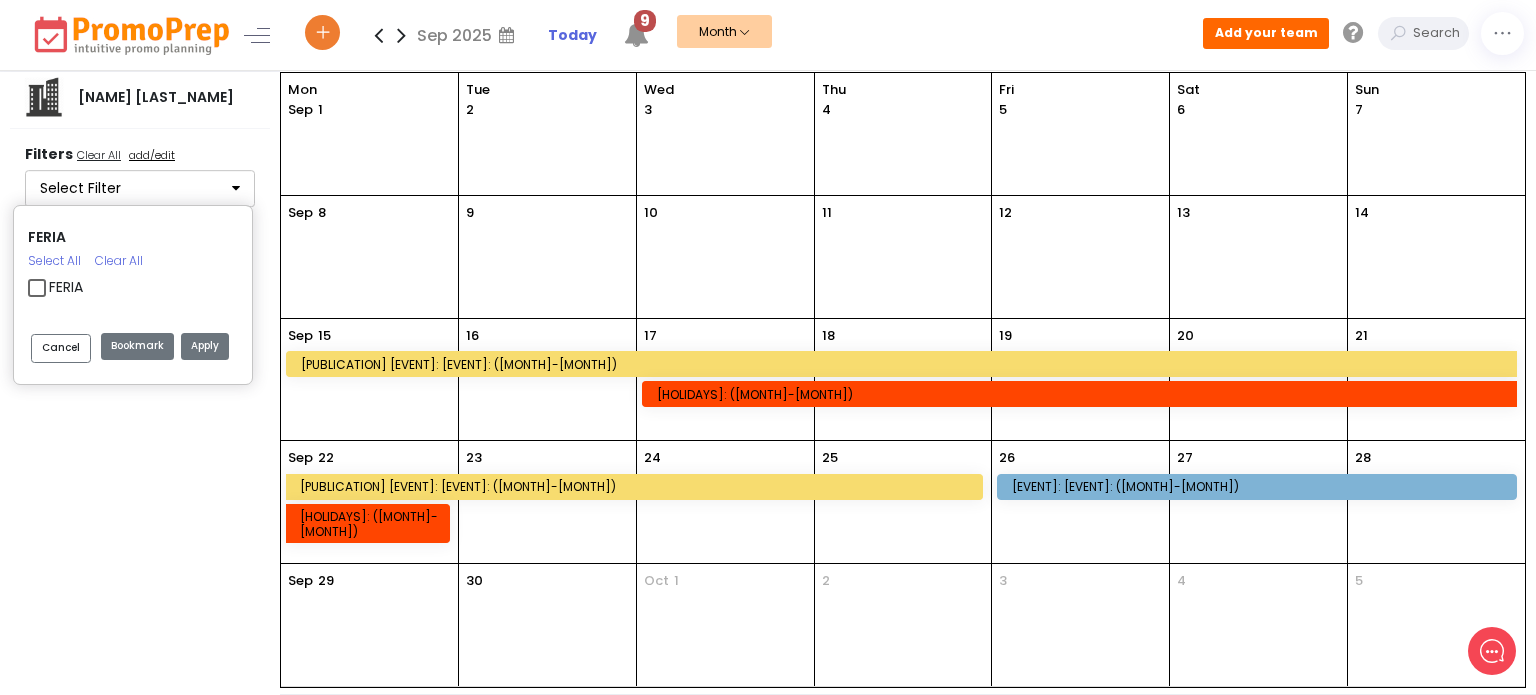click on "[PUBLICATION] [EVENT]: [EVENT]: ([MONTH]-[MONTH])" at bounding box center (905, 364) 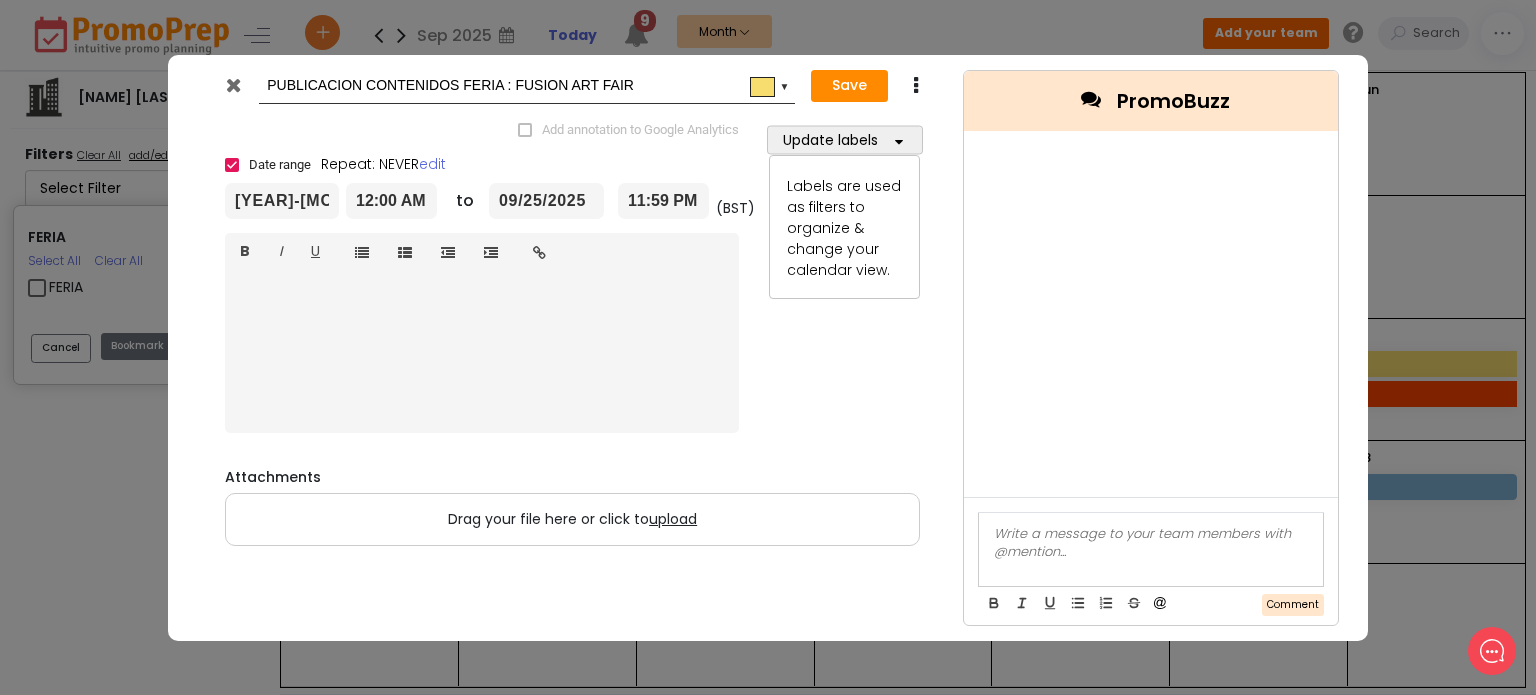 click at bounding box center [482, 350] 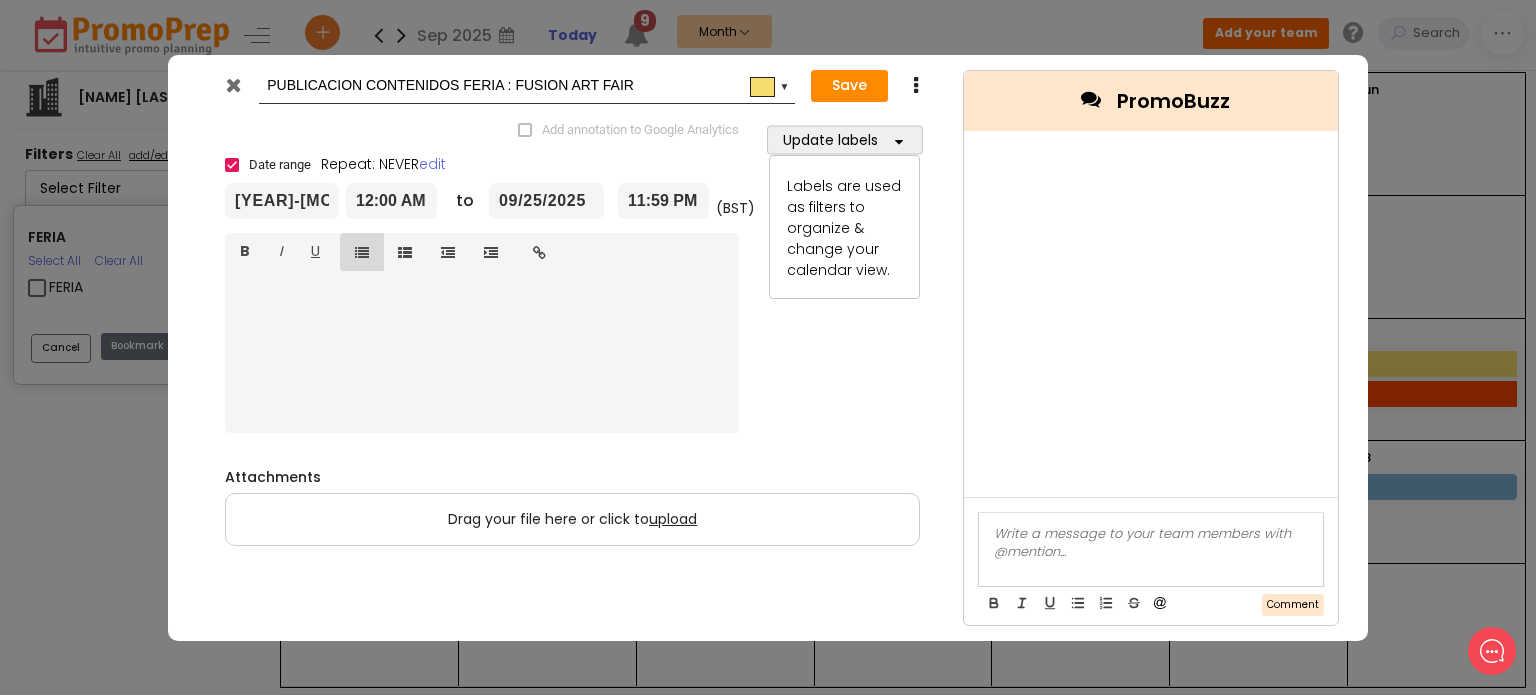 click at bounding box center [448, 253] 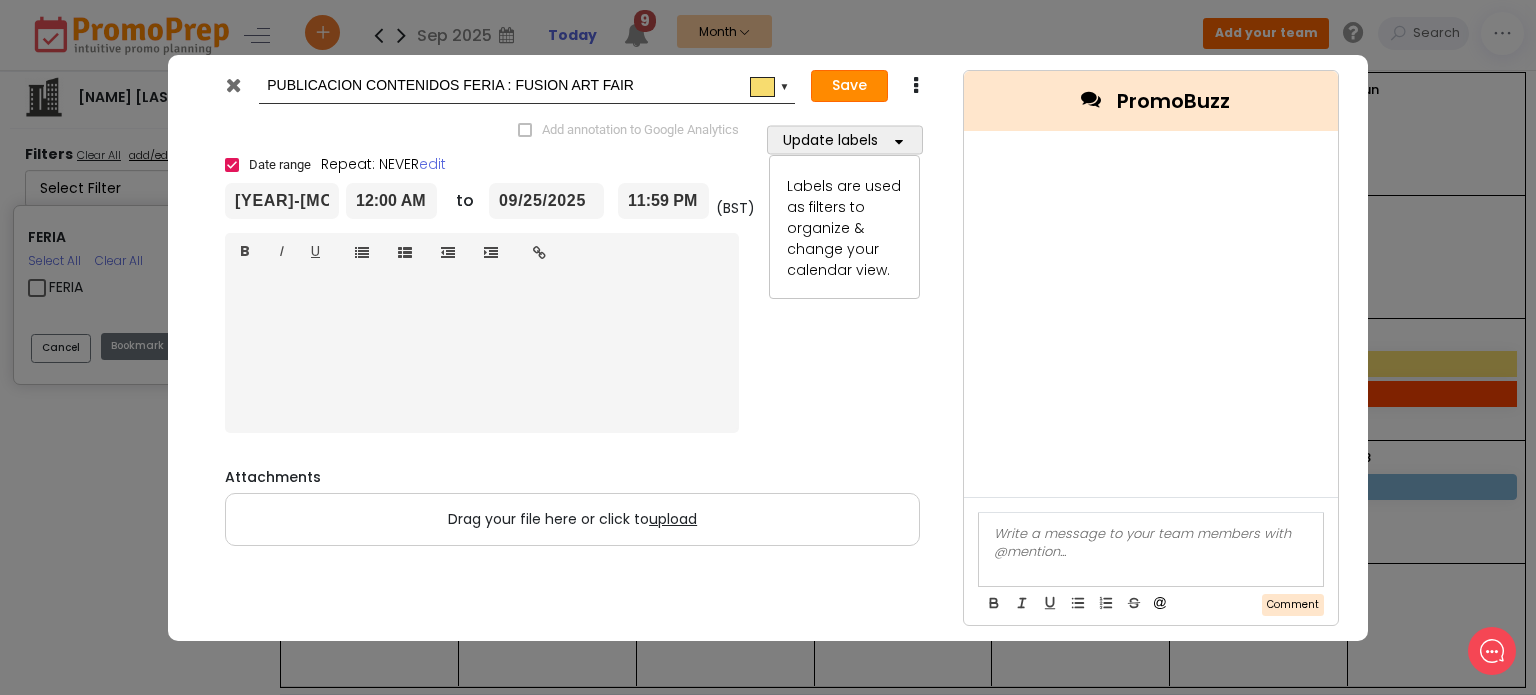 click on "Save" at bounding box center (849, 86) 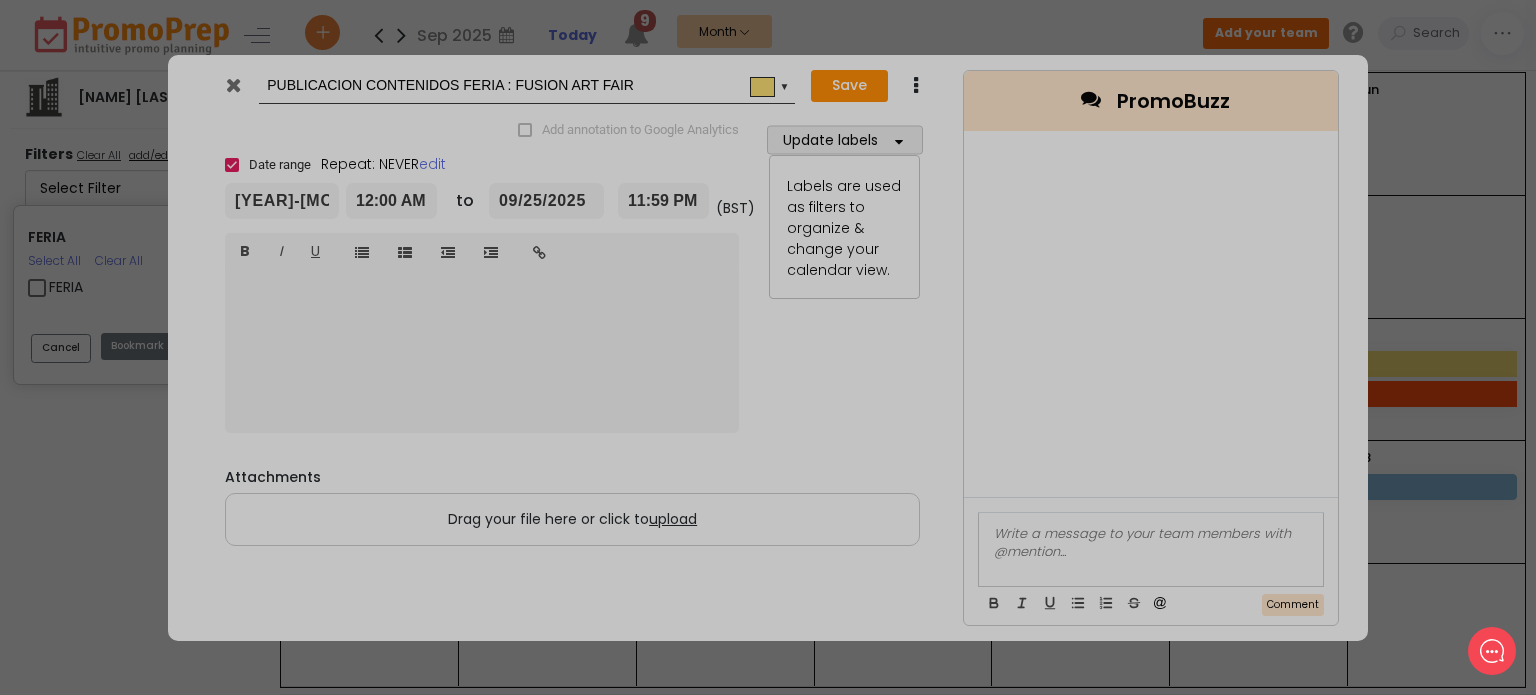 type on "[YEAR]-[MONTH]-[DAY]" 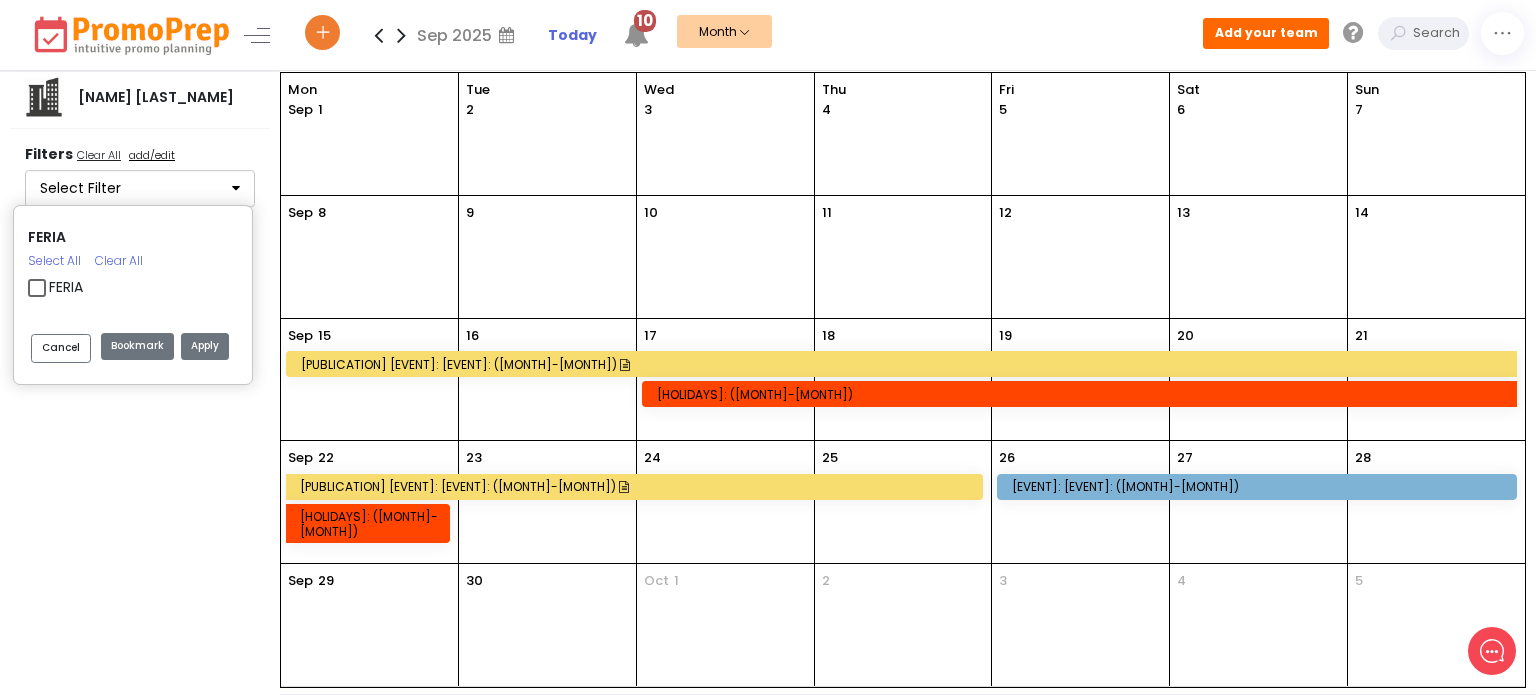 click on "[DAY] [MONTH]" at bounding box center (369, 134) 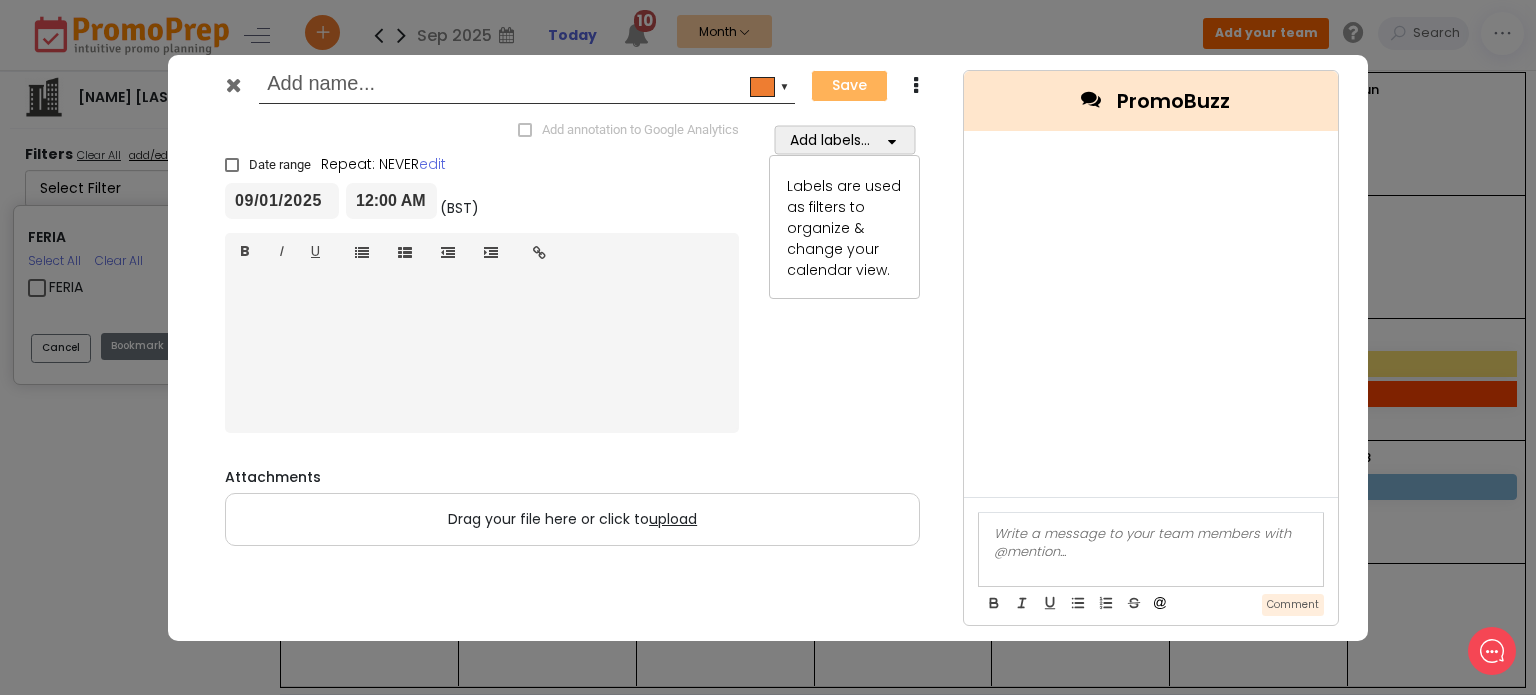 click at bounding box center (523, 86) 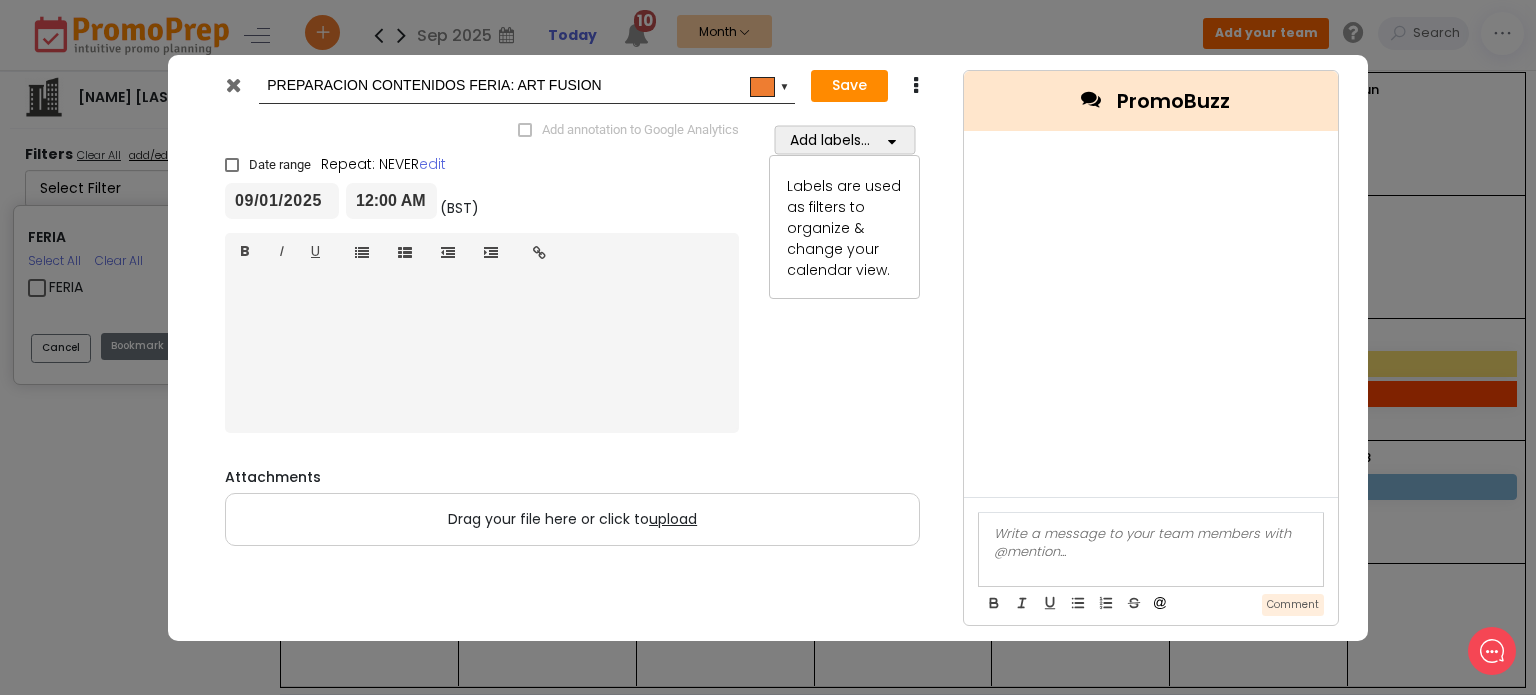 type on "PREPARACION CONTENIDOS FERIA: ART FUSION" 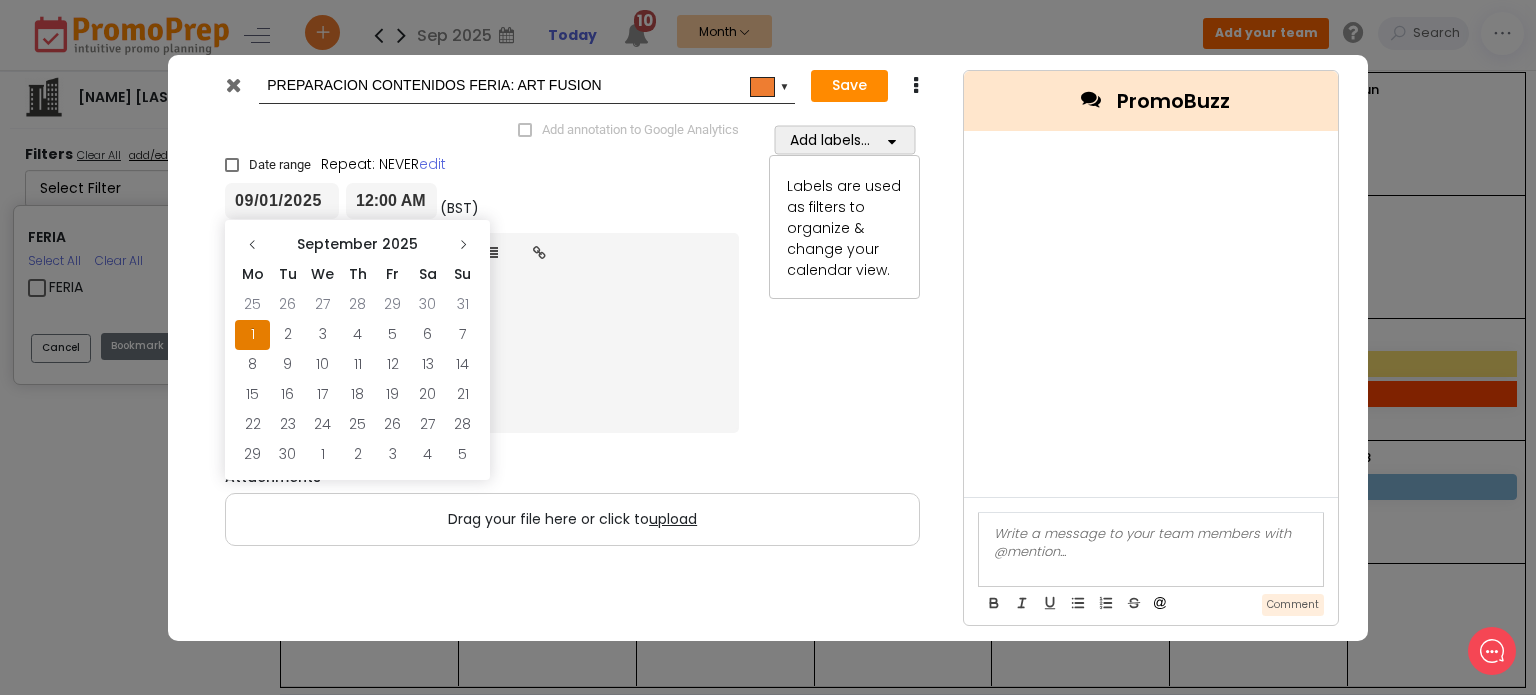 click on "09/01/2025" at bounding box center [282, 201] 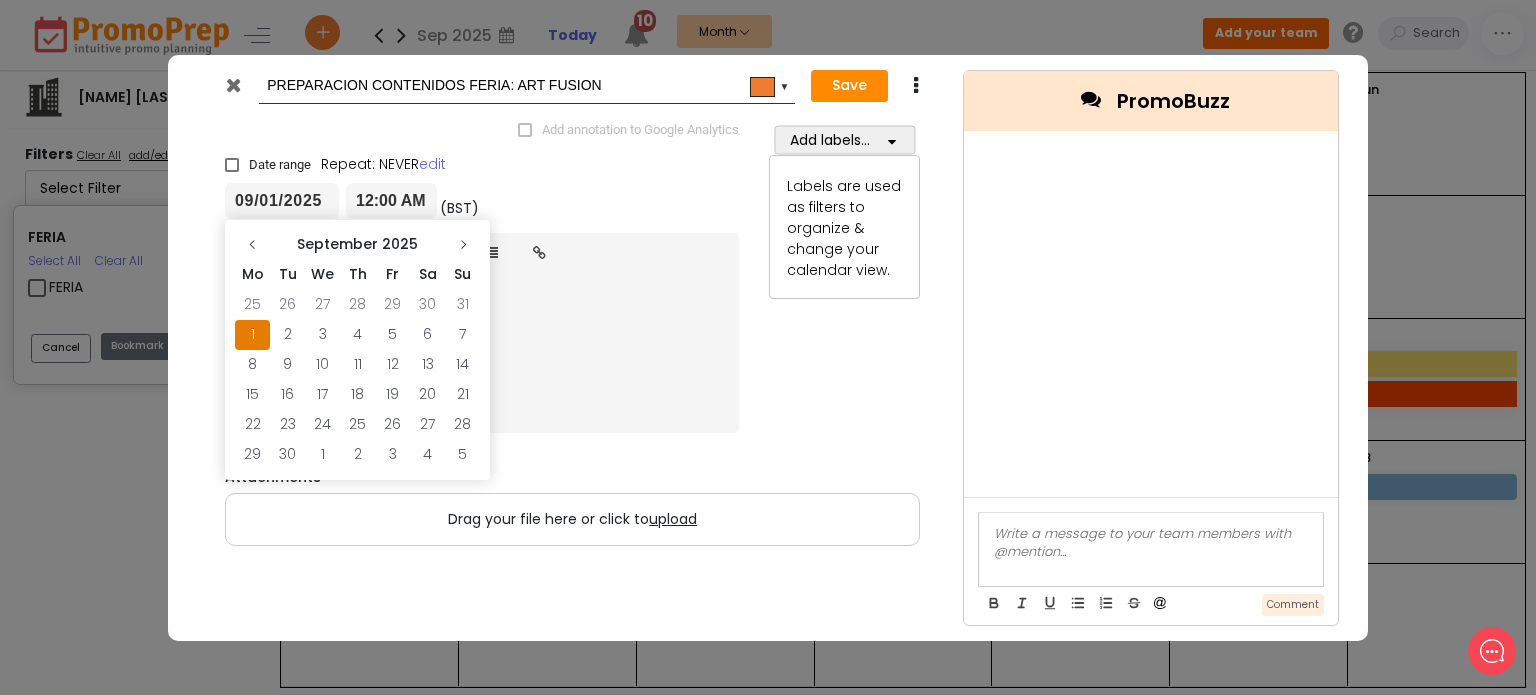 click on "1" at bounding box center [252, 335] 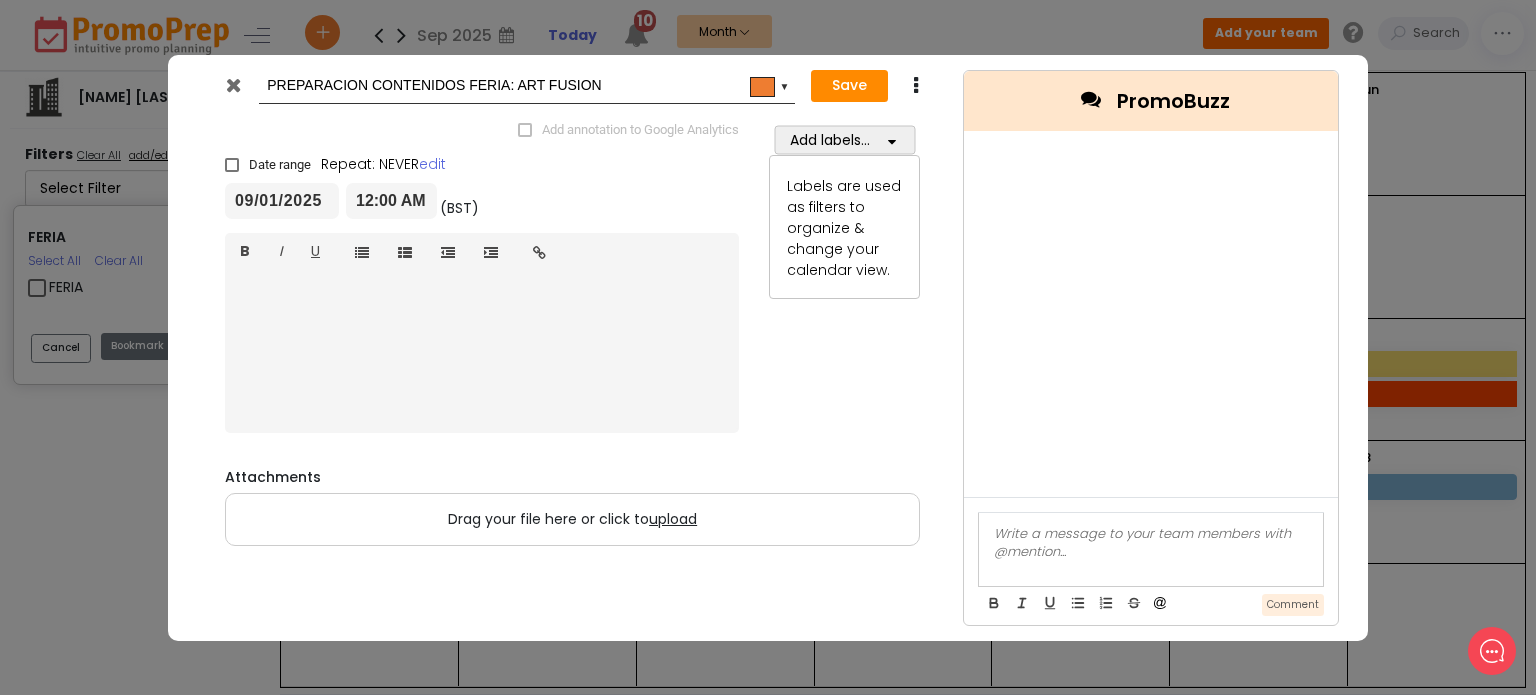 click on "Date range" at bounding box center [268, 165] 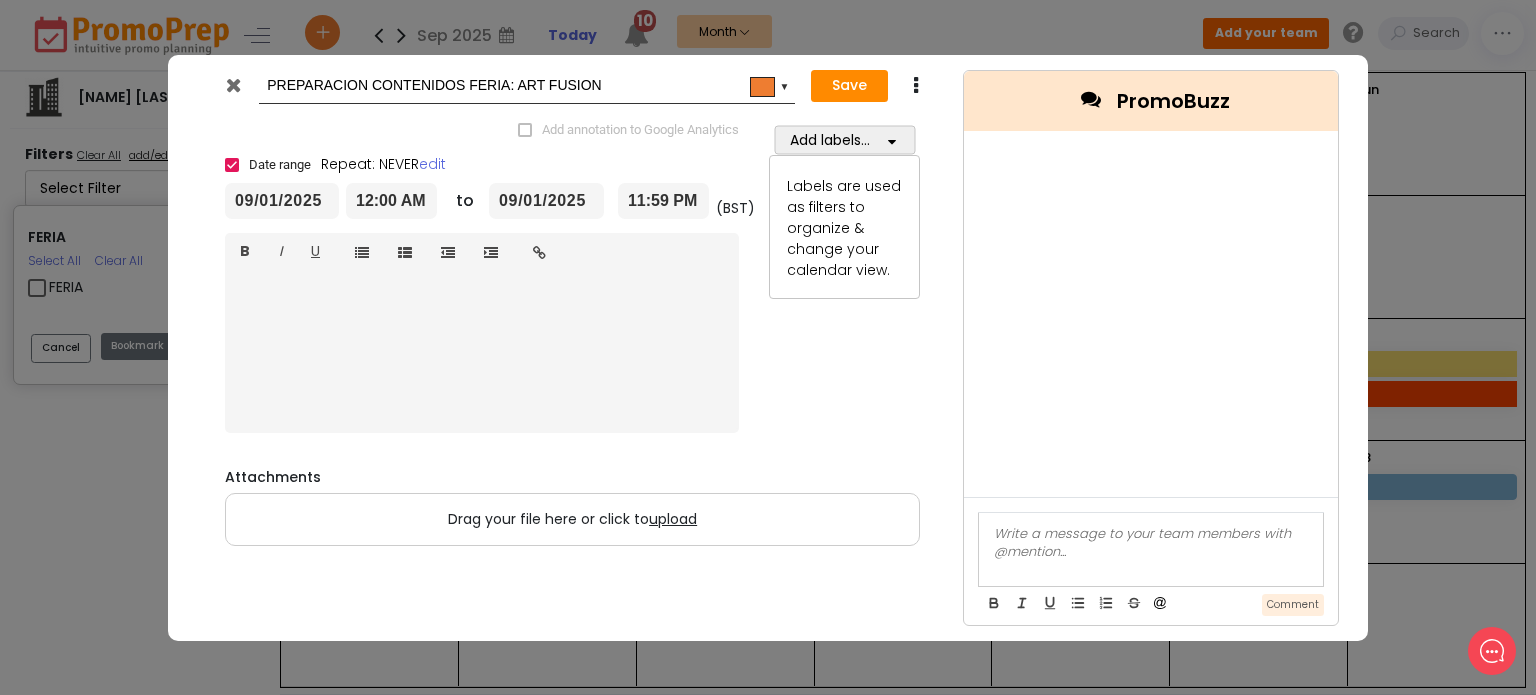 click on "09/01/2025" at bounding box center [546, 201] 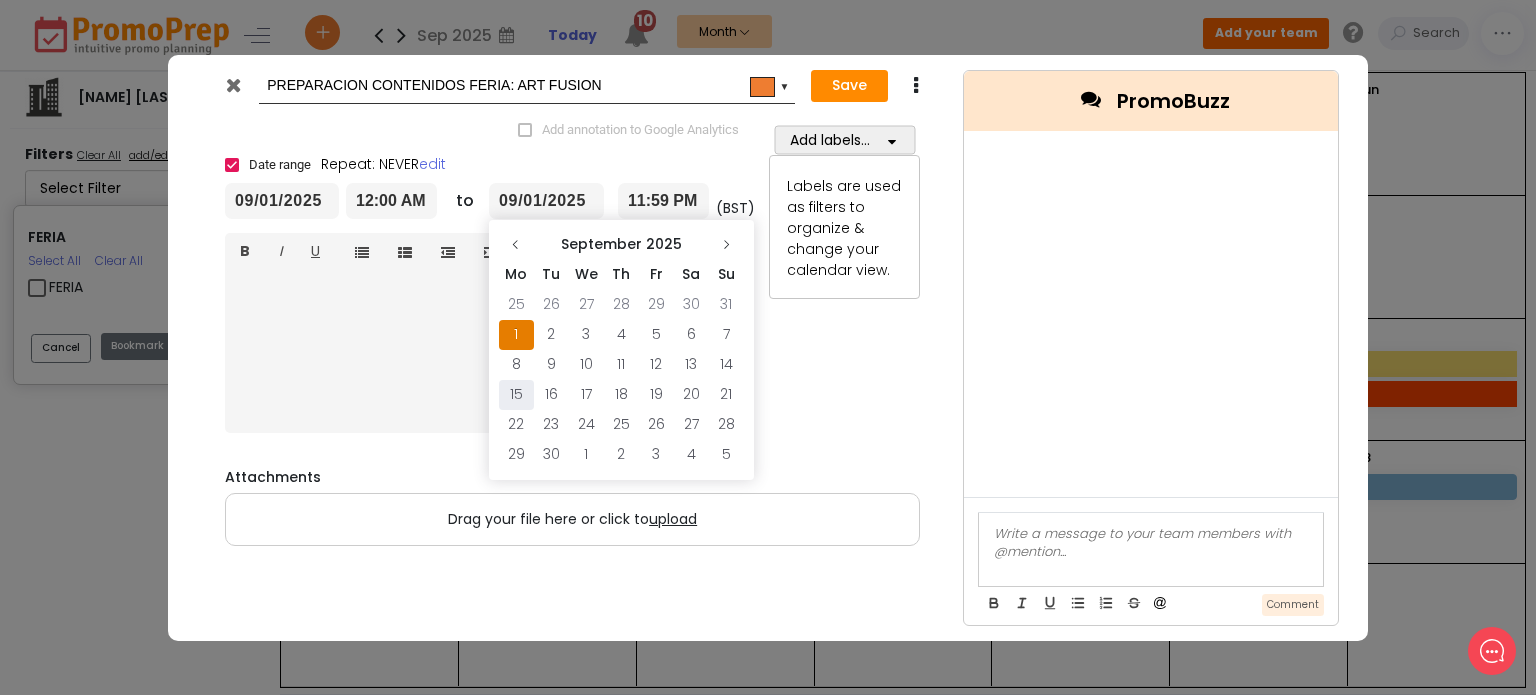 click on "15" at bounding box center [516, 395] 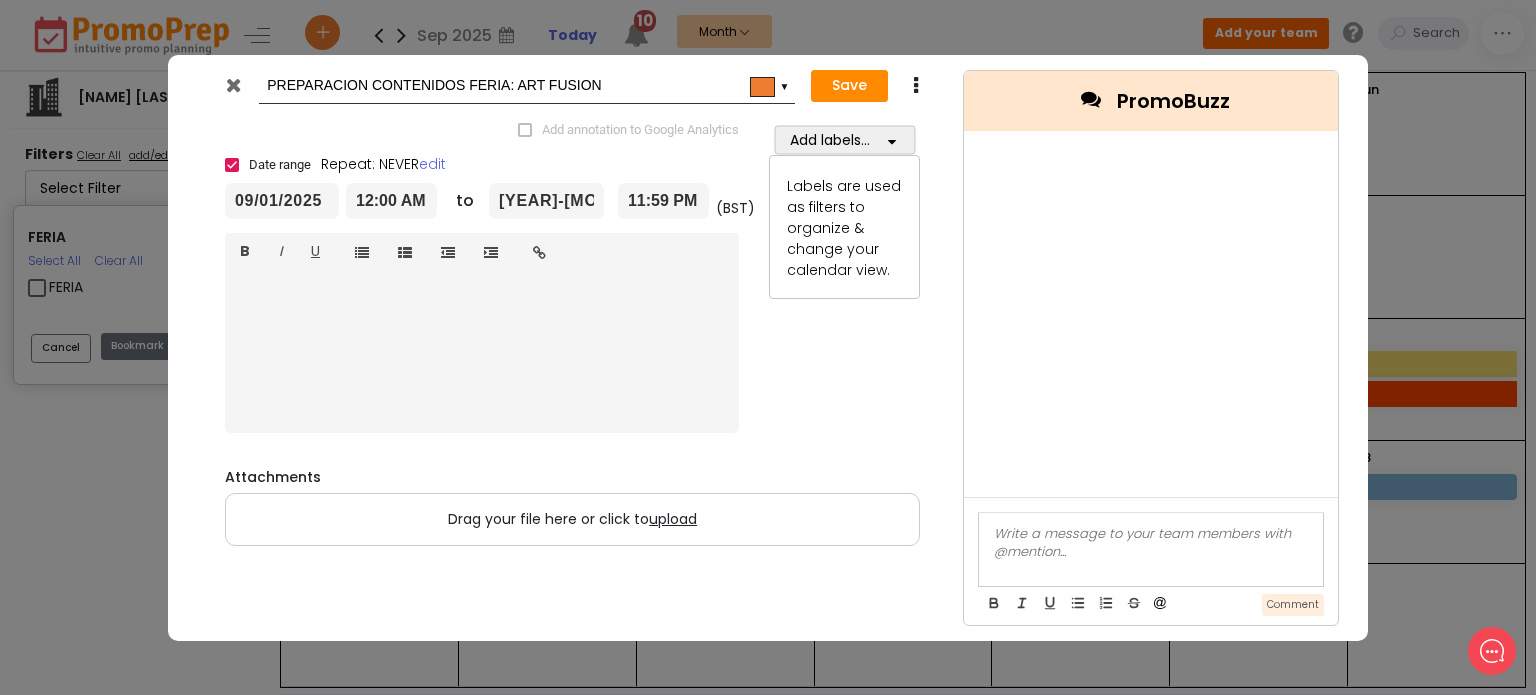 click at bounding box center [762, 87] 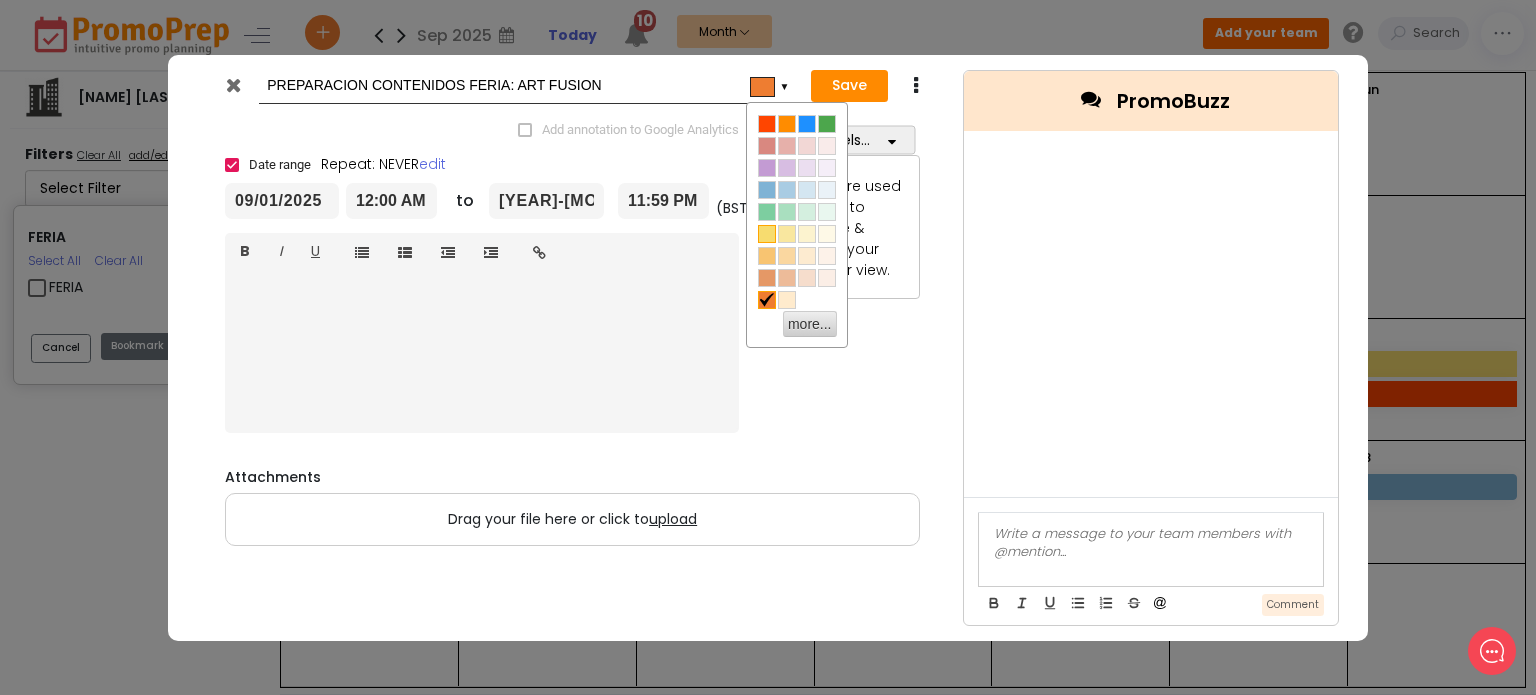 click at bounding box center (767, 234) 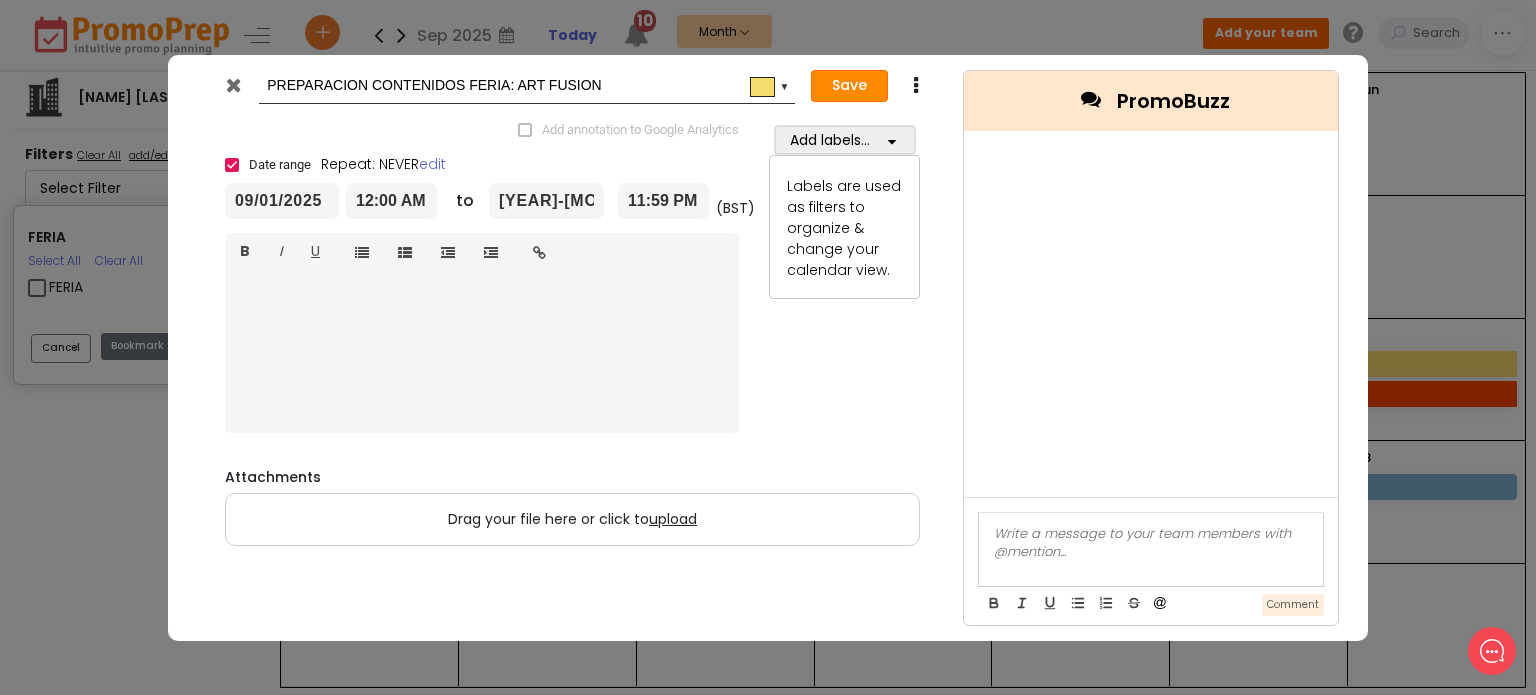 click on "Save" at bounding box center [849, 86] 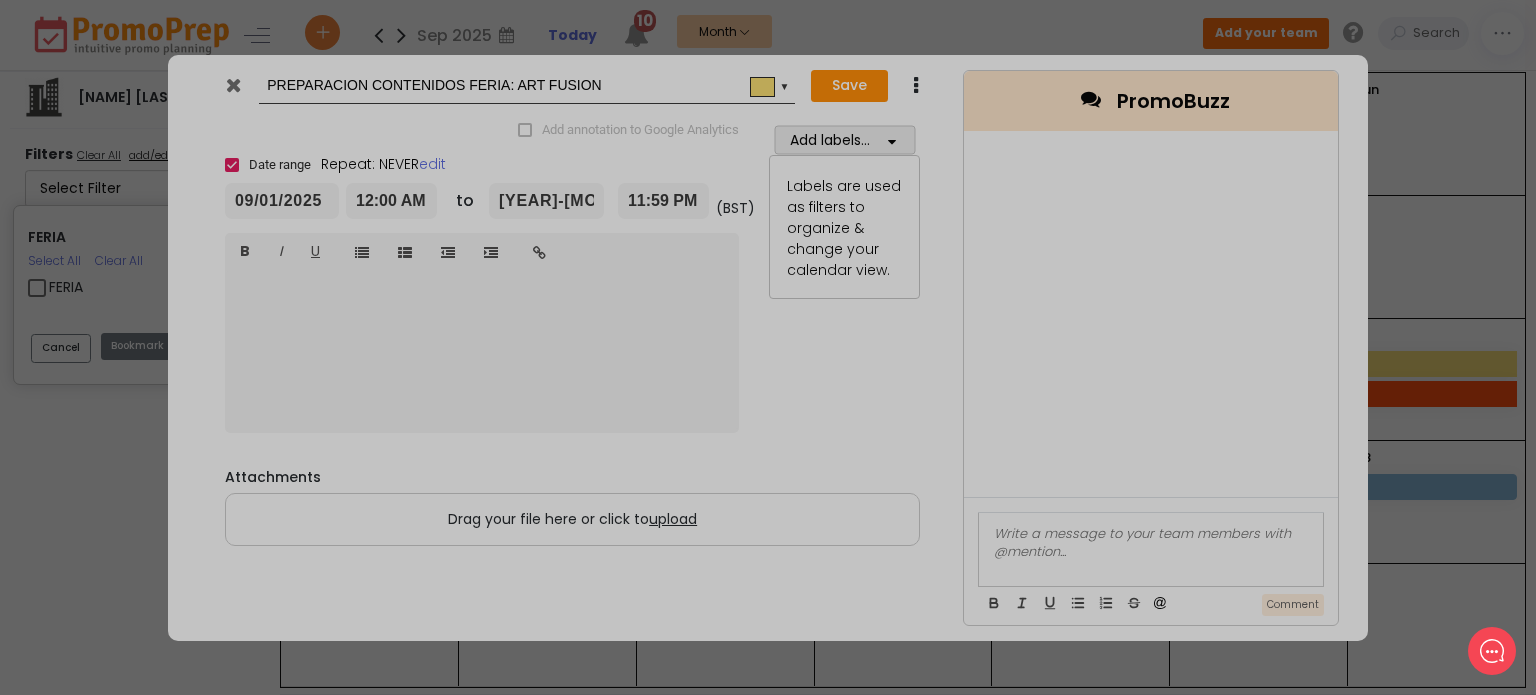 type on "[YEAR]-[MONTH]-[DAY]" 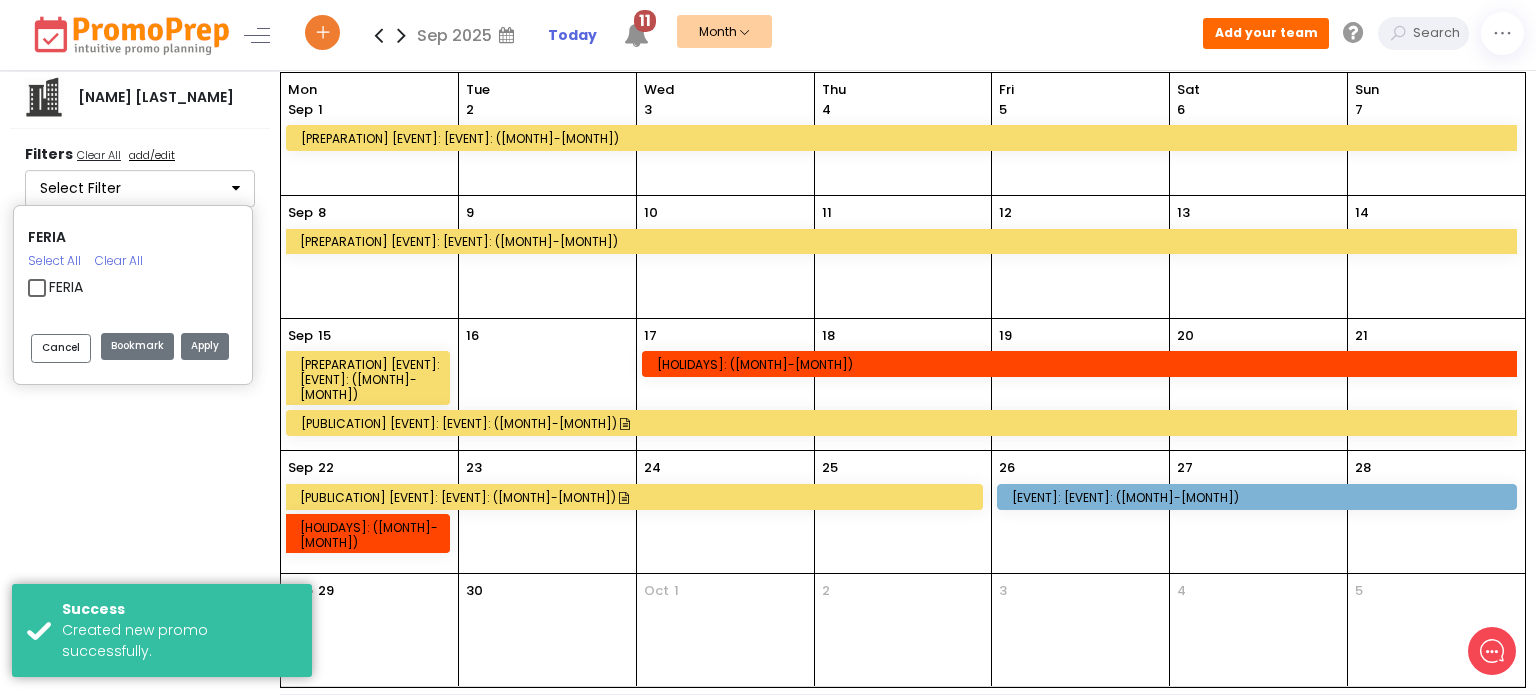 click on "[PUBLICATION] [EVENT]: [EVENT]: ([MONTH]-[MONTH])" at bounding box center (905, 423) 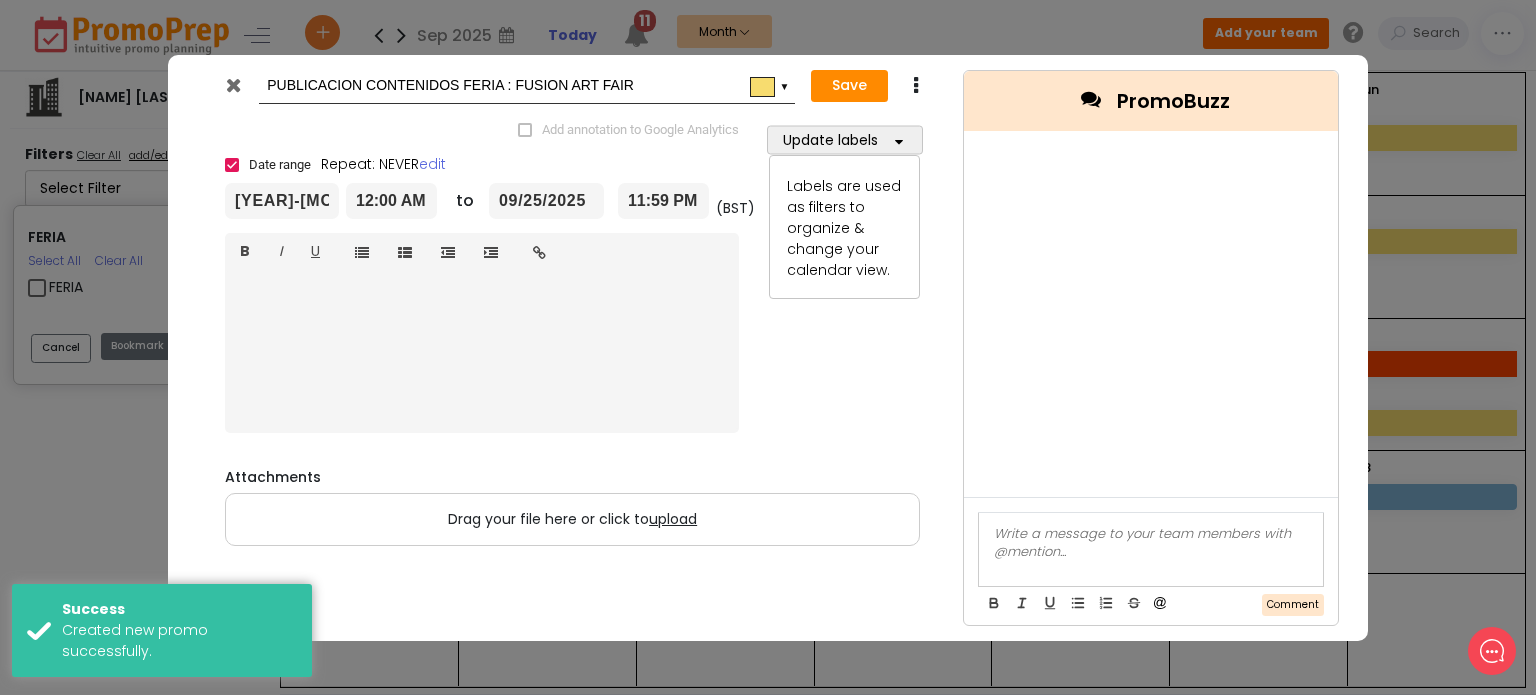 click on "▼" at bounding box center (785, 85) 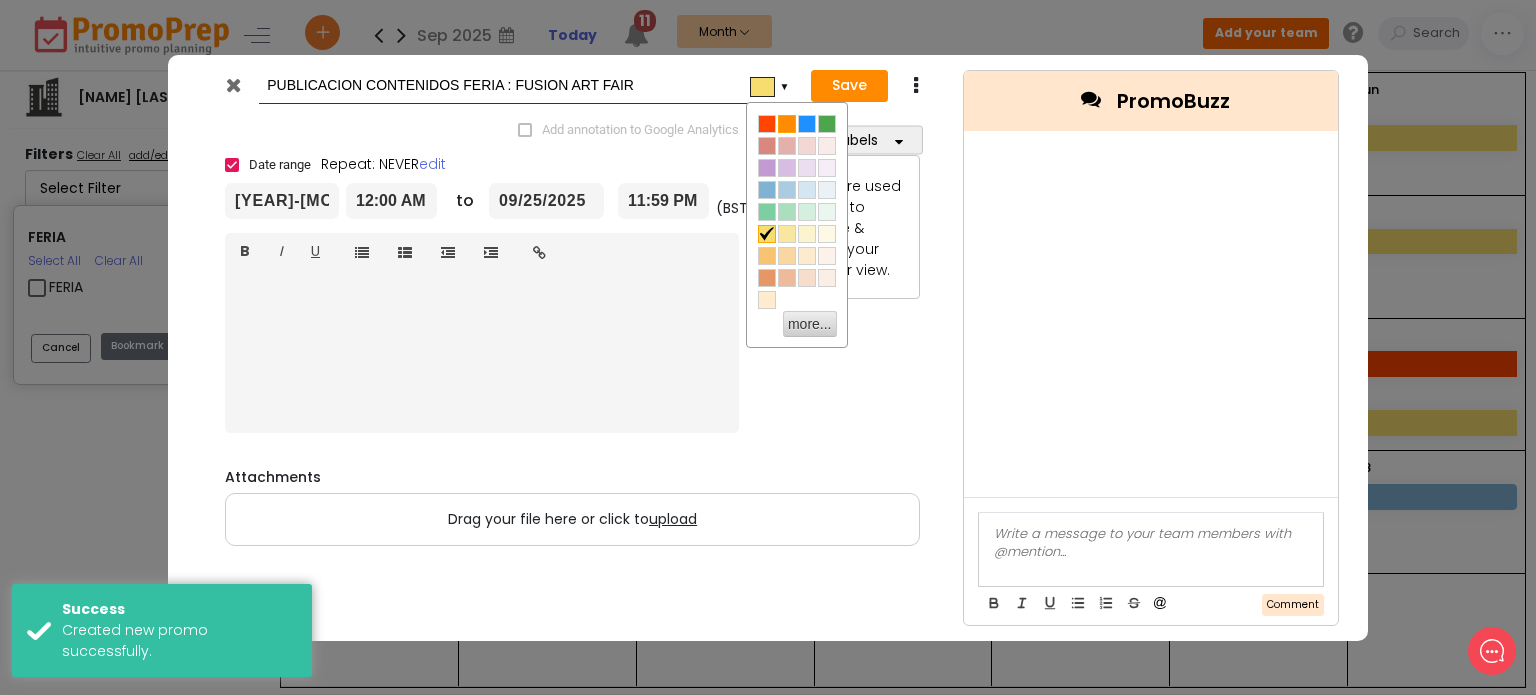 click at bounding box center [787, 124] 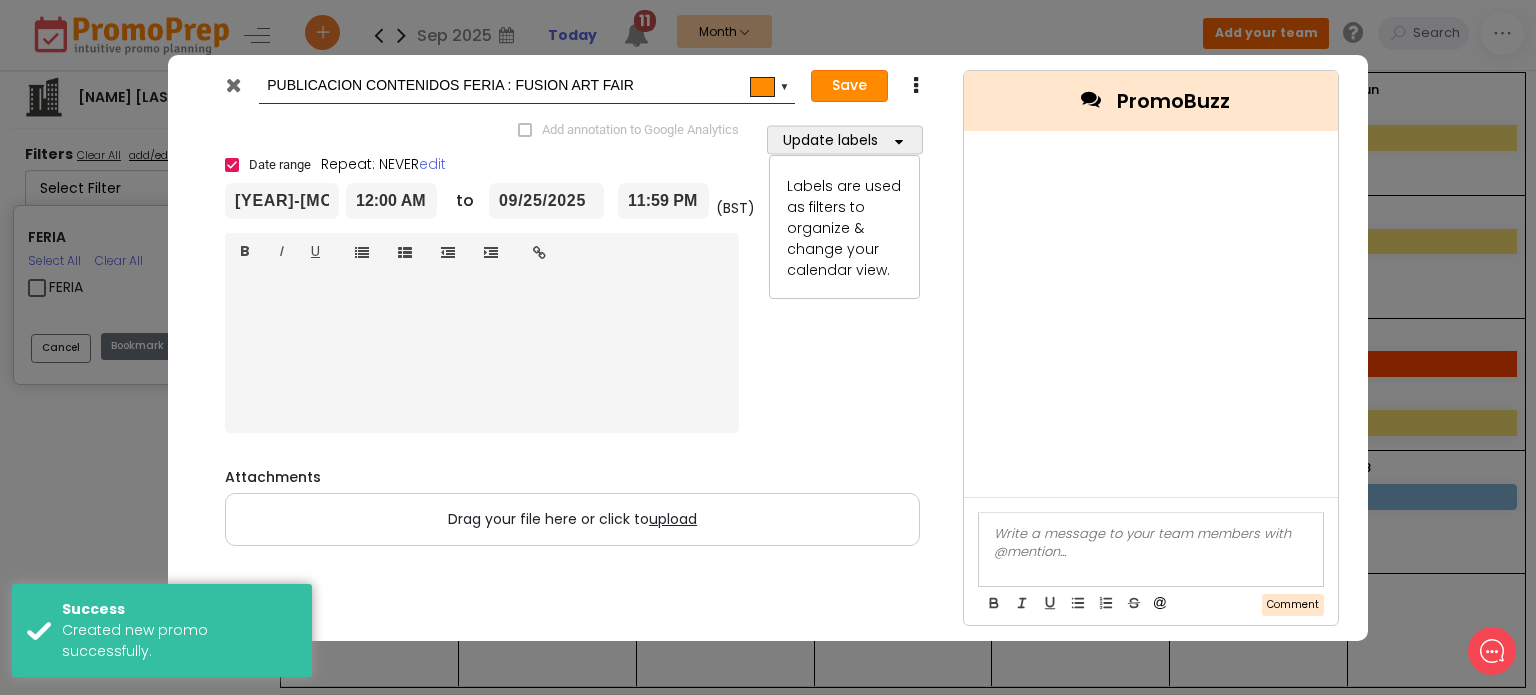 click on "Save" at bounding box center (849, 86) 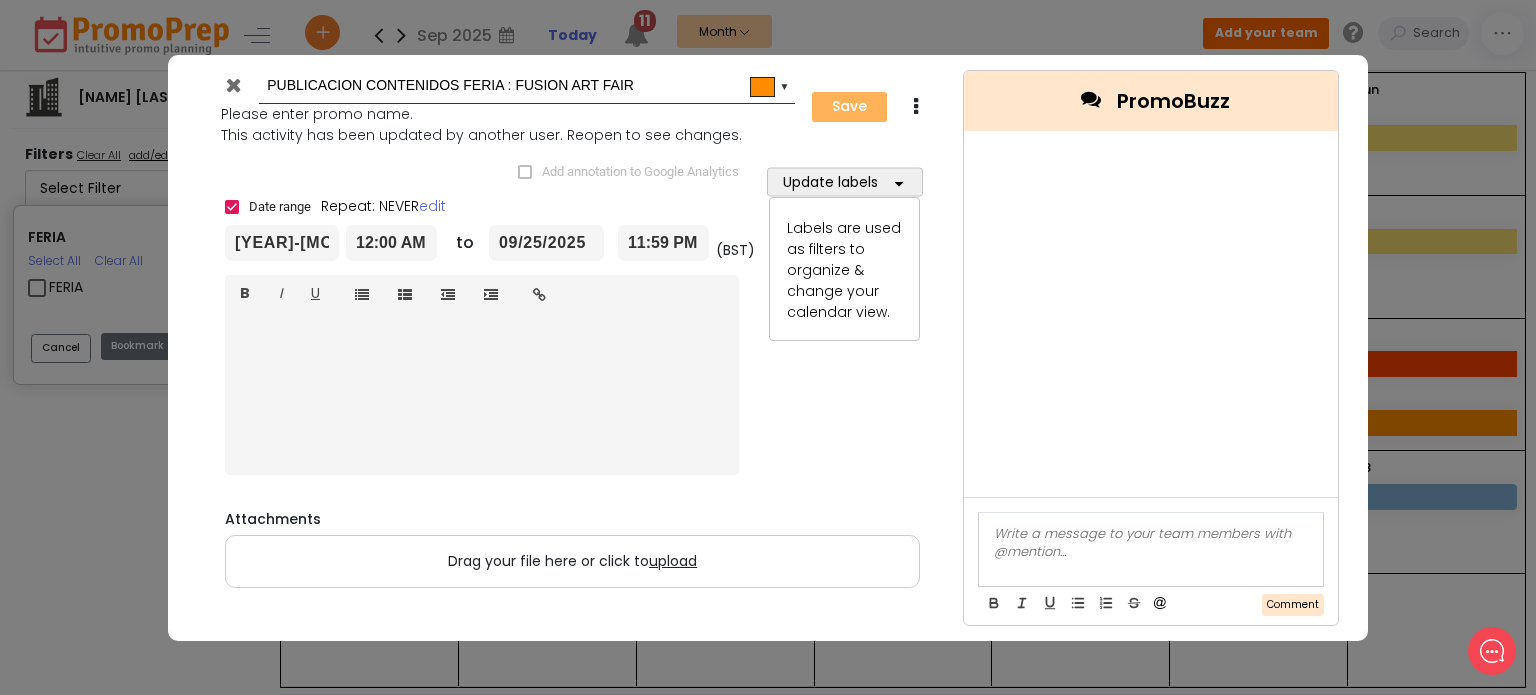 type on "[YEAR]-[MONTH]-[DAY]" 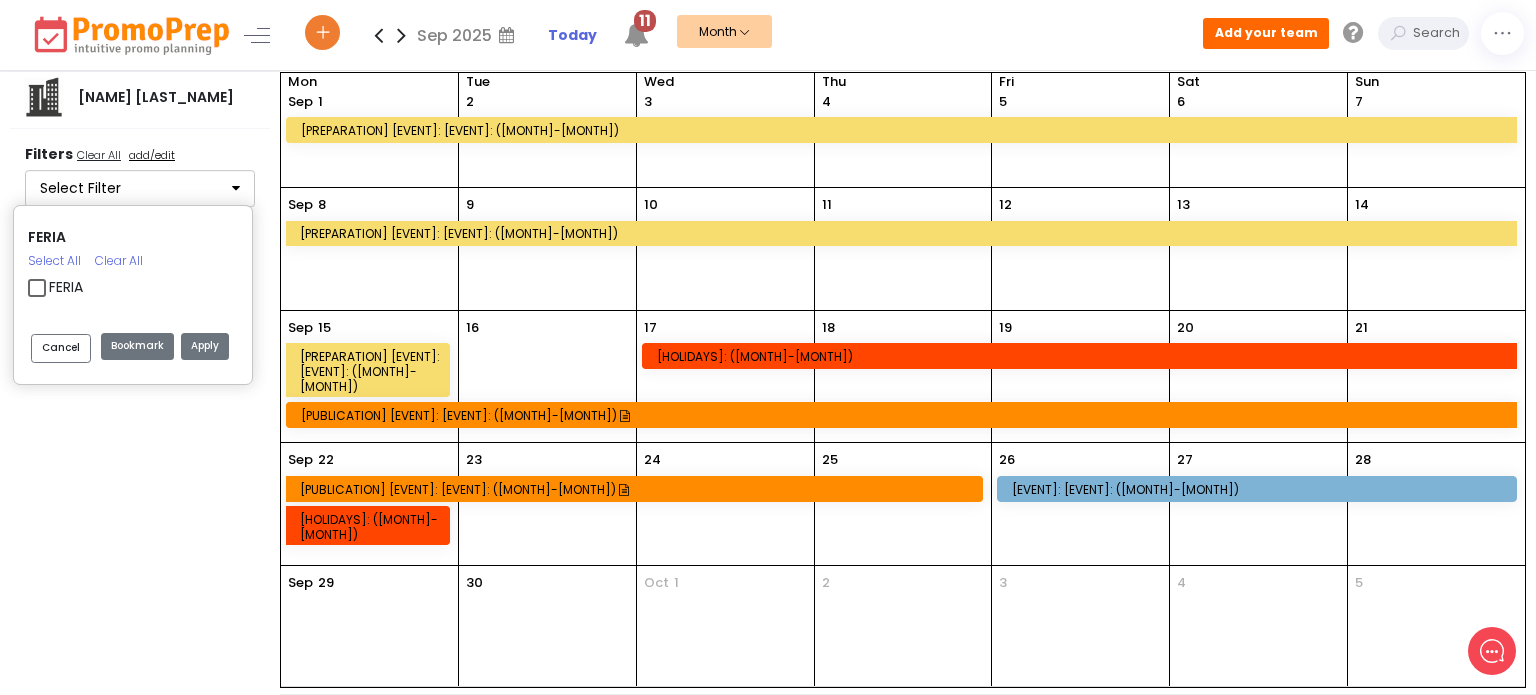 scroll, scrollTop: 9, scrollLeft: 0, axis: vertical 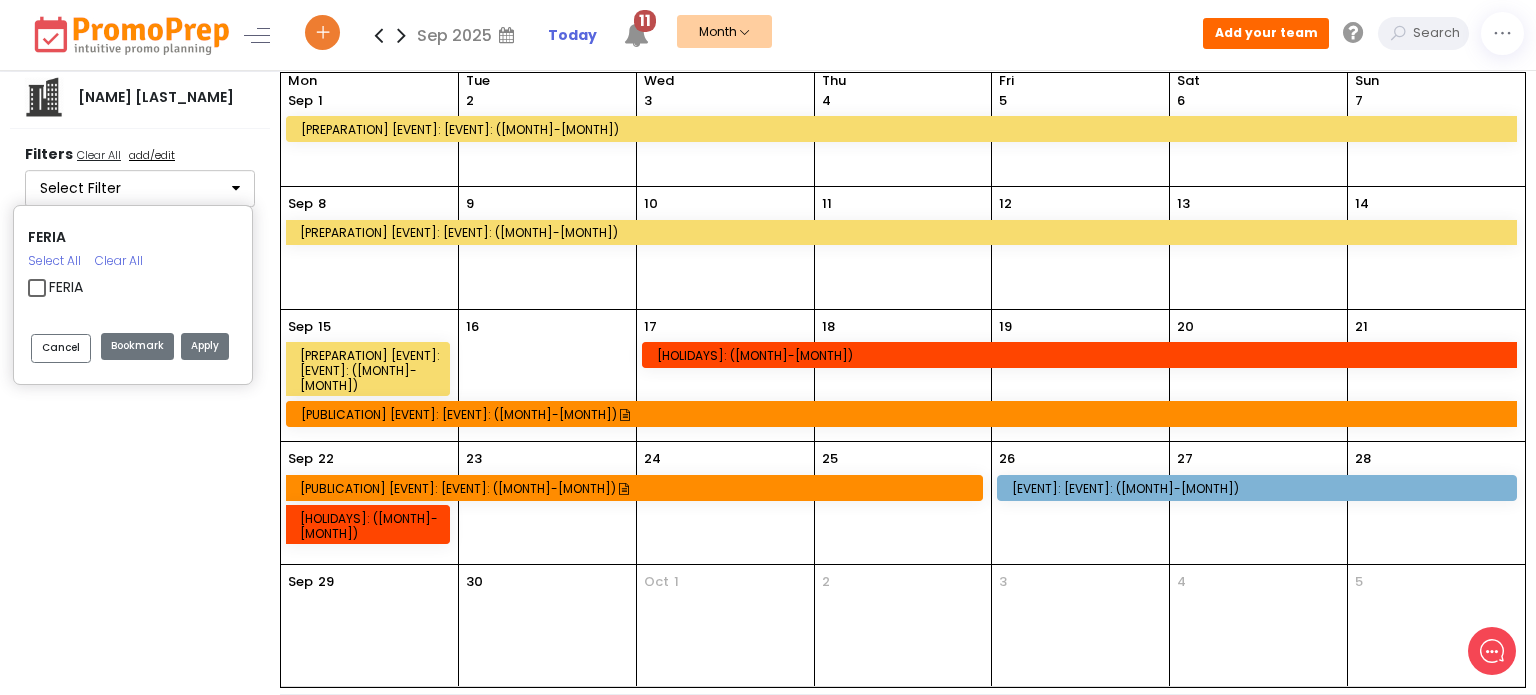 click on "[PREPARATION] [EVENT]: [EVENT]: ([MONTH]-[MONTH])" at bounding box center [905, 129] 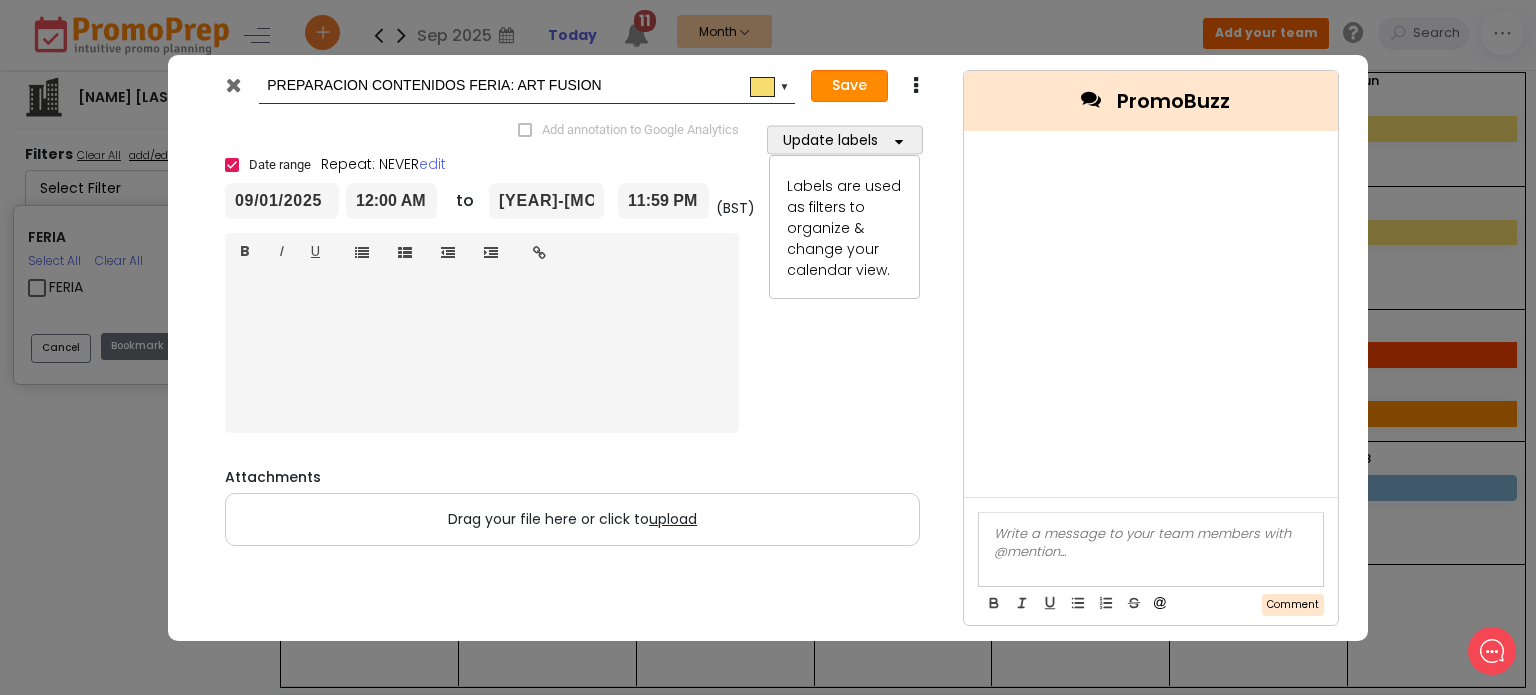 click on "Save" at bounding box center (849, 86) 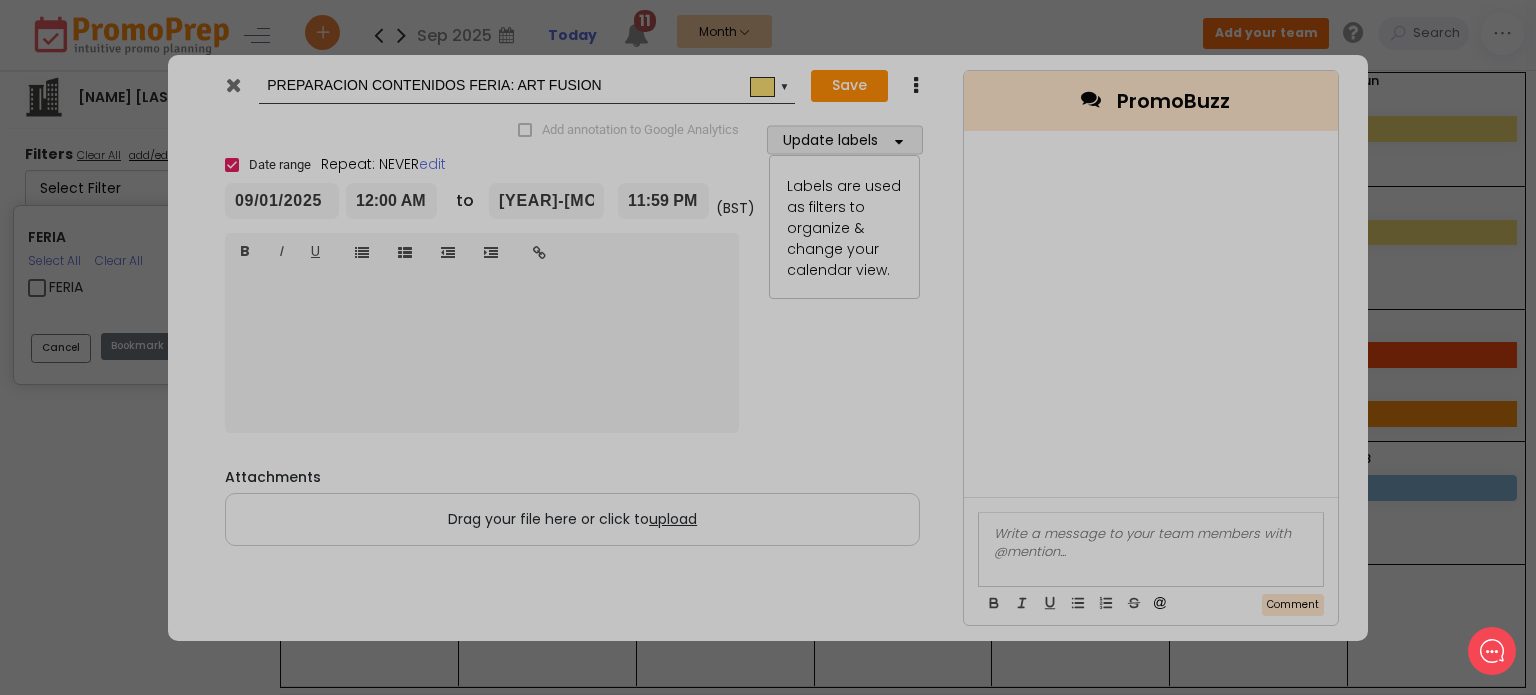 type on "[YEAR]-[MONTH]-[DAY]" 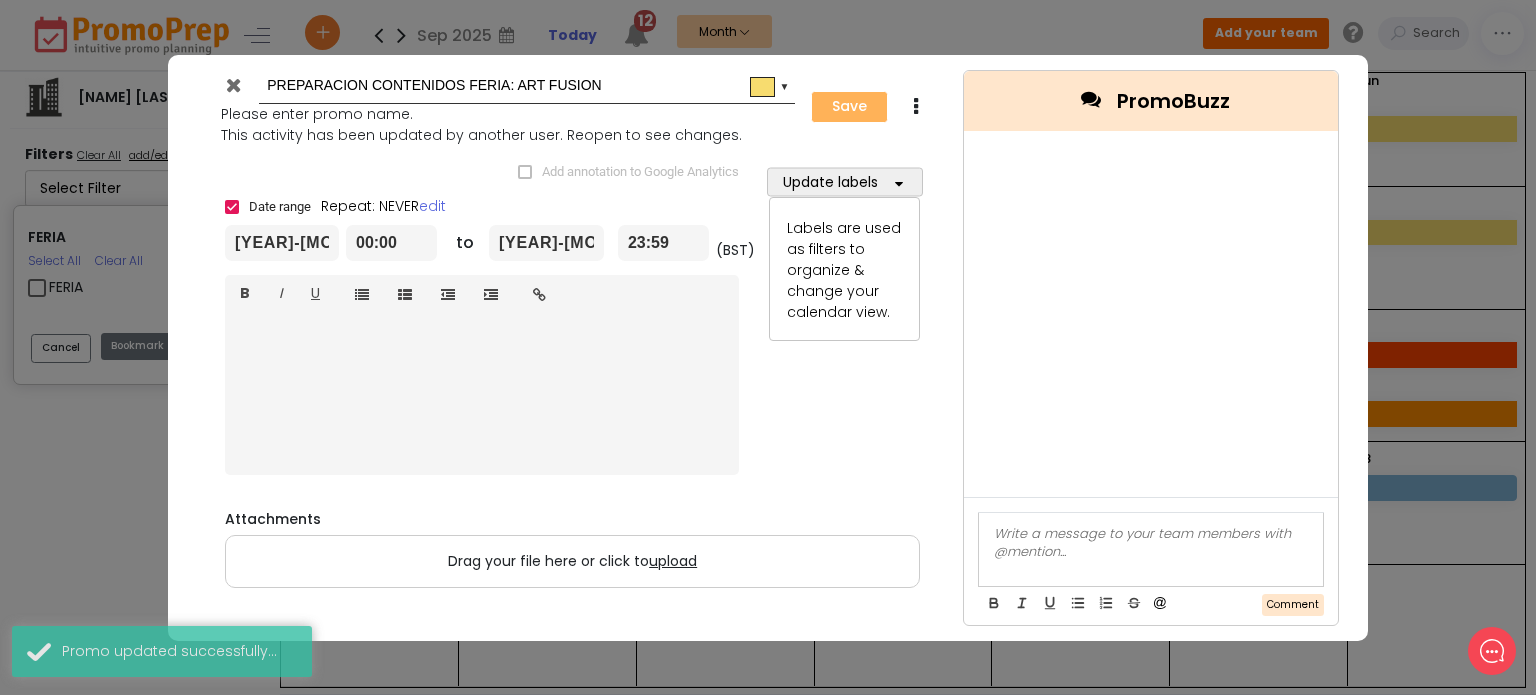 scroll, scrollTop: 0, scrollLeft: 0, axis: both 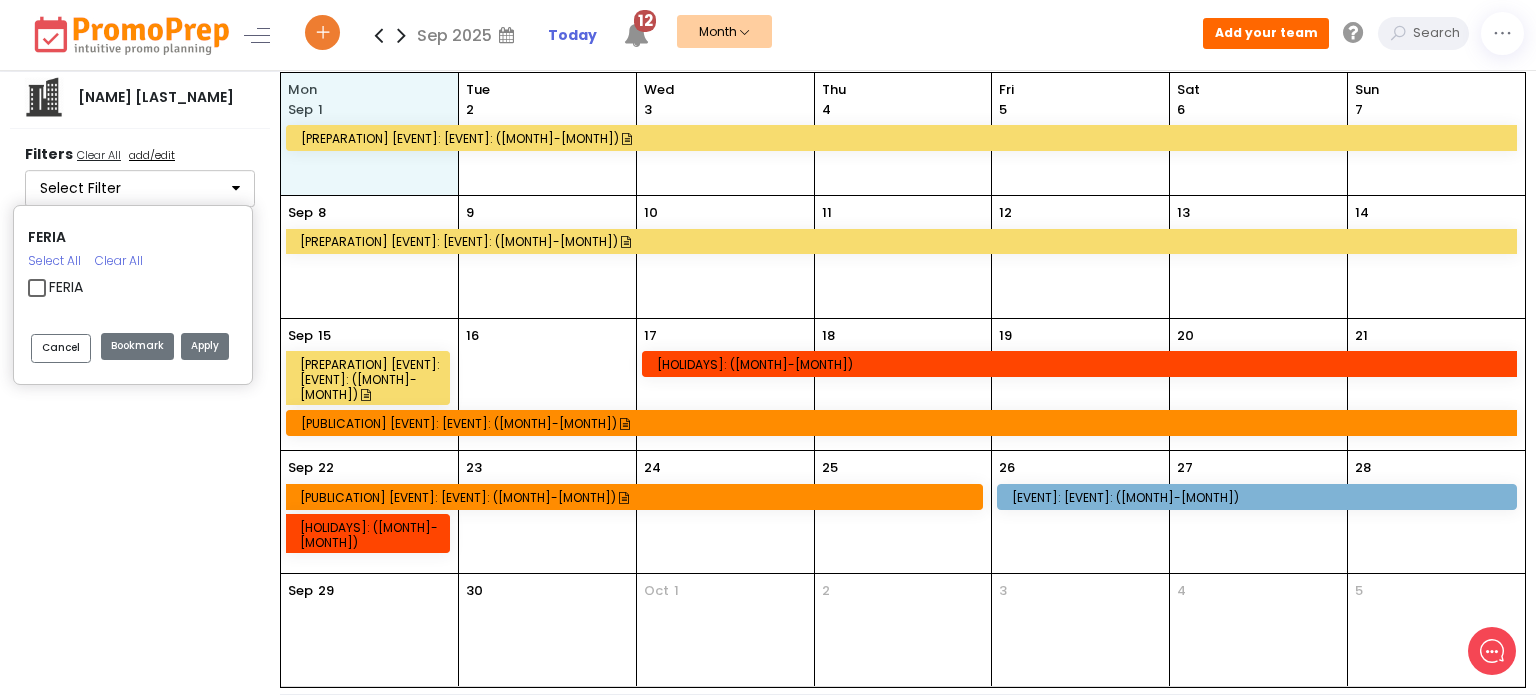 click on "[DAY] [MONTH] [DAY] [PREPARATION] [EVENT]: [EVENT]: ([MONTH]-[MONTH])" at bounding box center [369, 134] 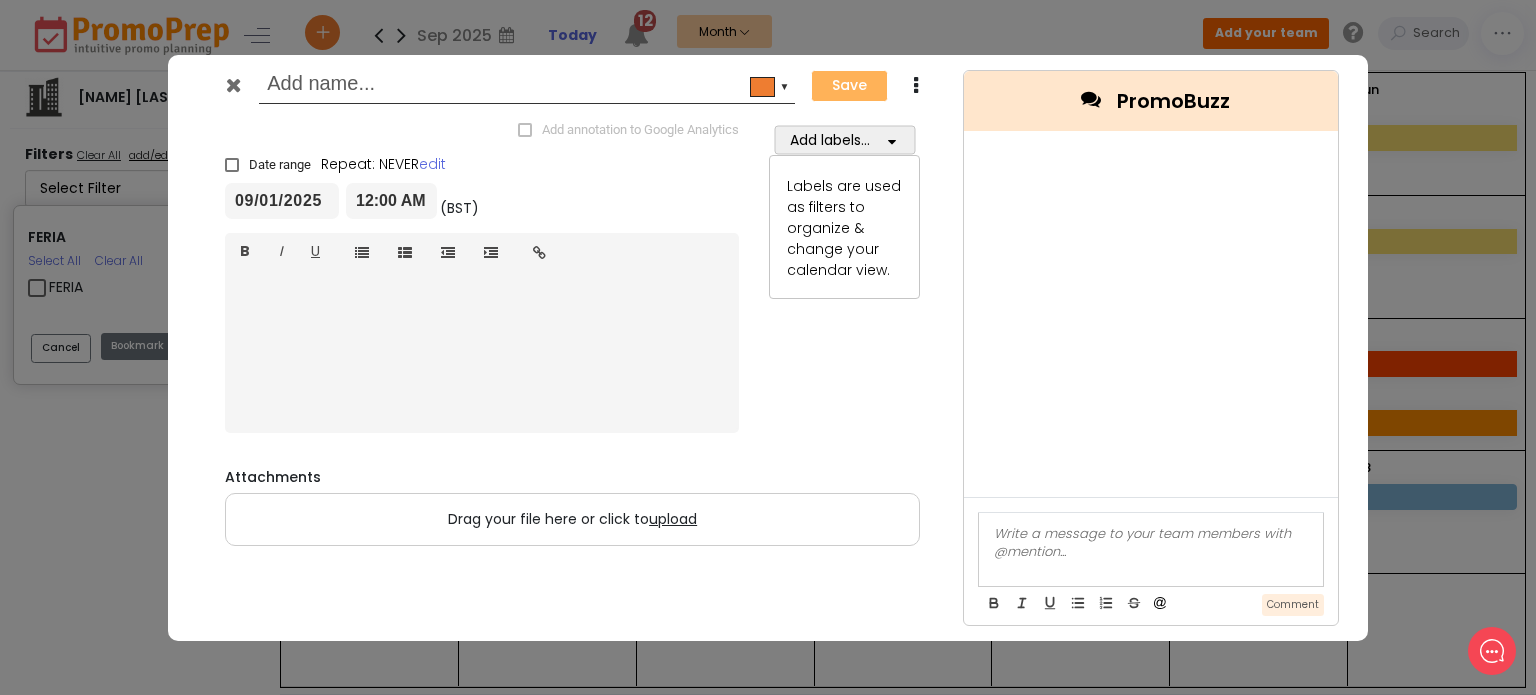 click at bounding box center [523, 86] 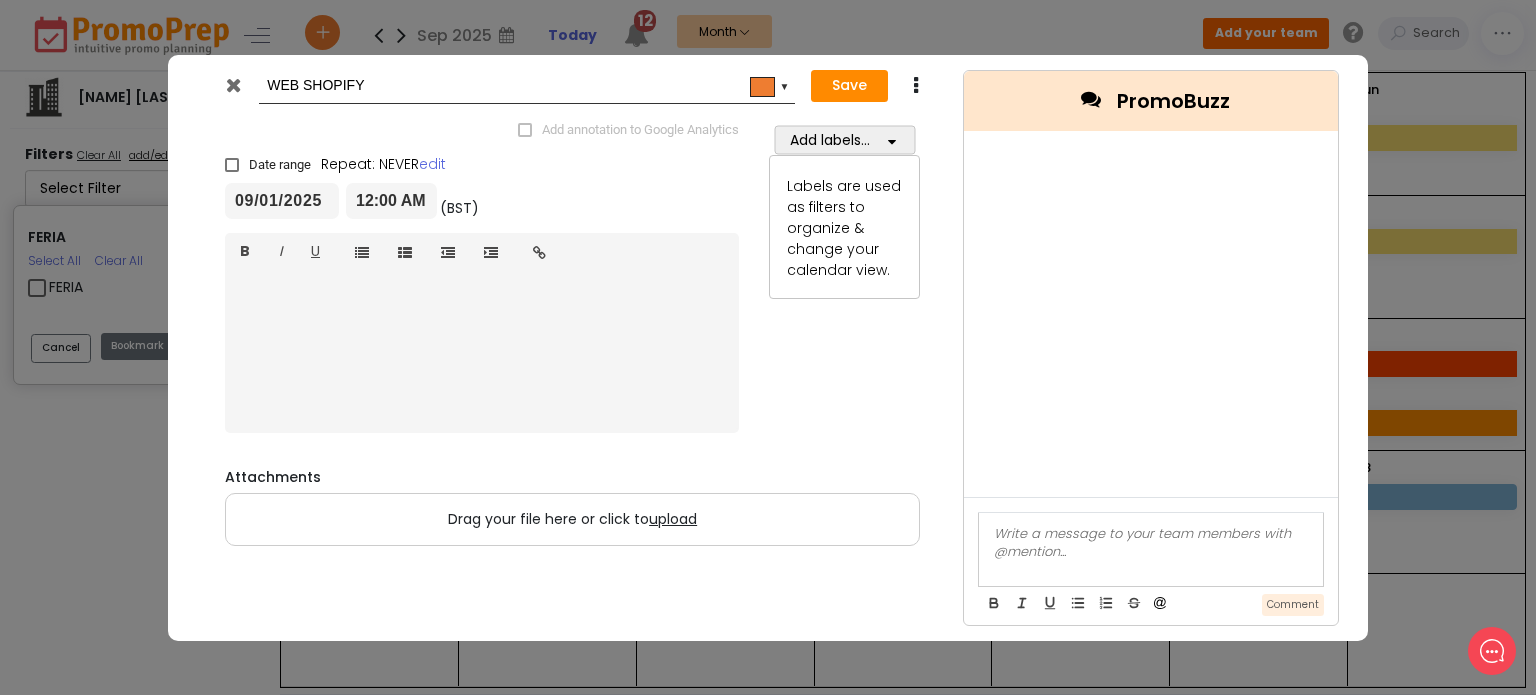 type on "WEB SHOPIFY" 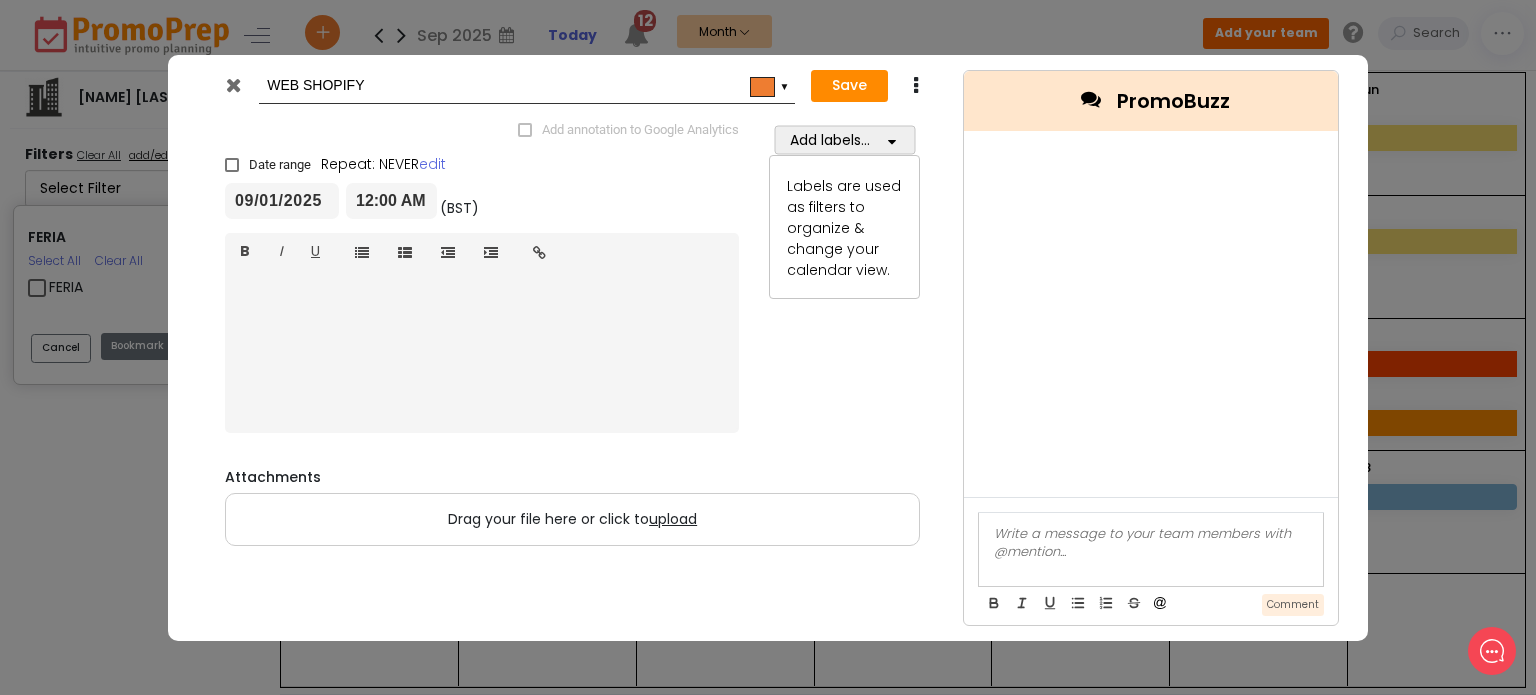click on "▼" at bounding box center (785, 85) 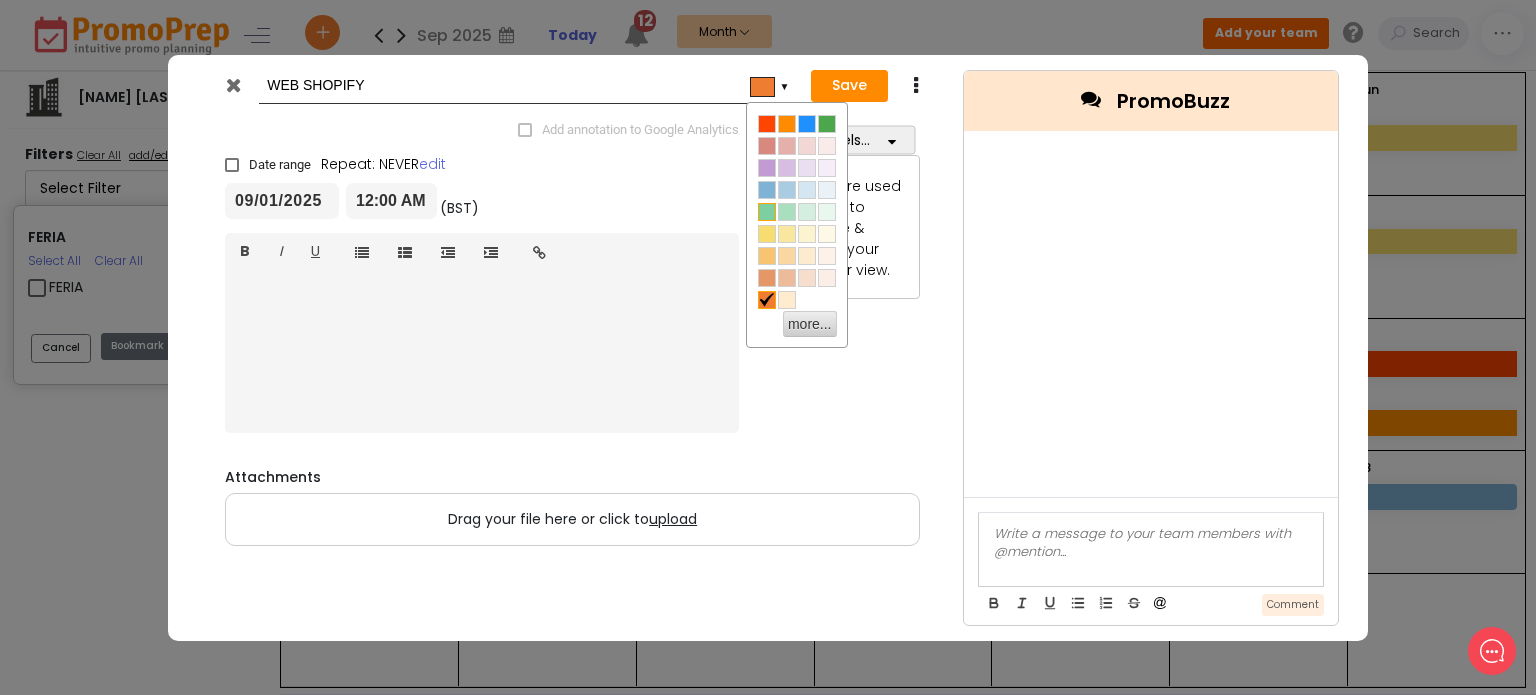 click at bounding box center [767, 212] 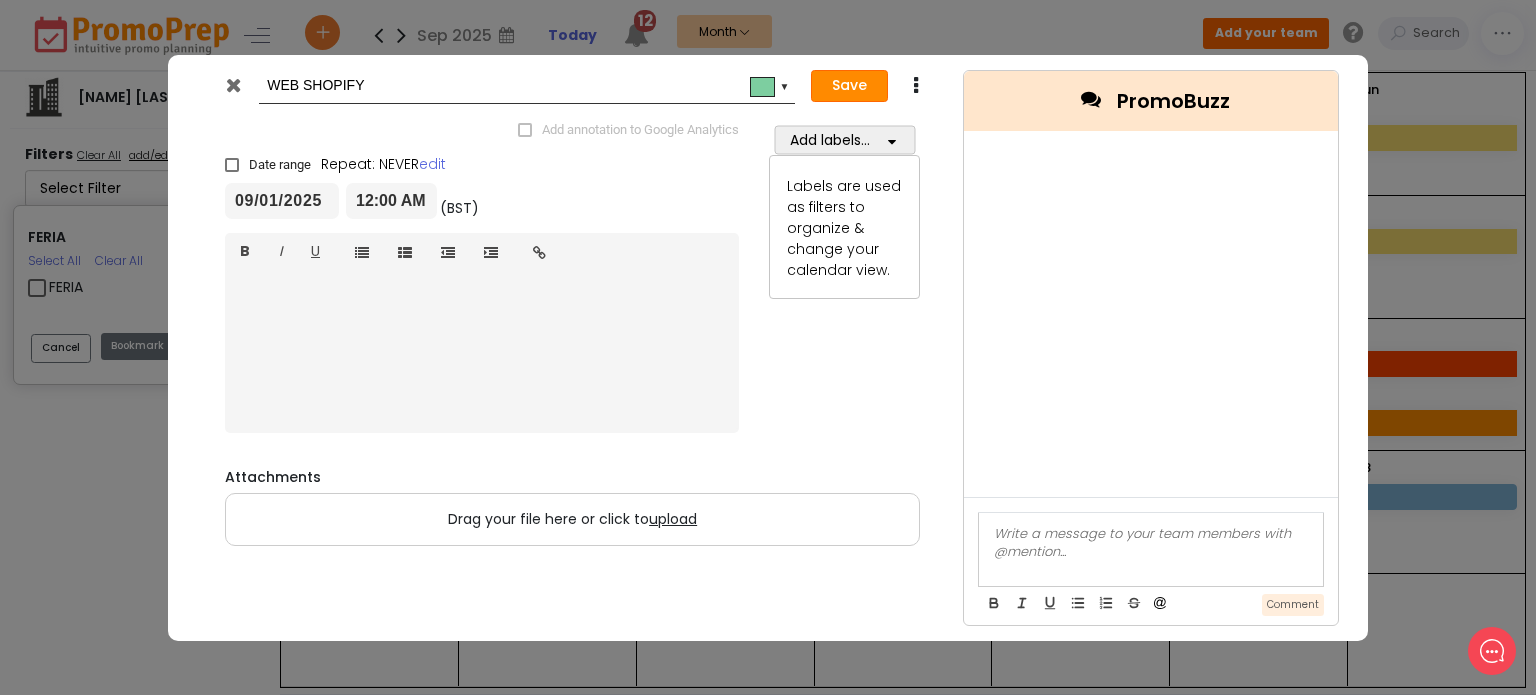 click on "Save" at bounding box center (849, 86) 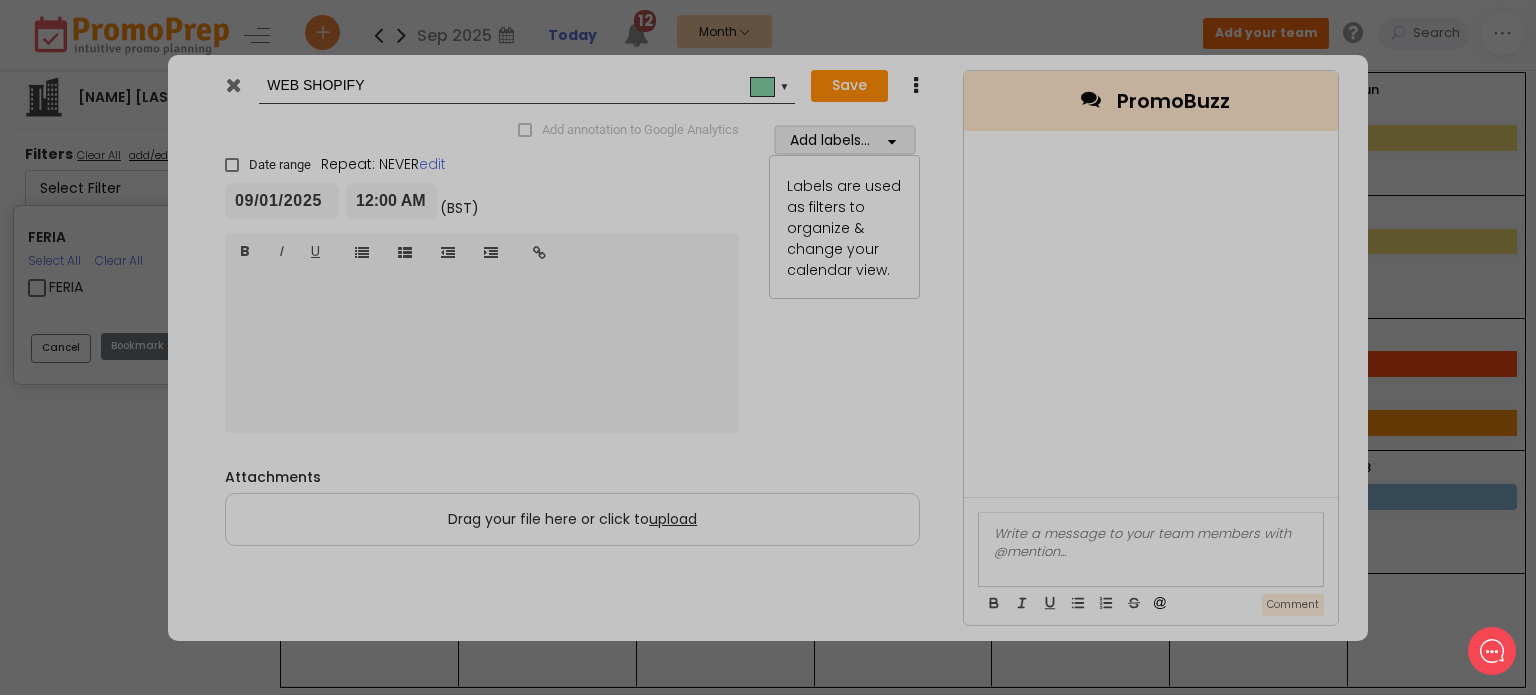 checkbox on "true" 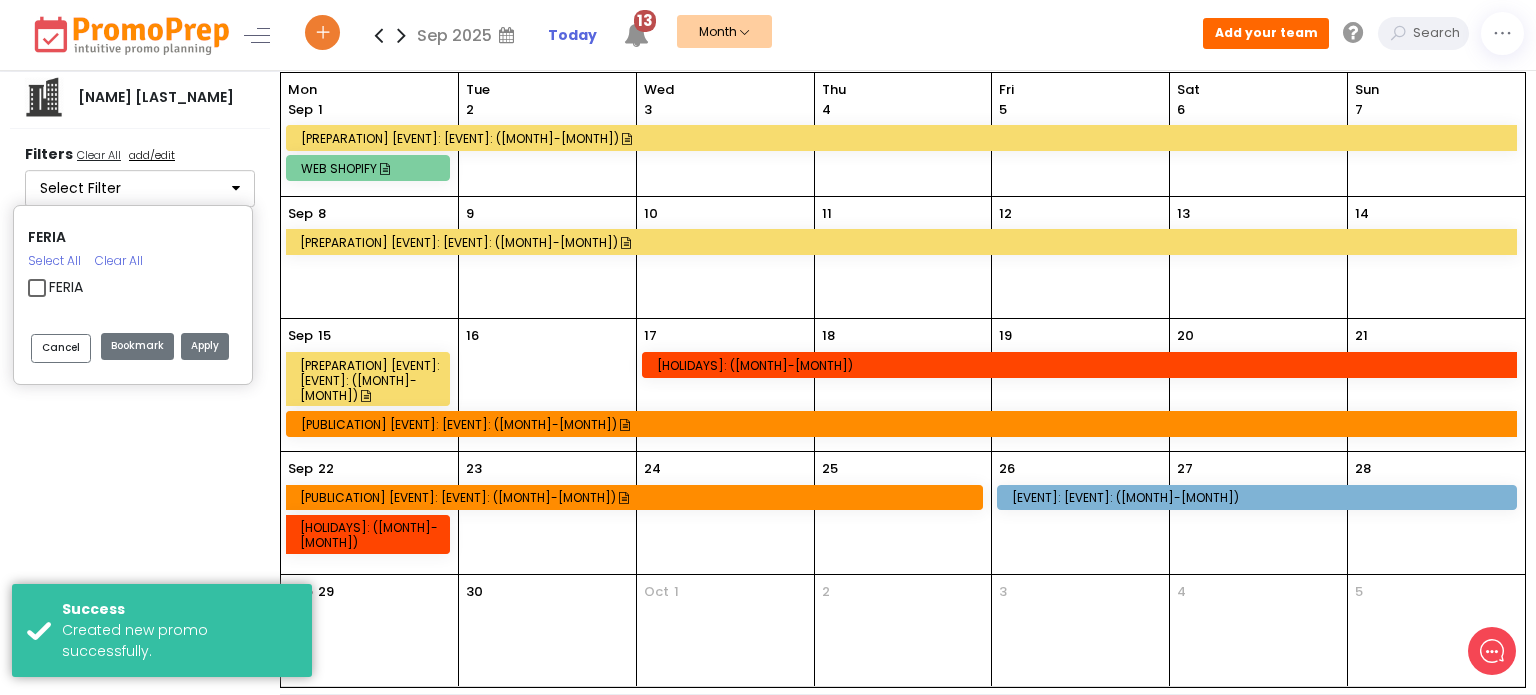 click on "WEB SHOPIFY" at bounding box center [371, 168] 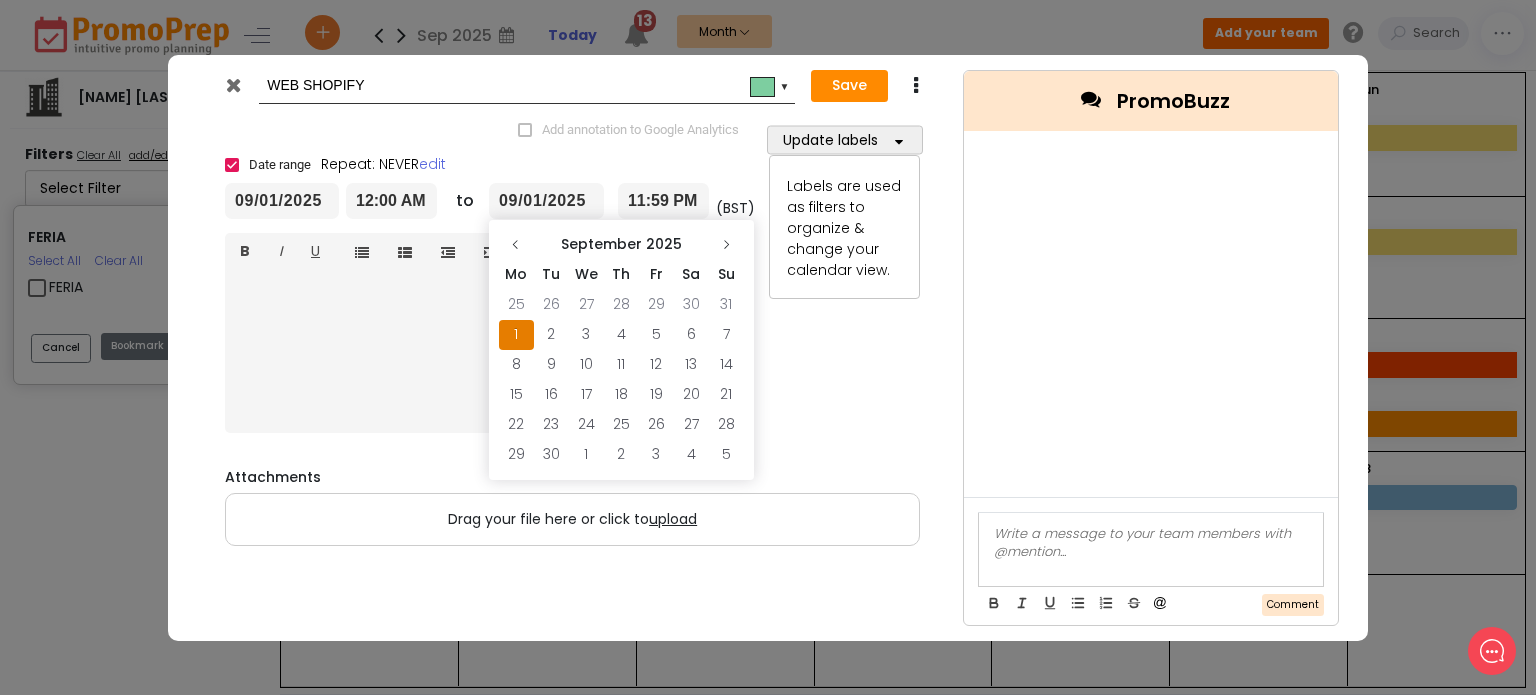 click on "09/01/2025" at bounding box center [546, 201] 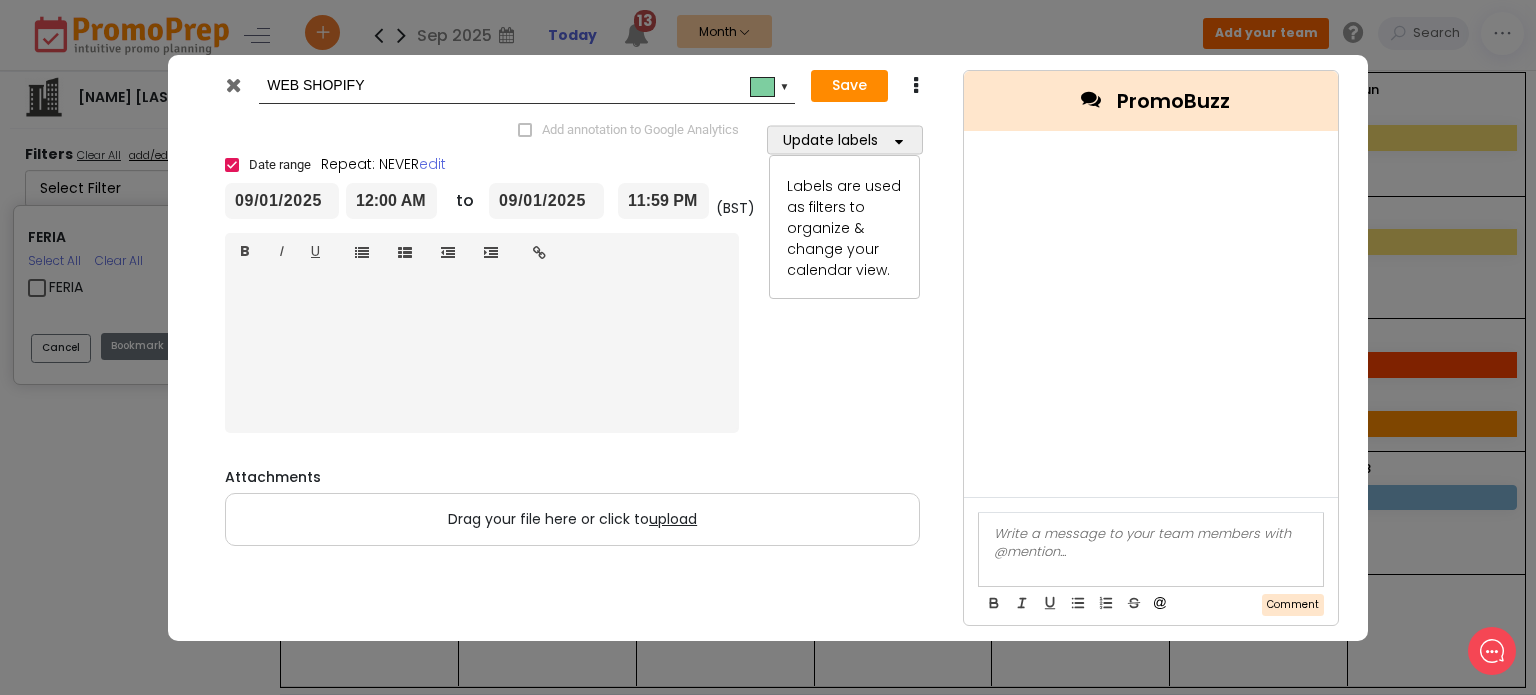 click at bounding box center [233, 85] 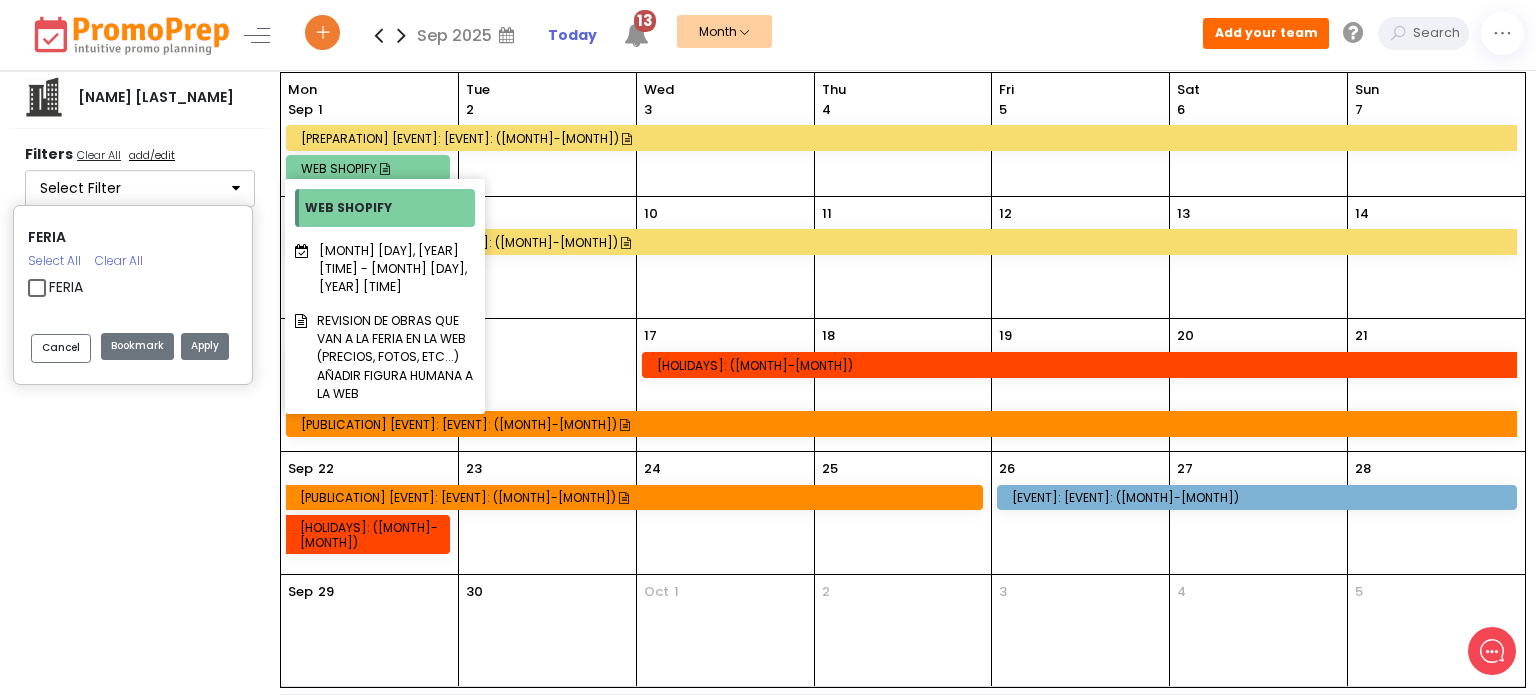 click at bounding box center [385, 169] 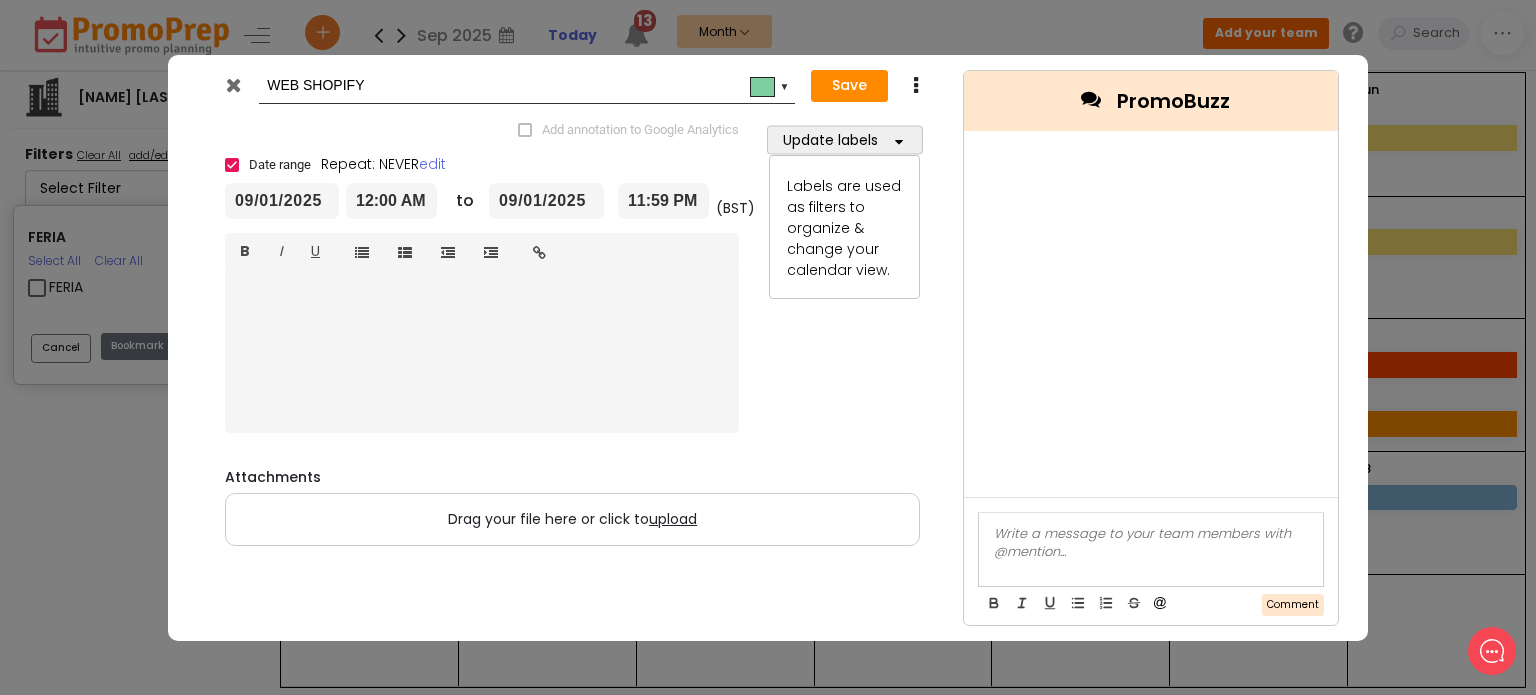 click on "09/01/2025" at bounding box center [546, 201] 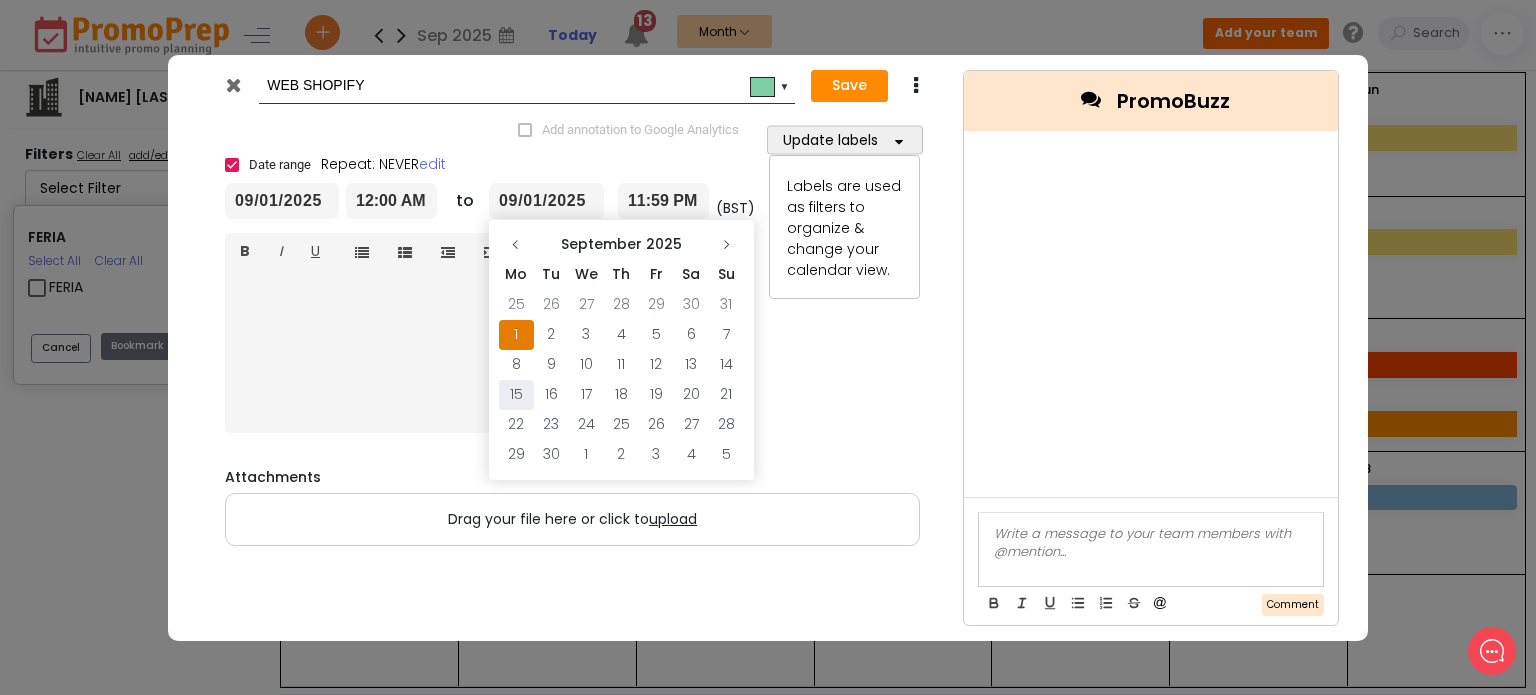 click on "15" at bounding box center [516, 395] 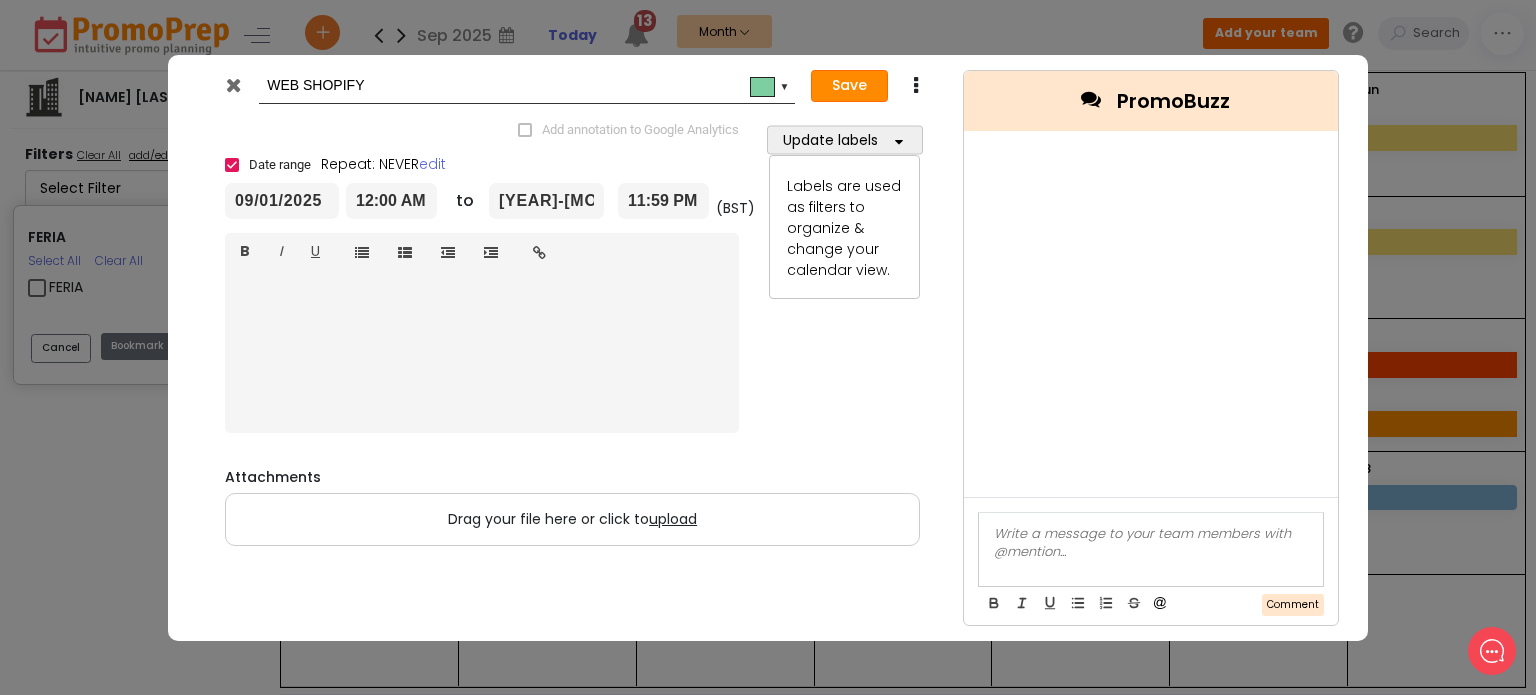 click on "Save" at bounding box center [849, 86] 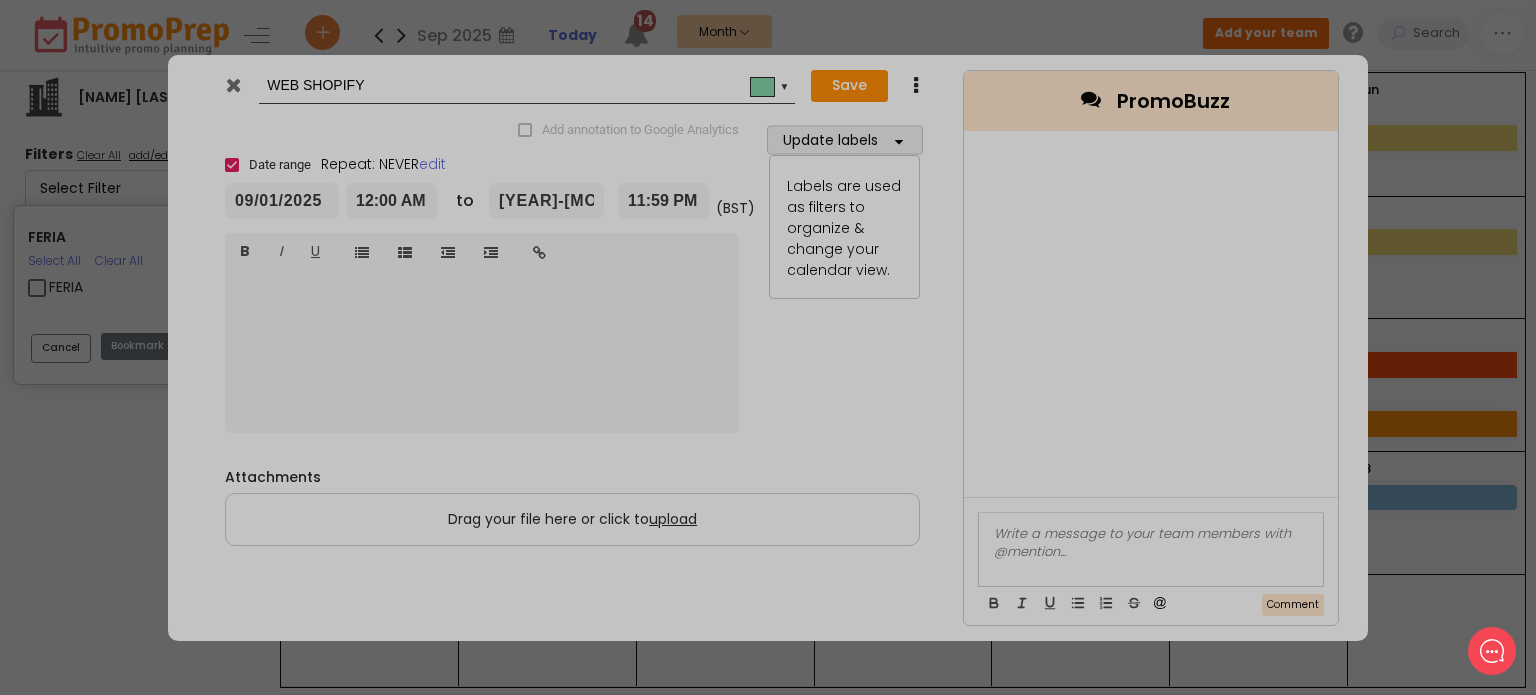 type on "[YEAR]-[MONTH]-[DAY]" 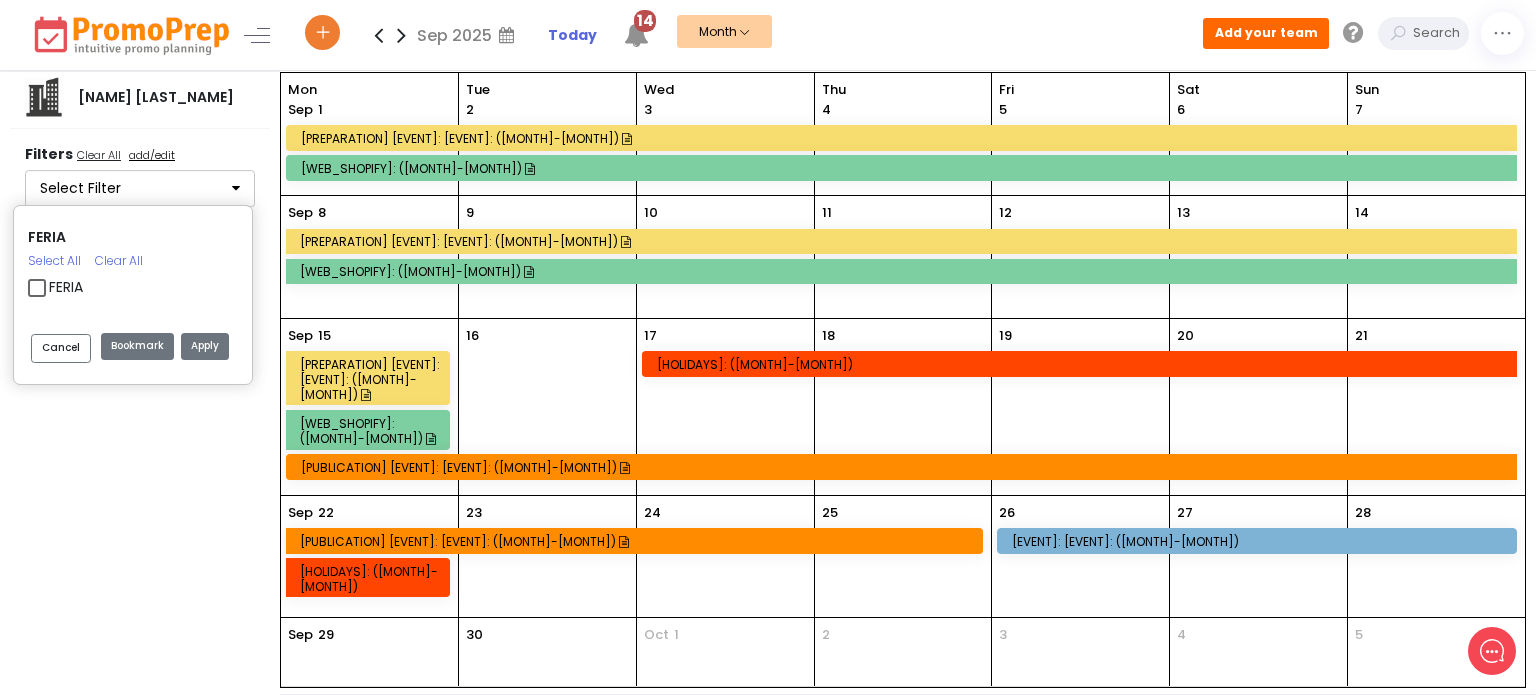 drag, startPoint x: 1525, startPoint y: 591, endPoint x: 1535, endPoint y: 547, distance: 45.122055 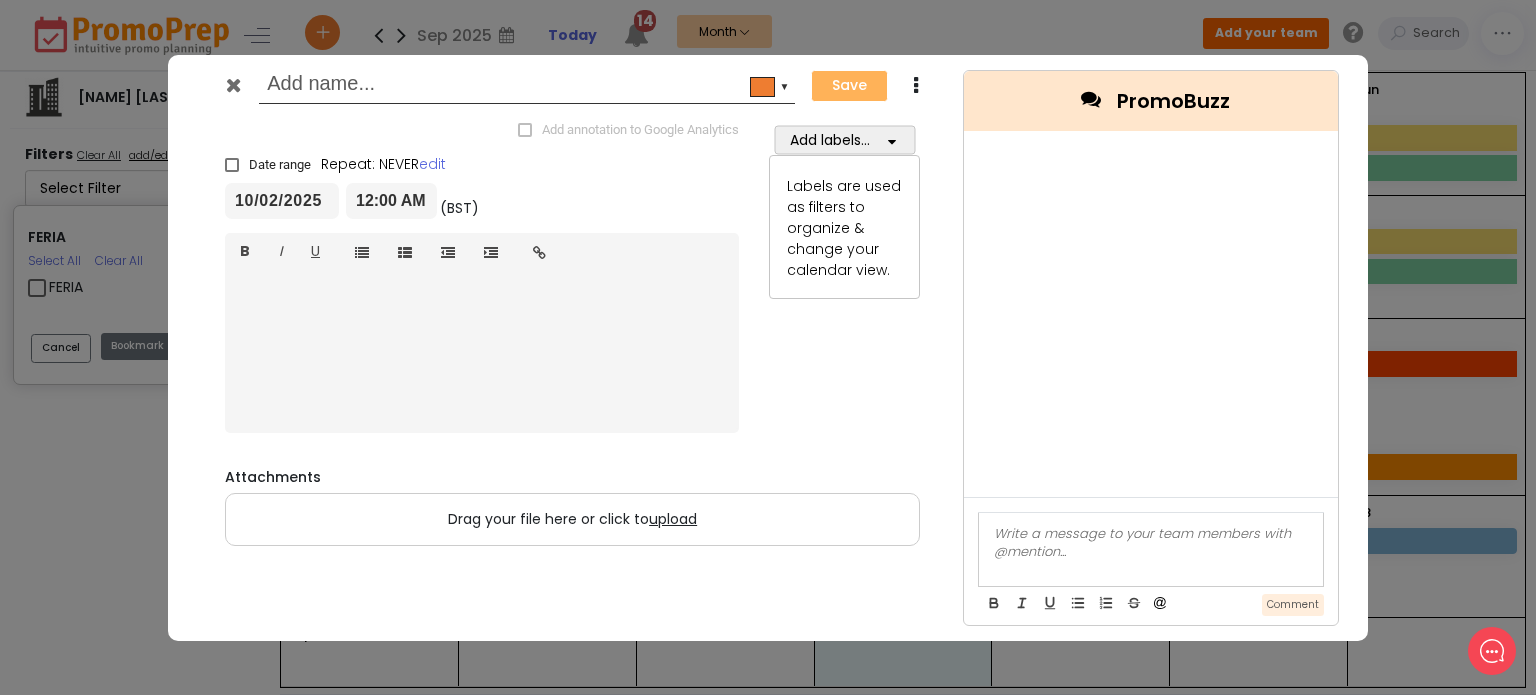 click at bounding box center [233, 85] 